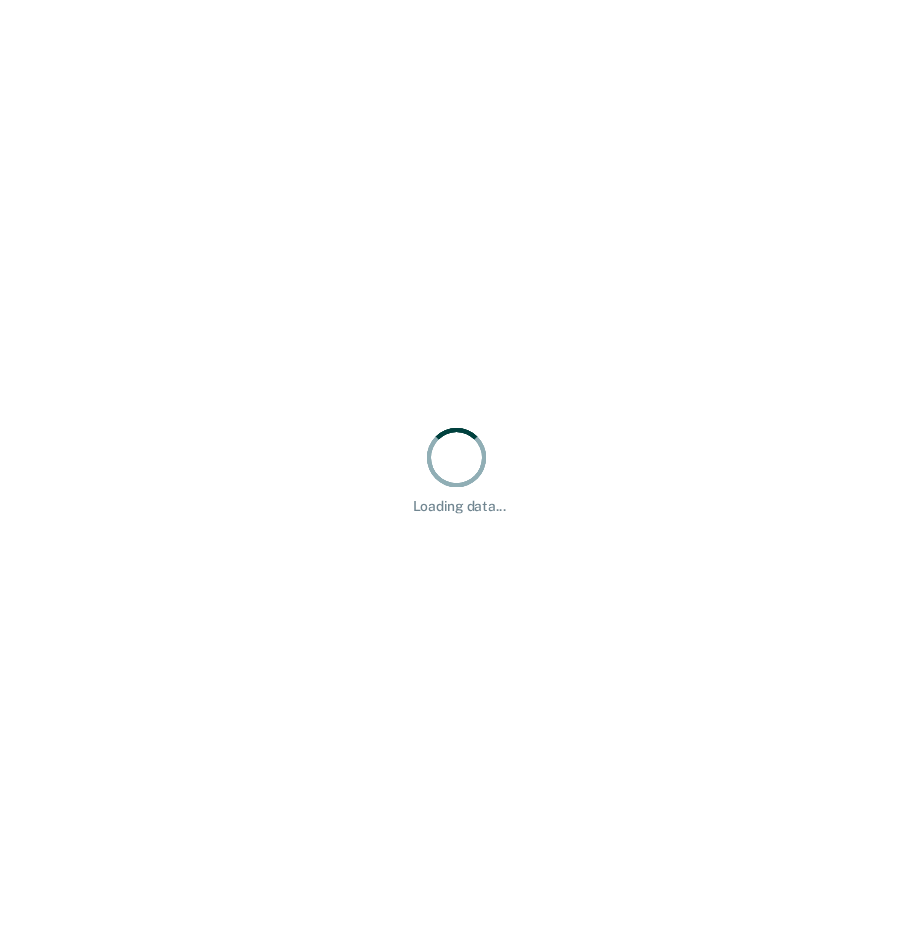 scroll, scrollTop: 0, scrollLeft: 0, axis: both 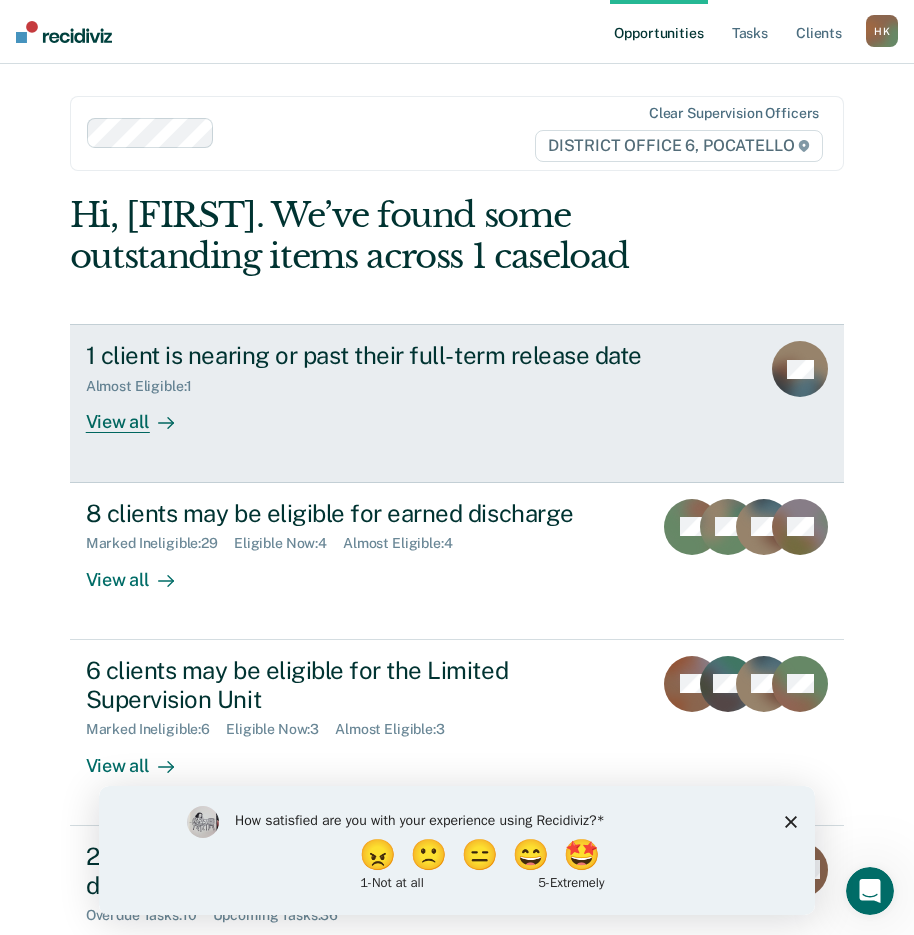 click on "View all" at bounding box center (142, 414) 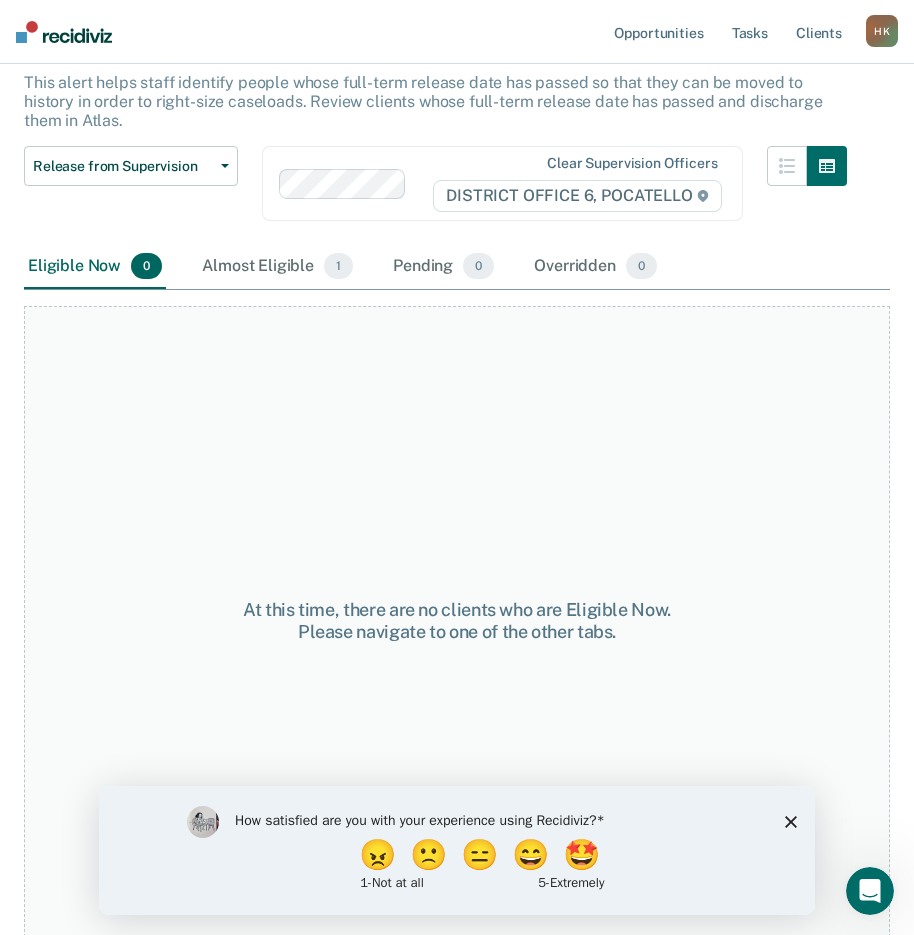 scroll, scrollTop: 124, scrollLeft: 0, axis: vertical 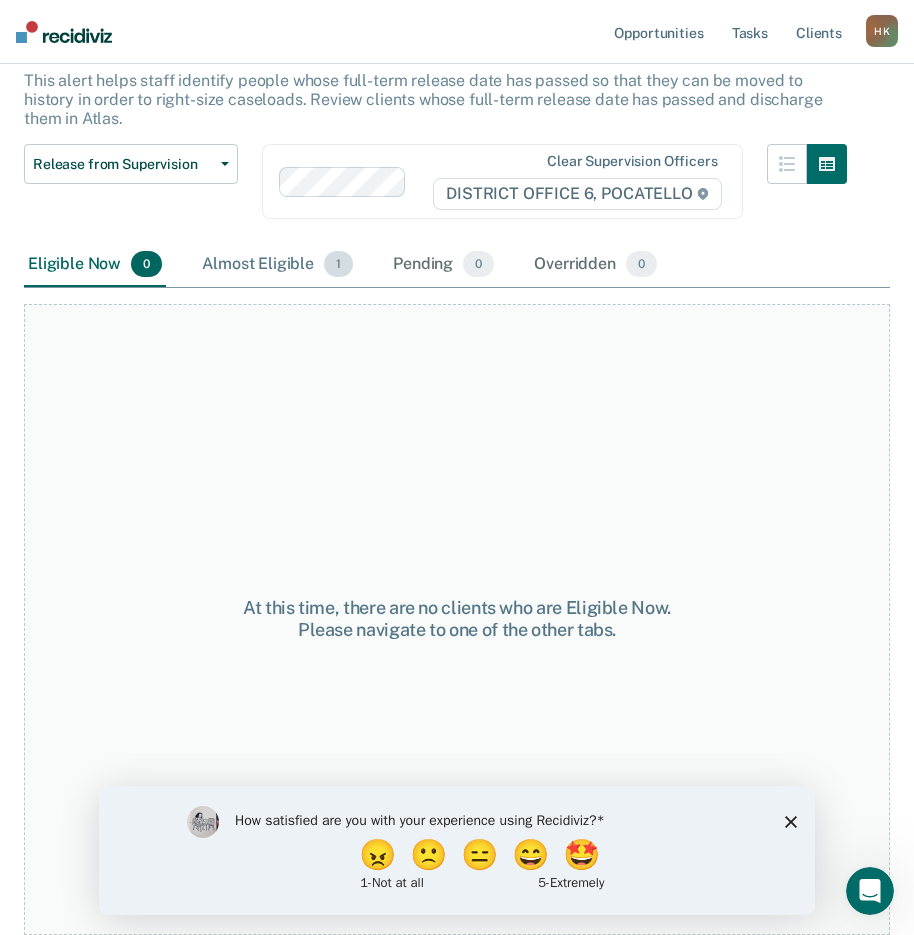 click on "Almost Eligible 1" at bounding box center [277, 265] 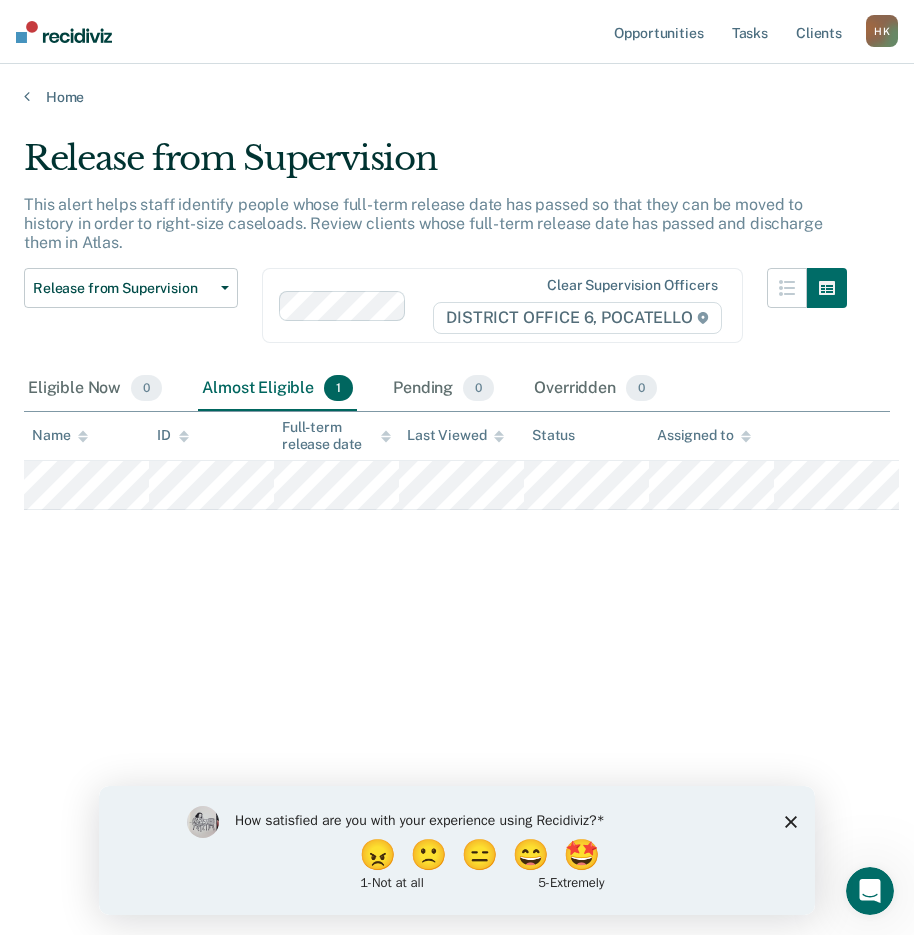 scroll, scrollTop: 0, scrollLeft: 0, axis: both 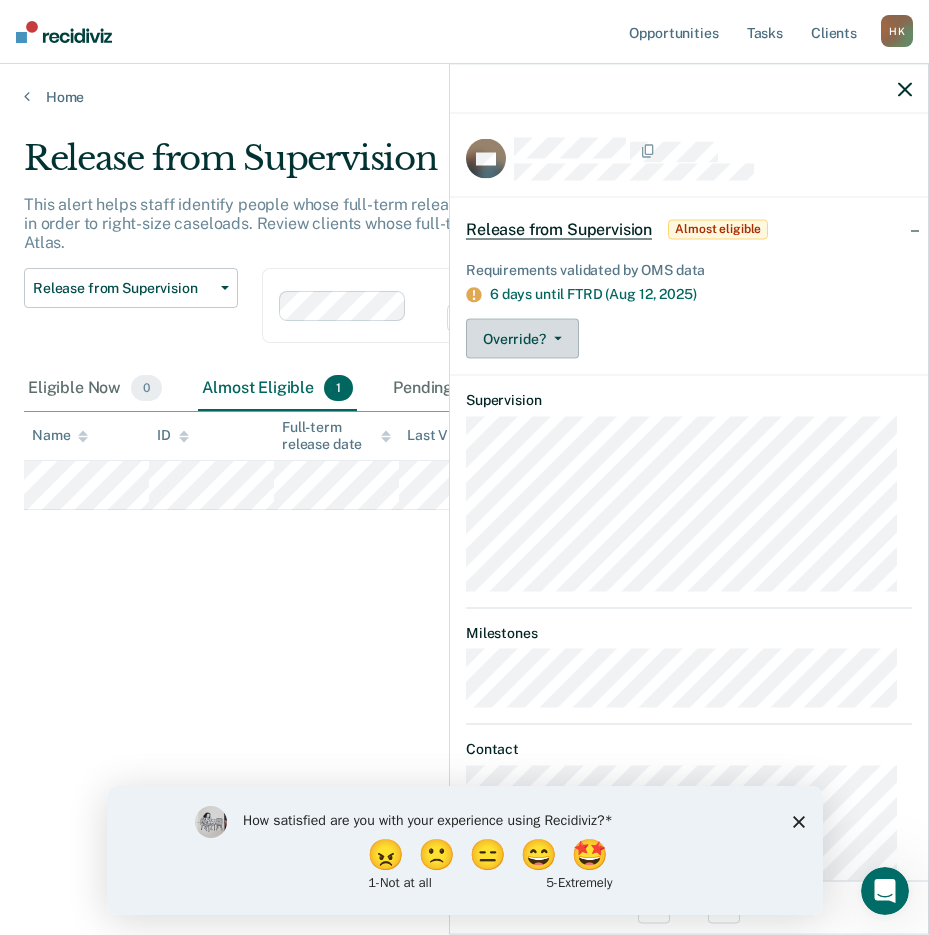 click on "Override?" at bounding box center [522, 339] 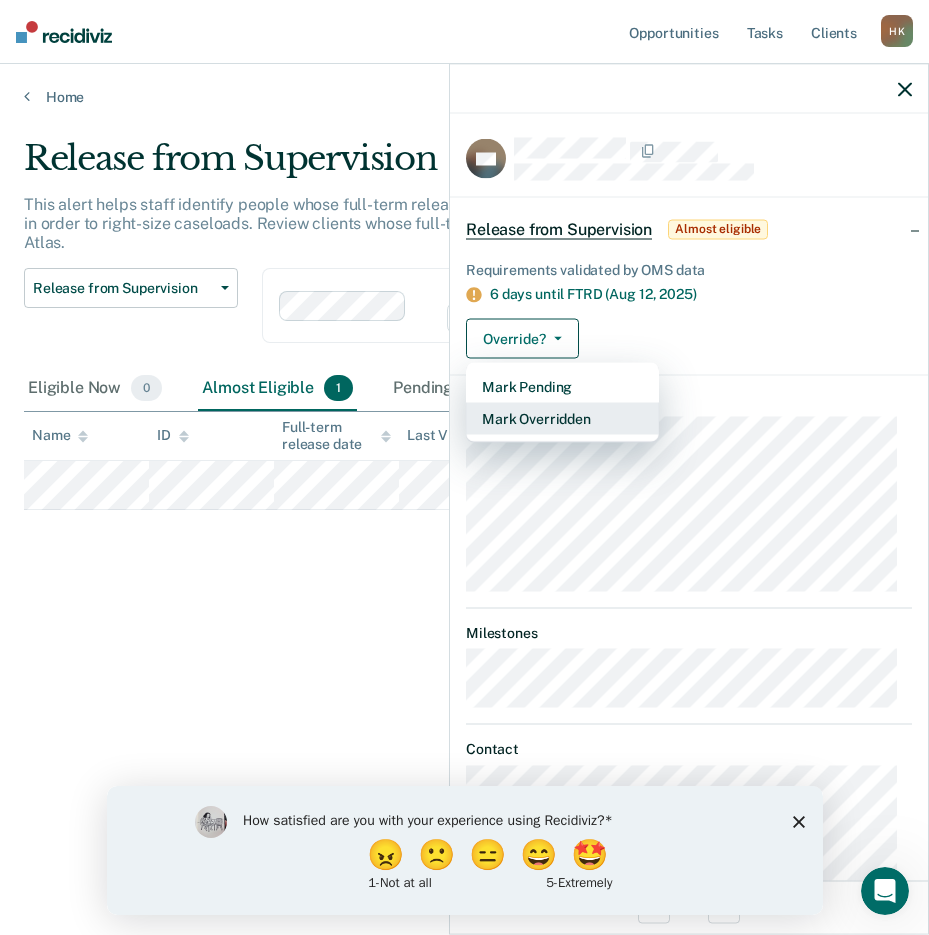 click on "Mark Overridden" at bounding box center [562, 419] 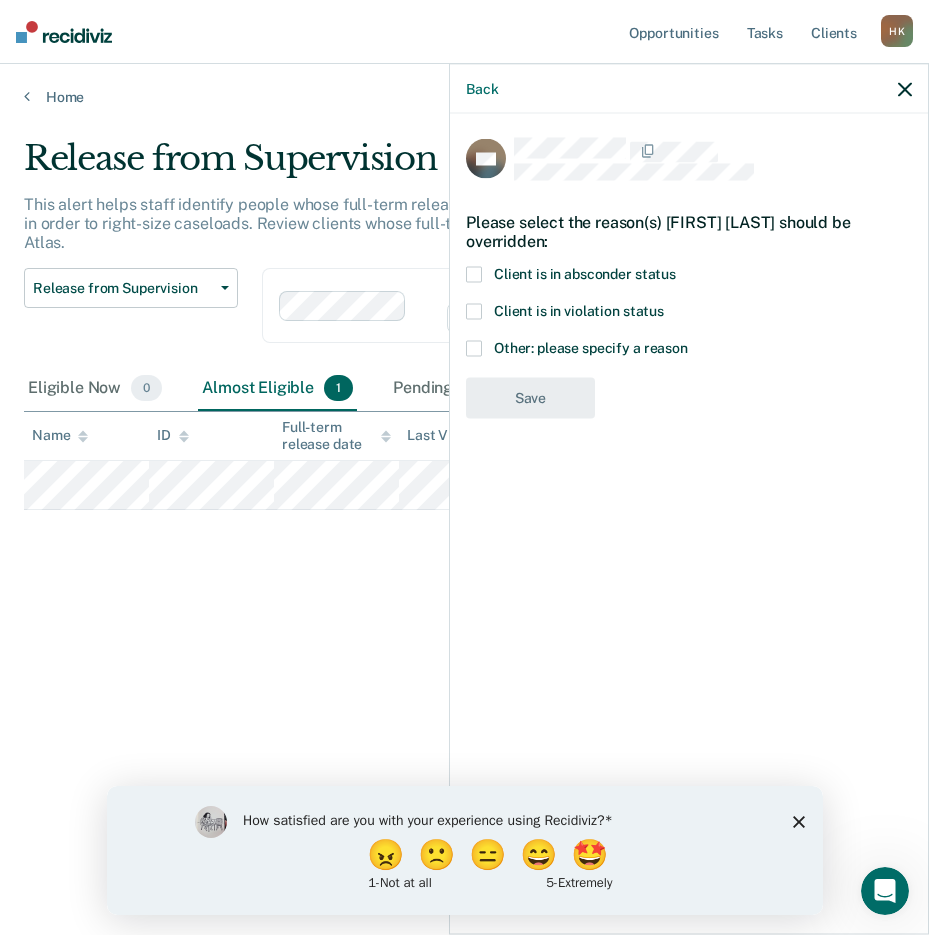 click at bounding box center [474, 312] 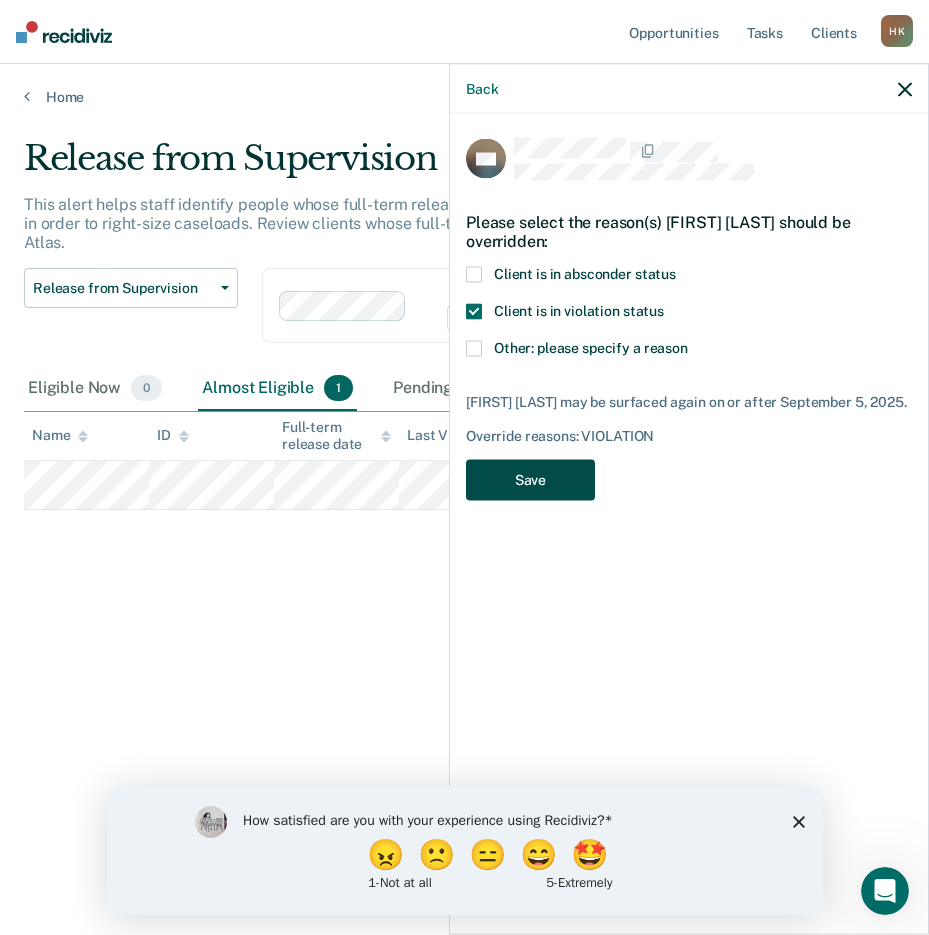 click on "Save" at bounding box center [530, 480] 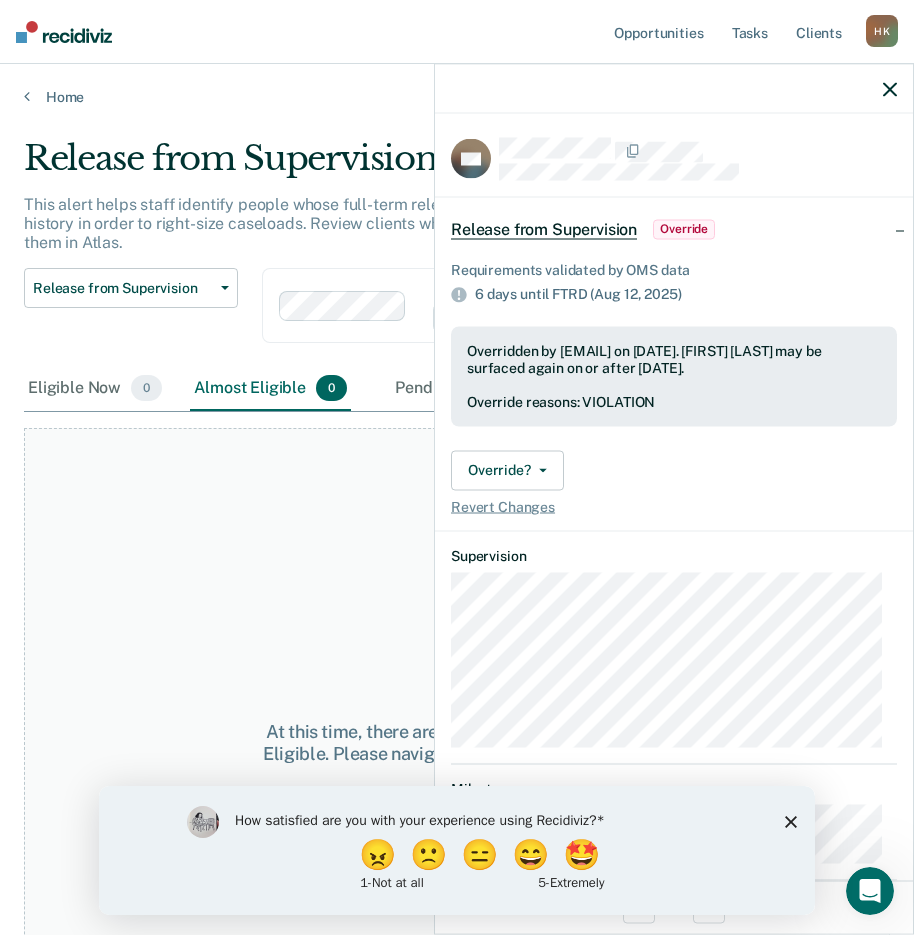 drag, startPoint x: 343, startPoint y: 402, endPoint x: 334, endPoint y: 397, distance: 10.29563 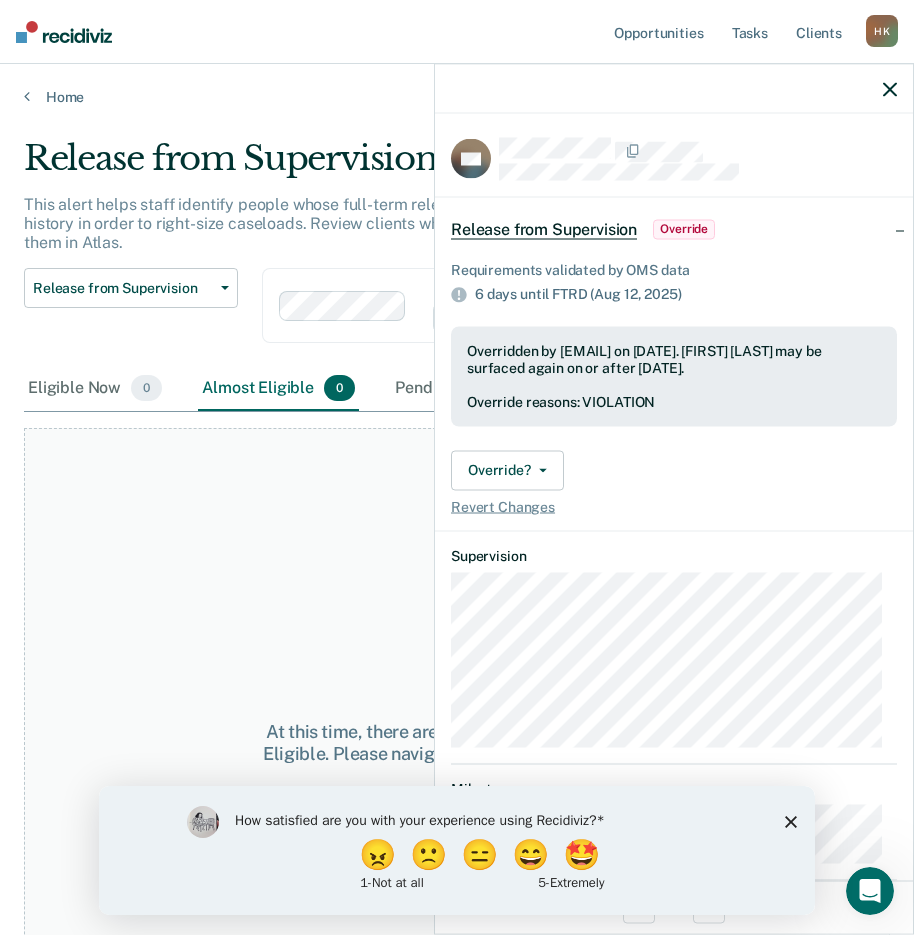 click on "At this time, there are no clients who are Almost Eligible. Please navigate to one of the other tabs." at bounding box center [457, 743] 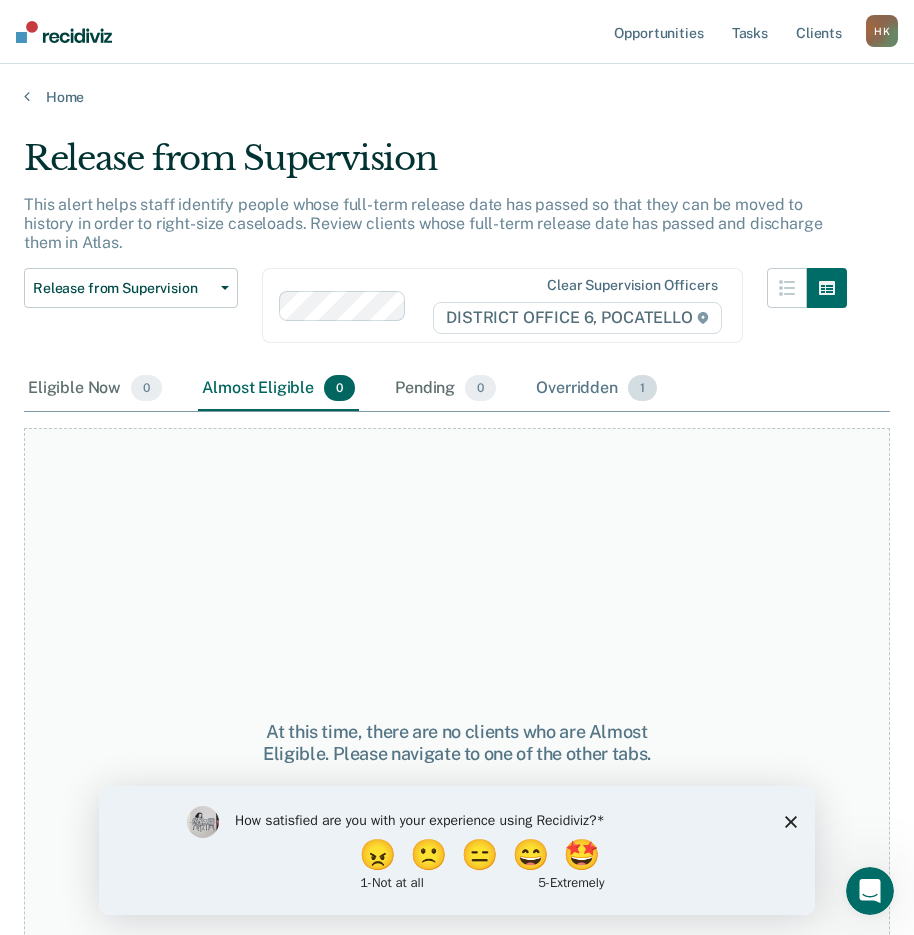 click on "Overridden 1" at bounding box center [596, 389] 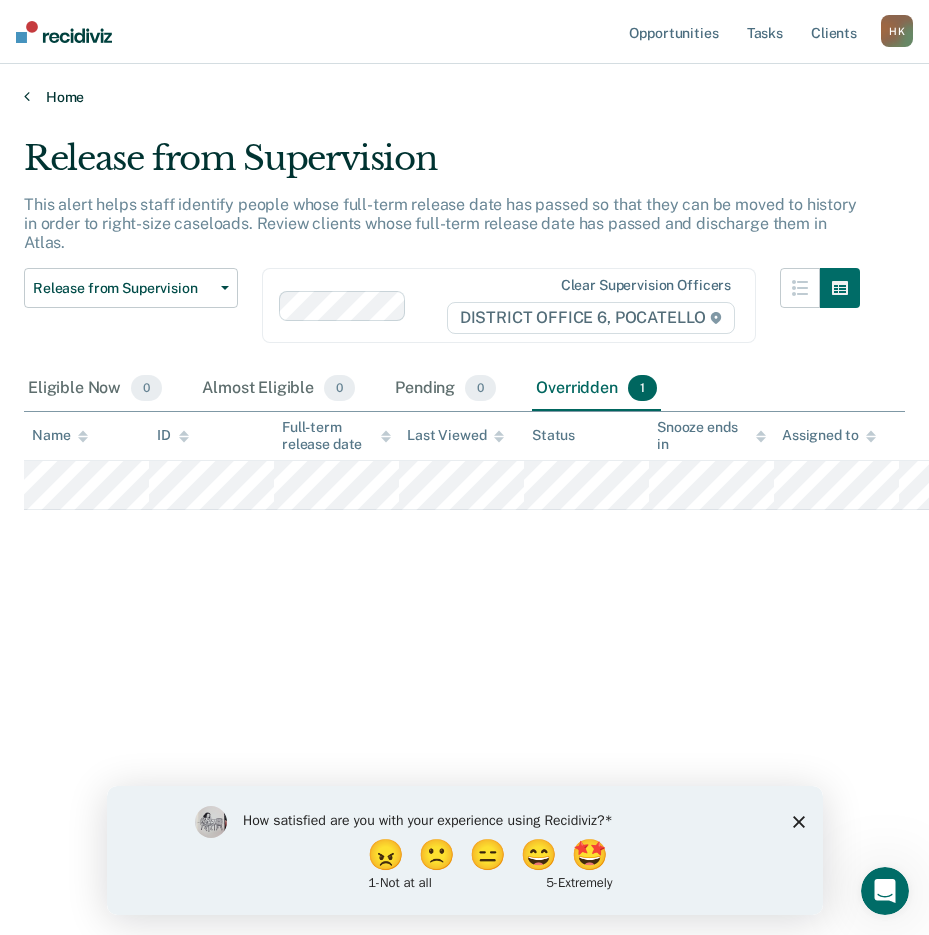click on "Home" at bounding box center (464, 97) 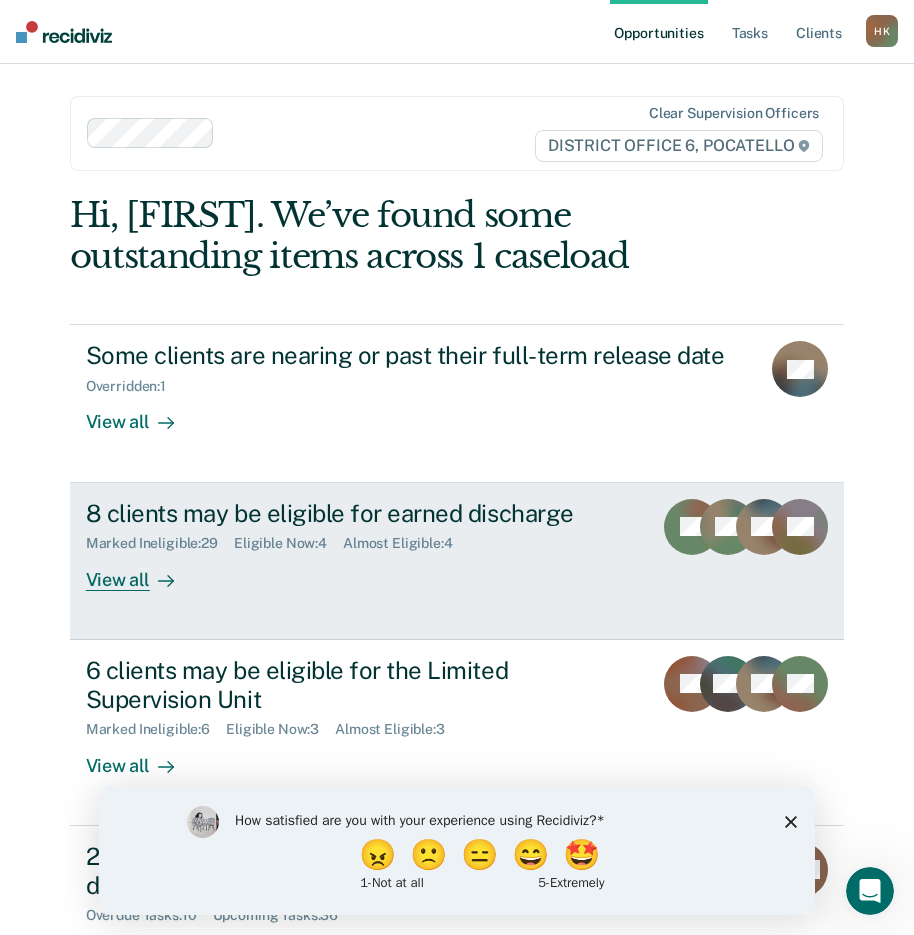 click on "8 clients may be eligible for earned discharge" at bounding box center (361, 513) 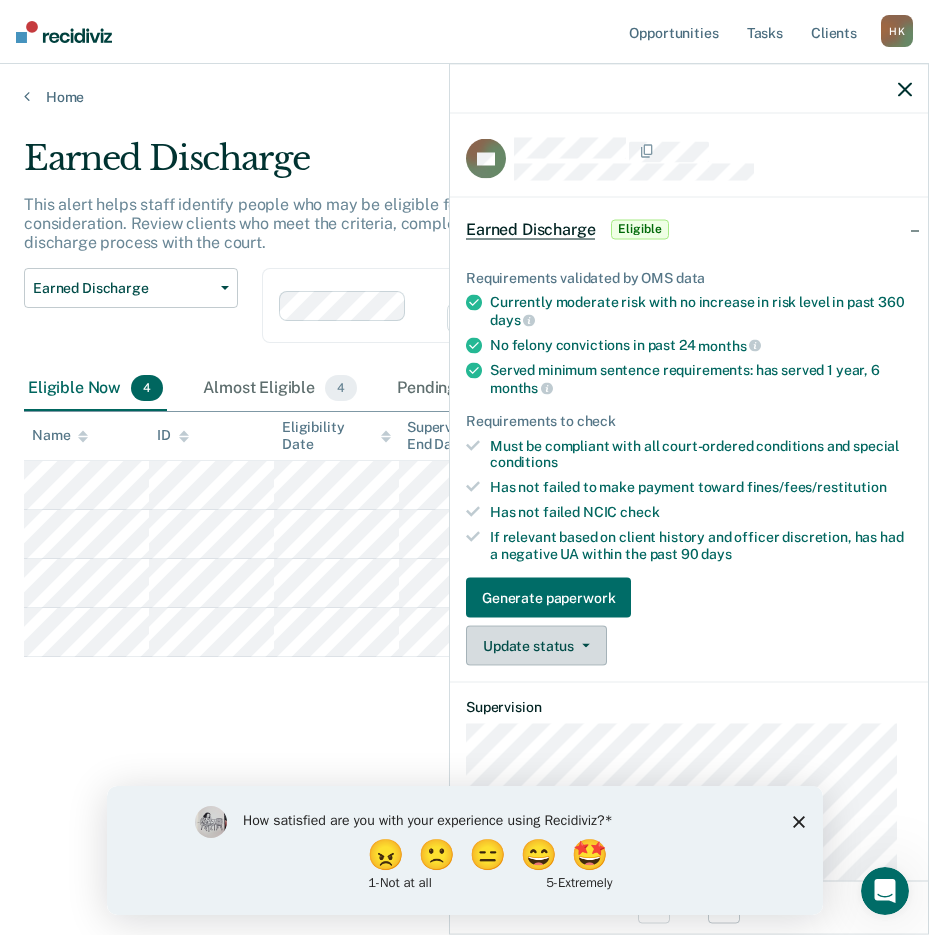 click on "Update status" at bounding box center [536, 646] 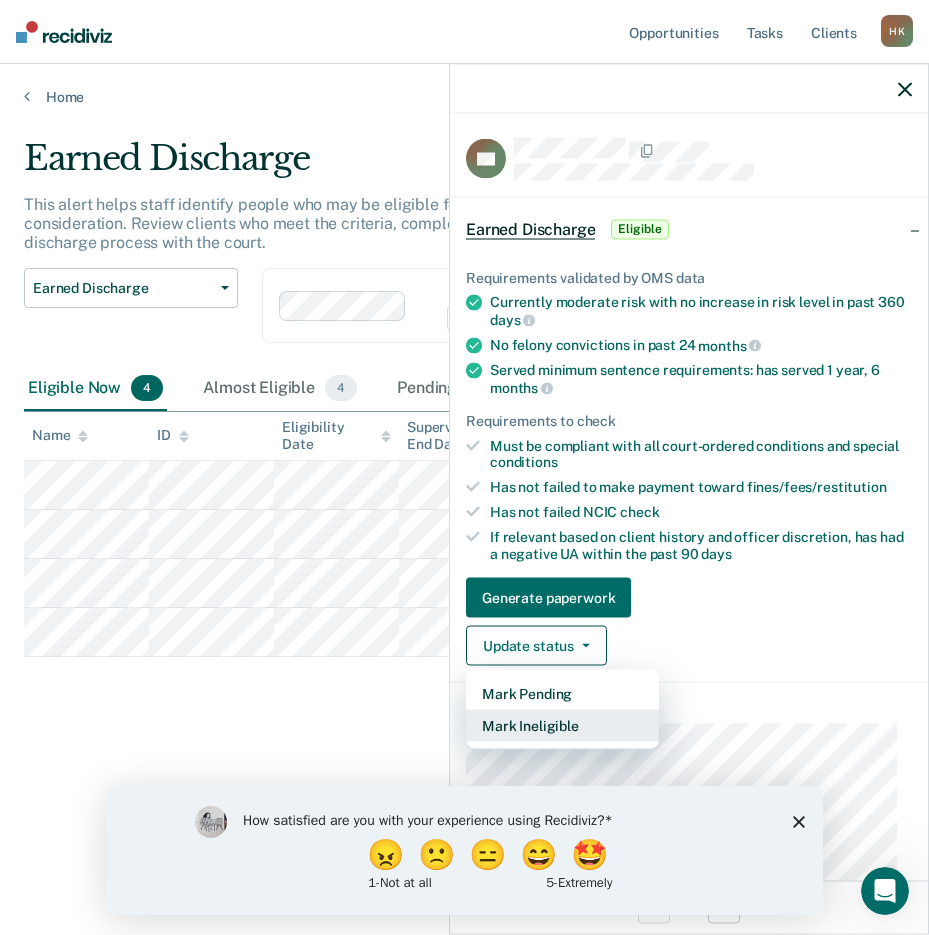 click on "Mark Ineligible" at bounding box center (562, 726) 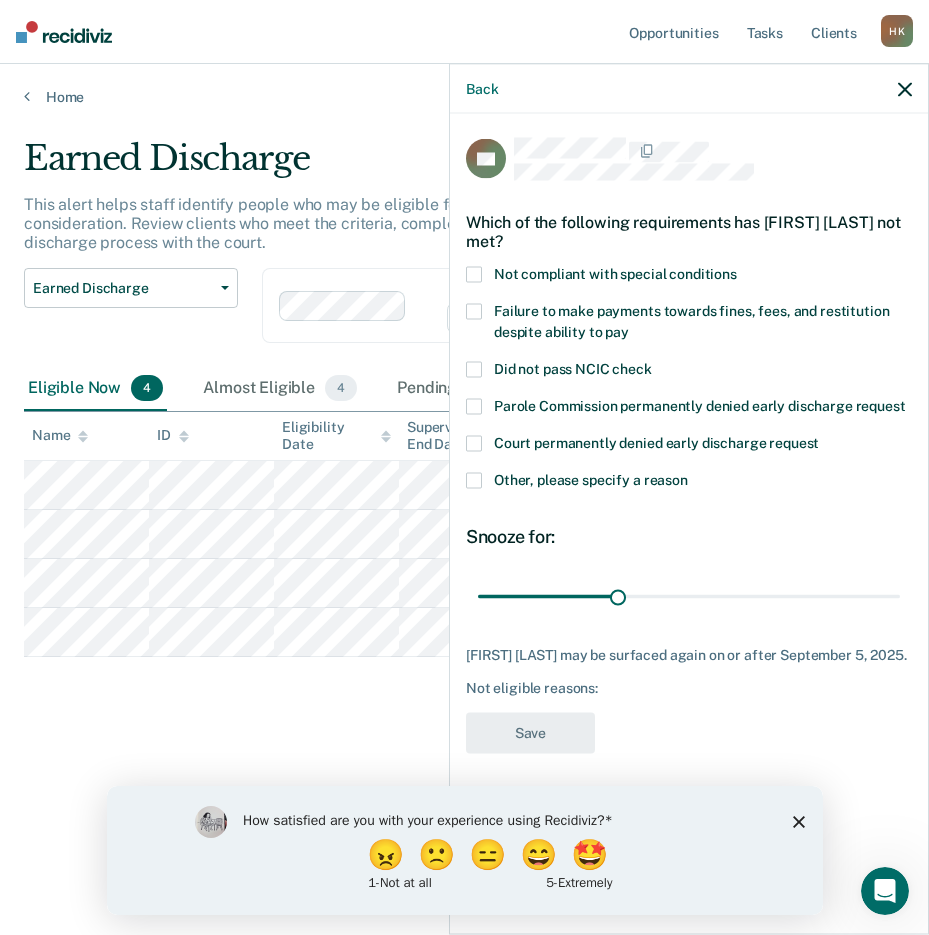 click at bounding box center (474, 481) 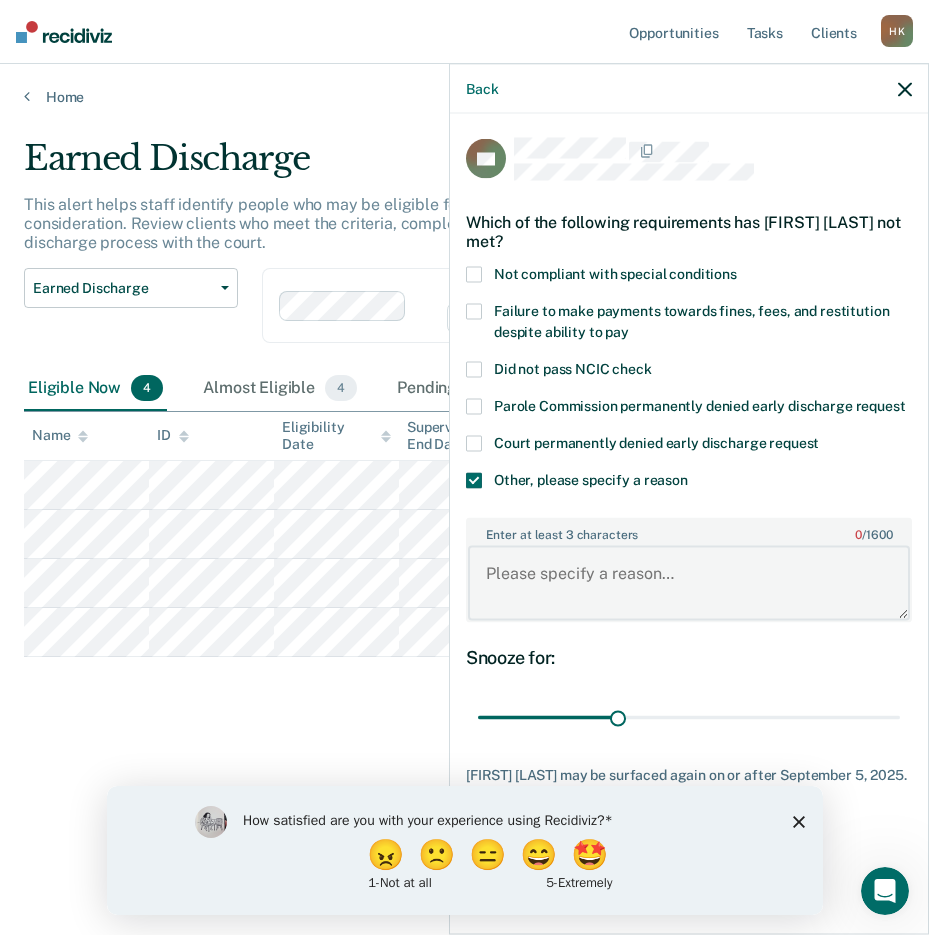 click on "Enter at least 3 characters 0  /  1600" at bounding box center [689, 583] 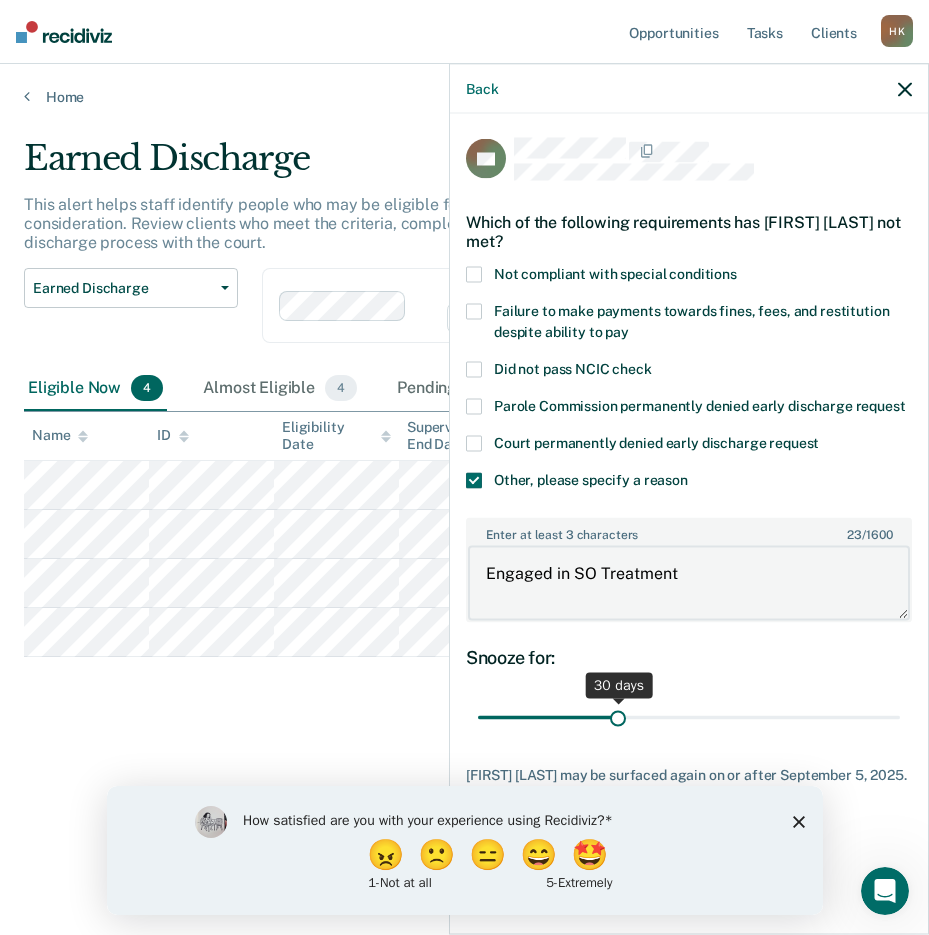 type on "Engaged in SO Treatment" 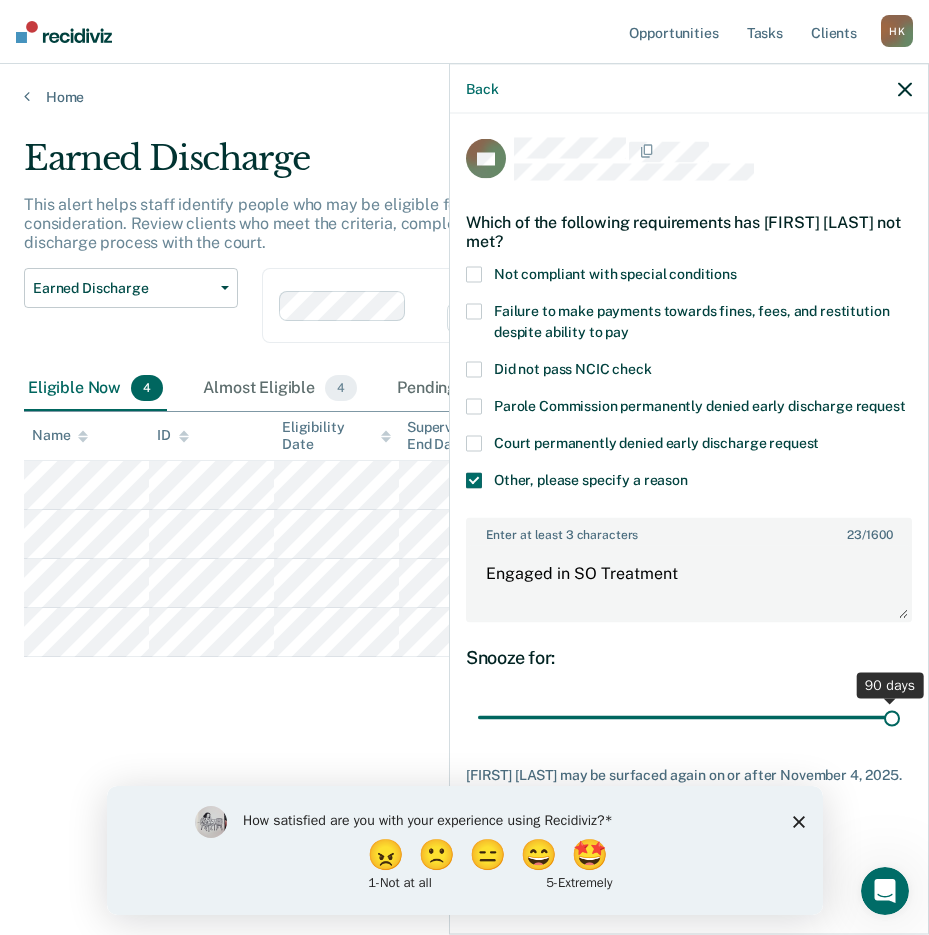 drag, startPoint x: 620, startPoint y: 721, endPoint x: 895, endPoint y: 717, distance: 275.02908 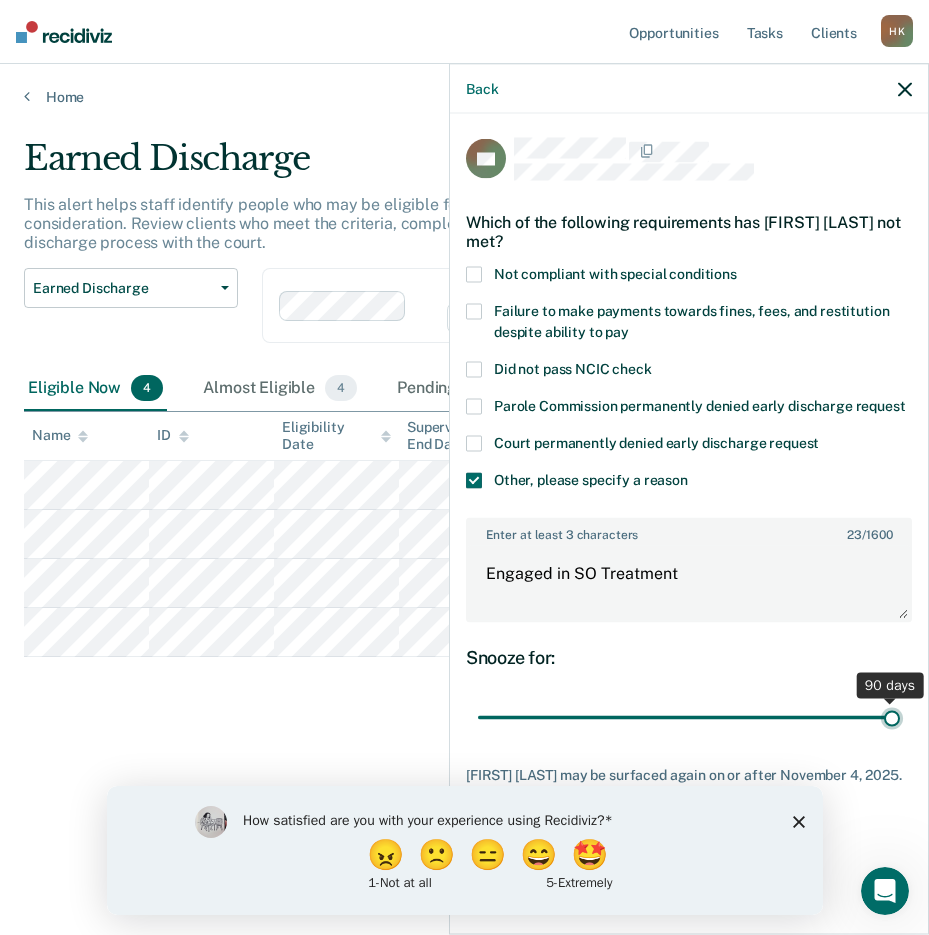 type on "90" 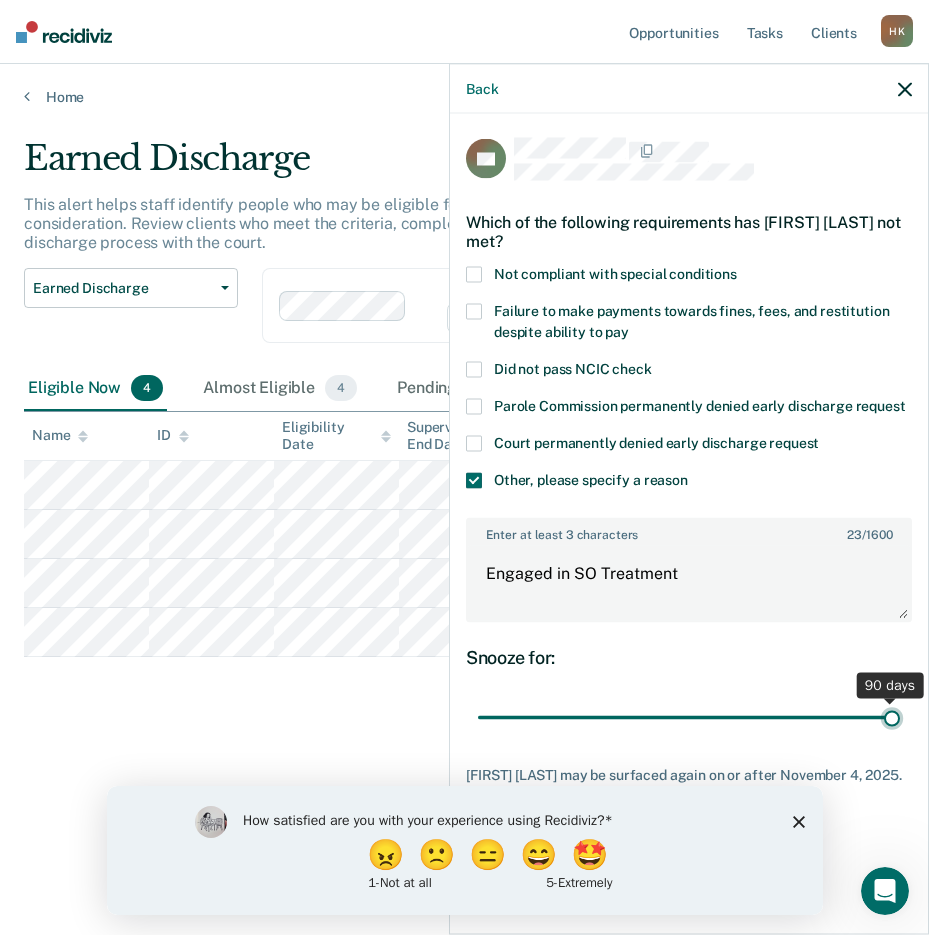 click at bounding box center (689, 717) 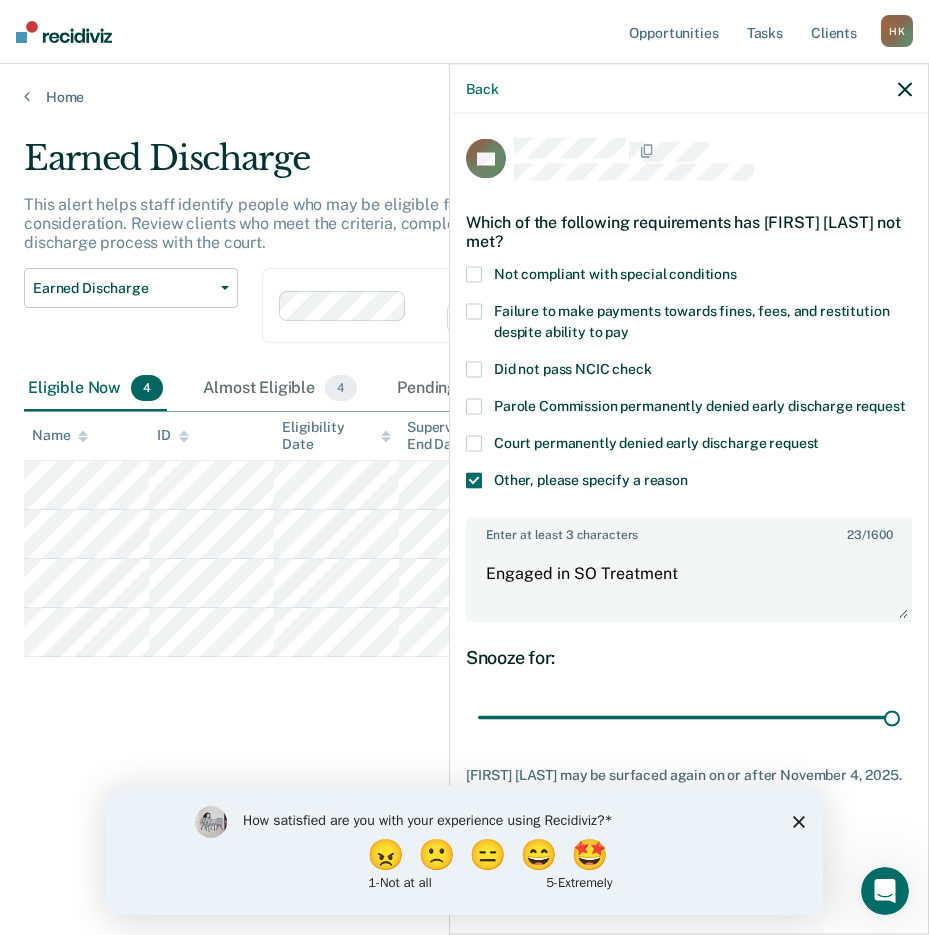 click 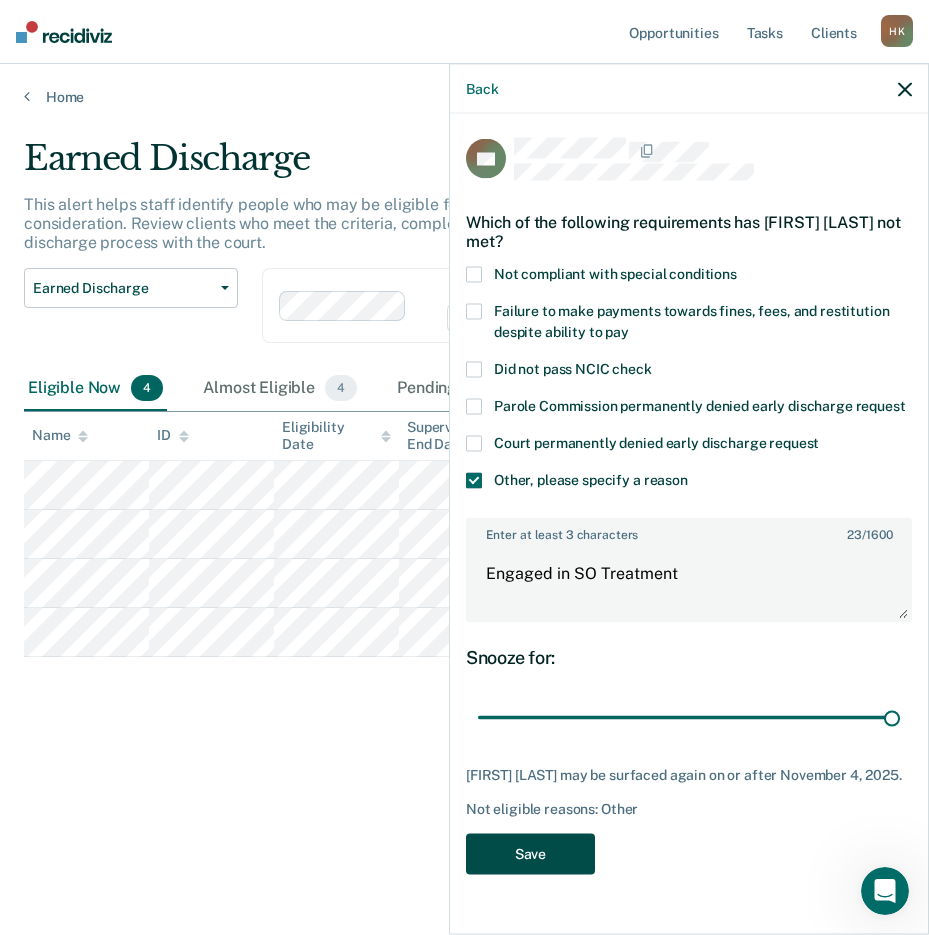 click on "Save" at bounding box center (530, 853) 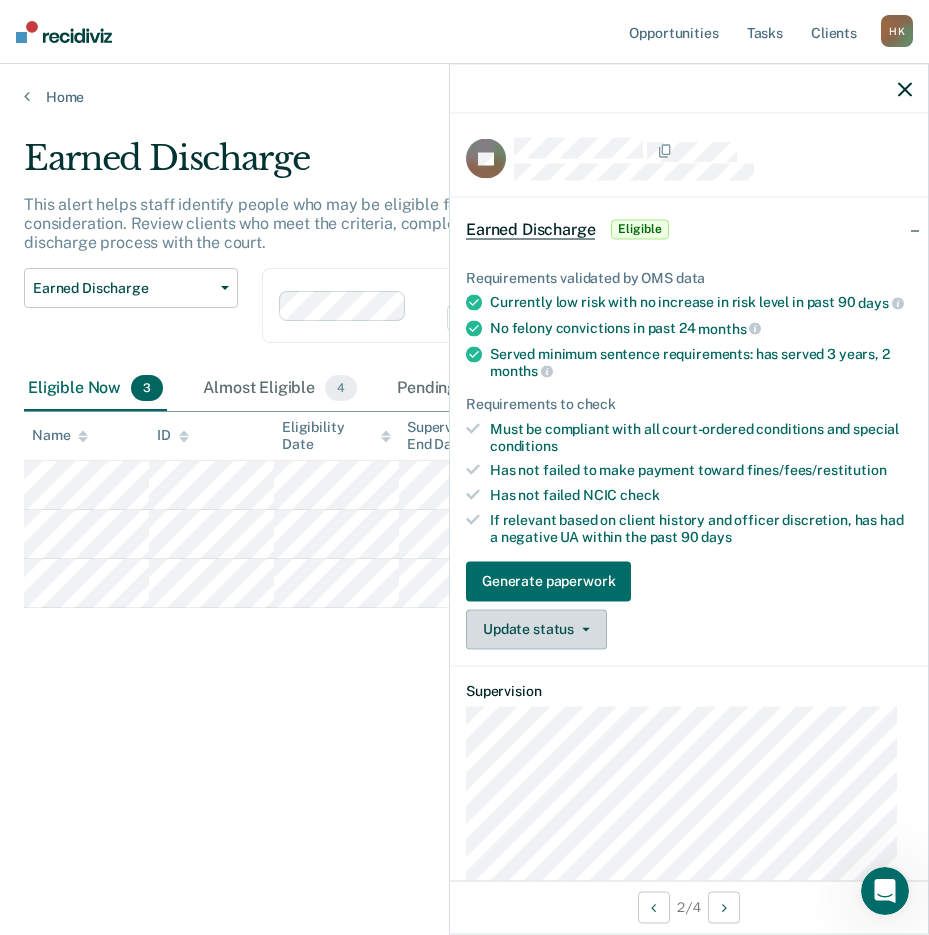 click on "Update status" at bounding box center (536, 629) 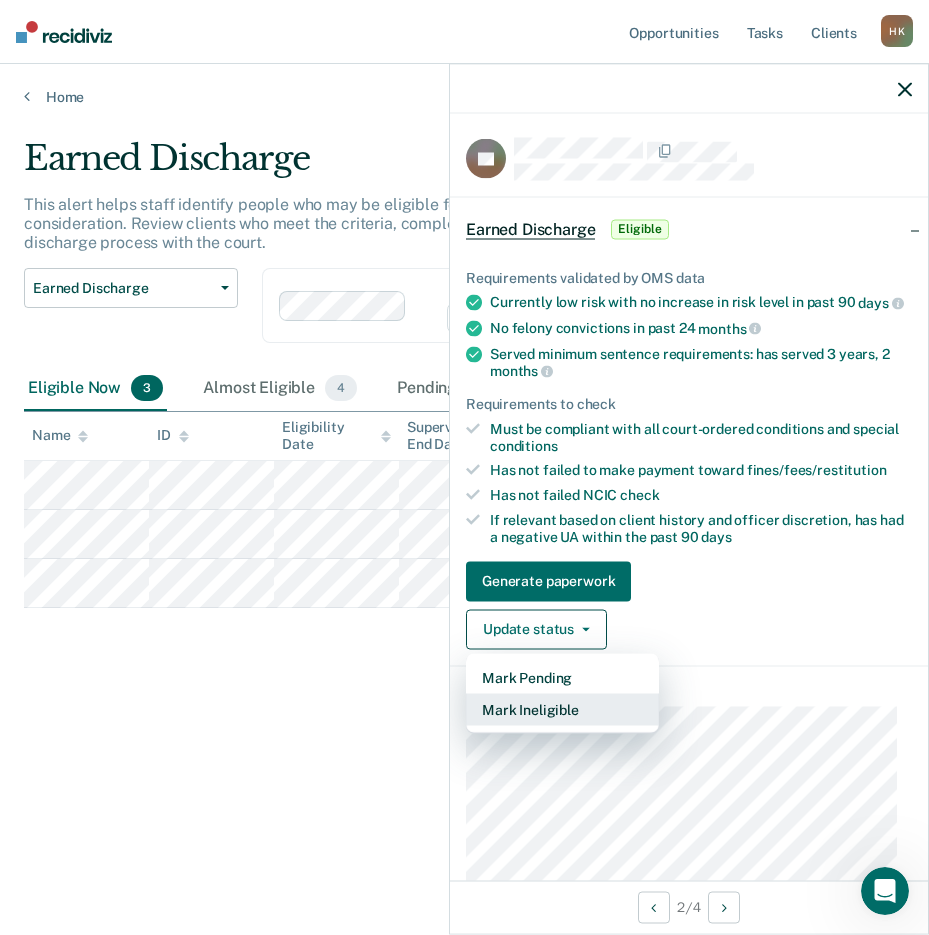 click on "Mark Ineligible" at bounding box center [562, 709] 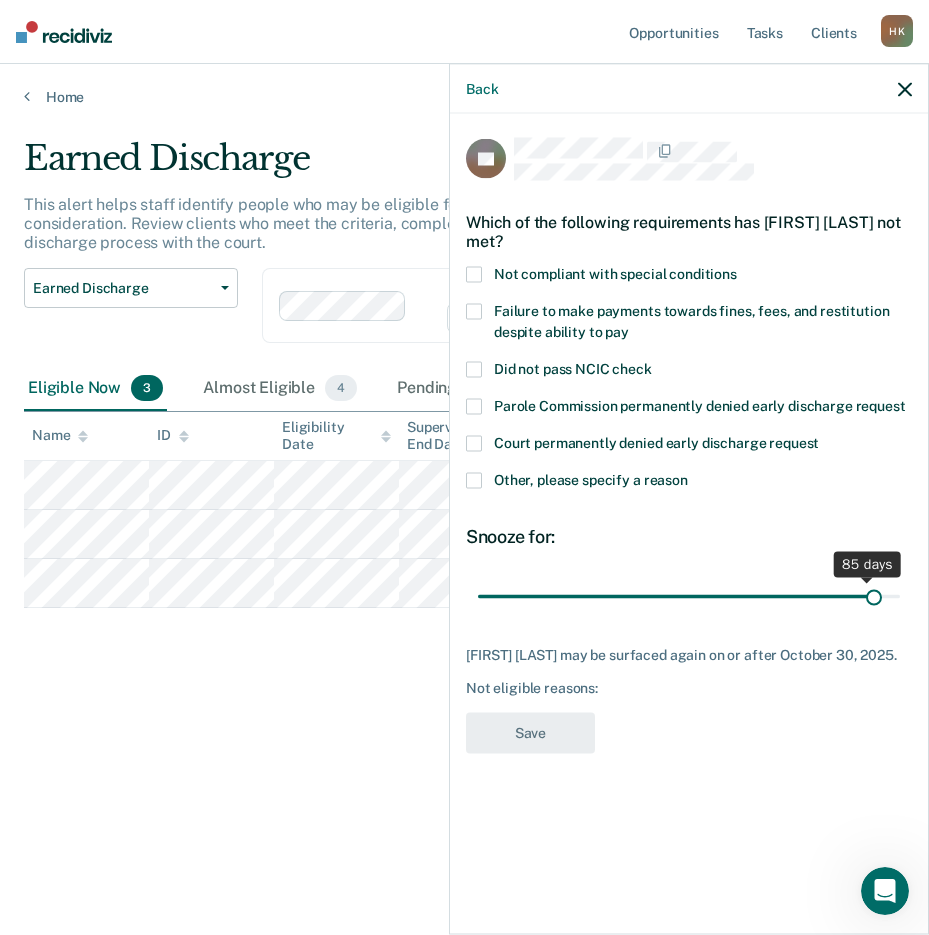 drag, startPoint x: 617, startPoint y: 602, endPoint x: 872, endPoint y: 612, distance: 255.196 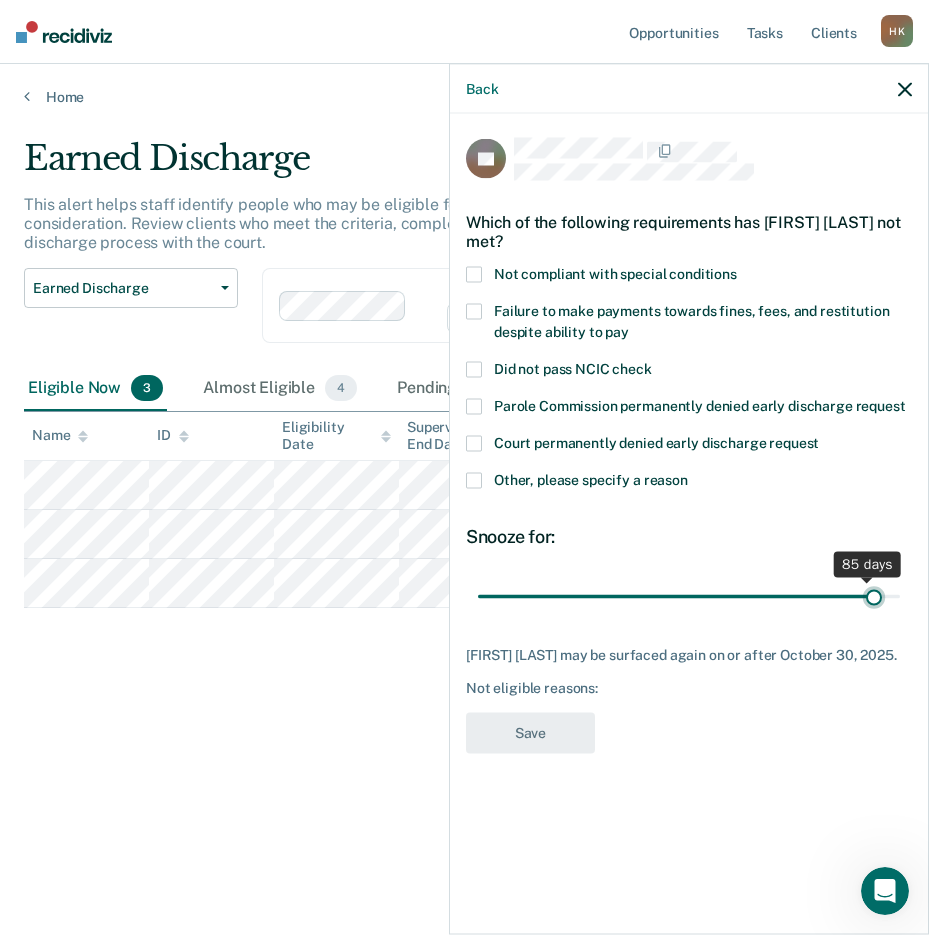 click at bounding box center [689, 596] 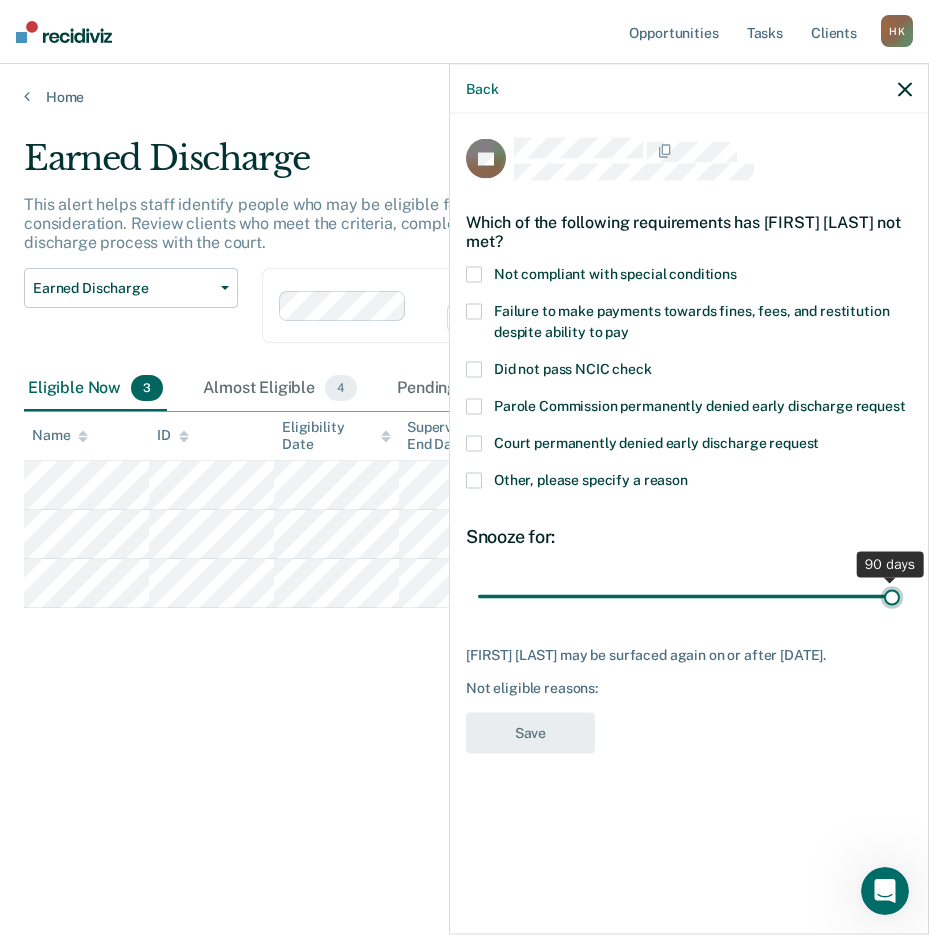 drag, startPoint x: 870, startPoint y: 594, endPoint x: 898, endPoint y: 600, distance: 28.635643 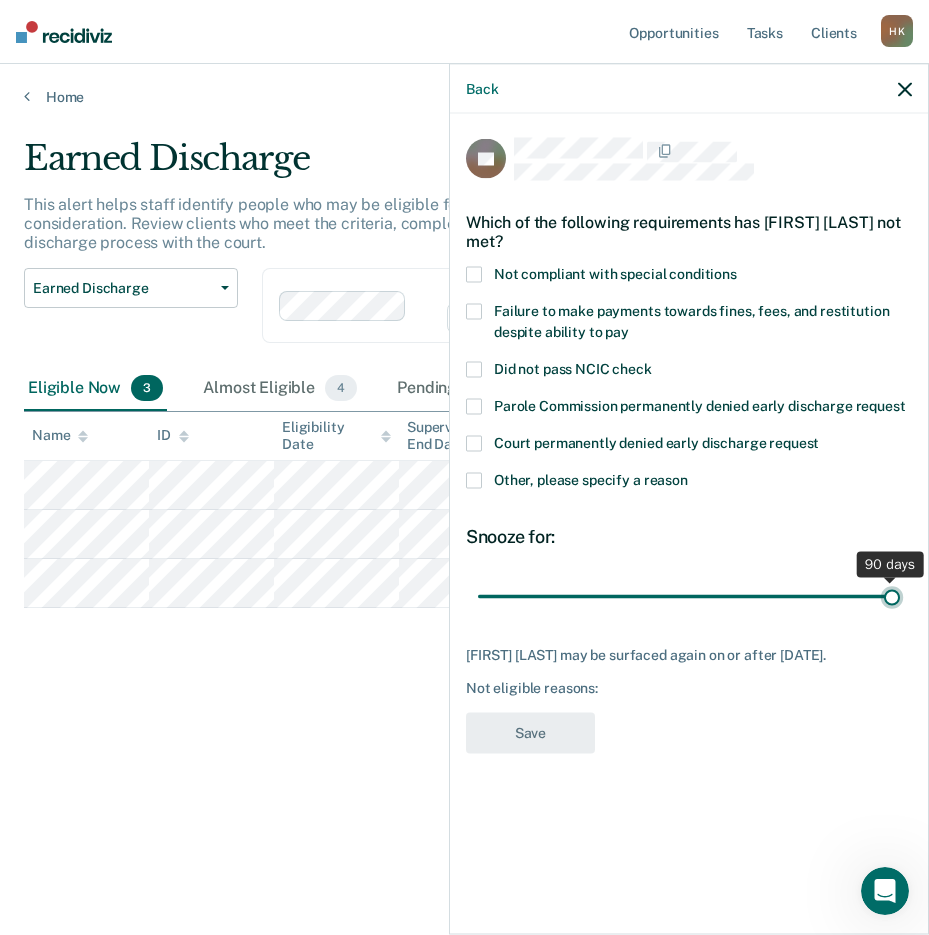 type on "90" 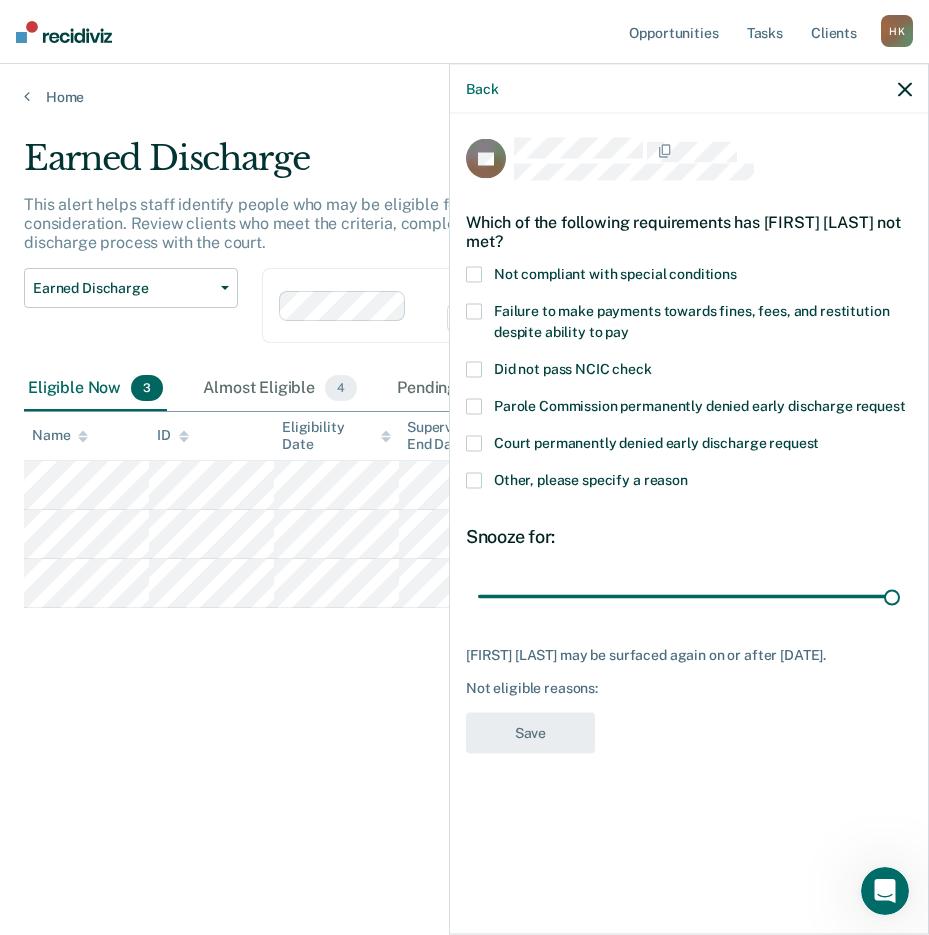 click at bounding box center (474, 275) 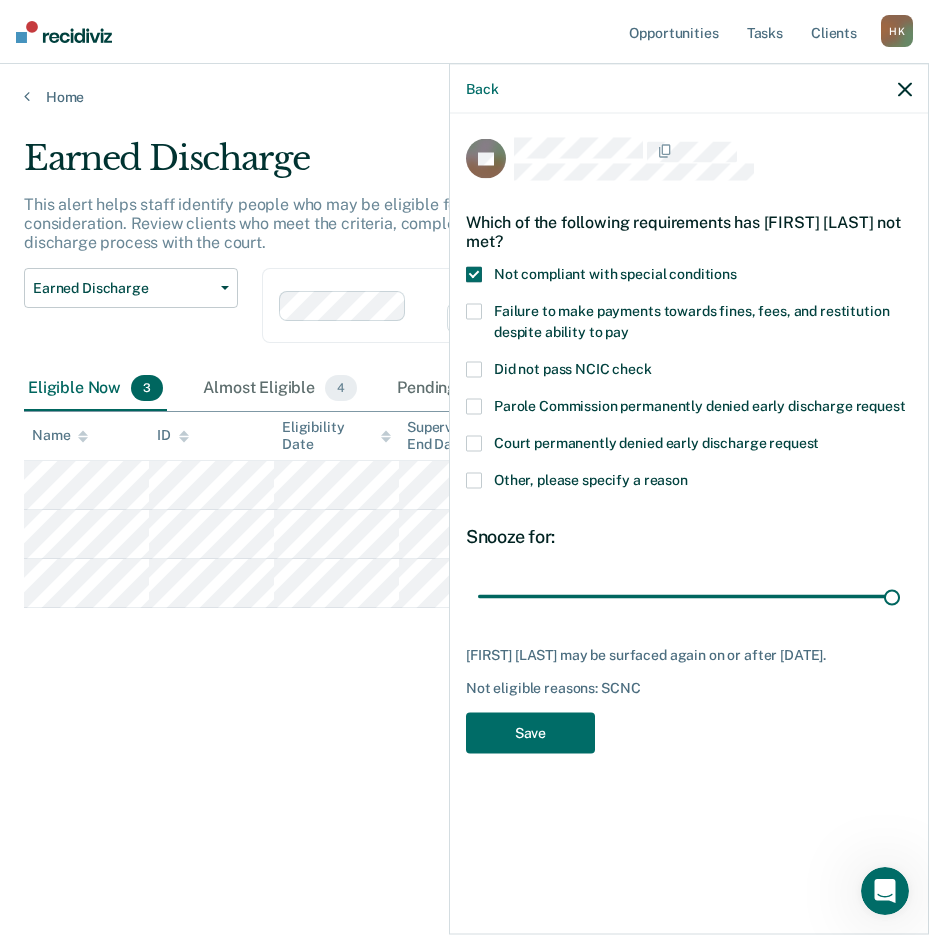 click at bounding box center [474, 481] 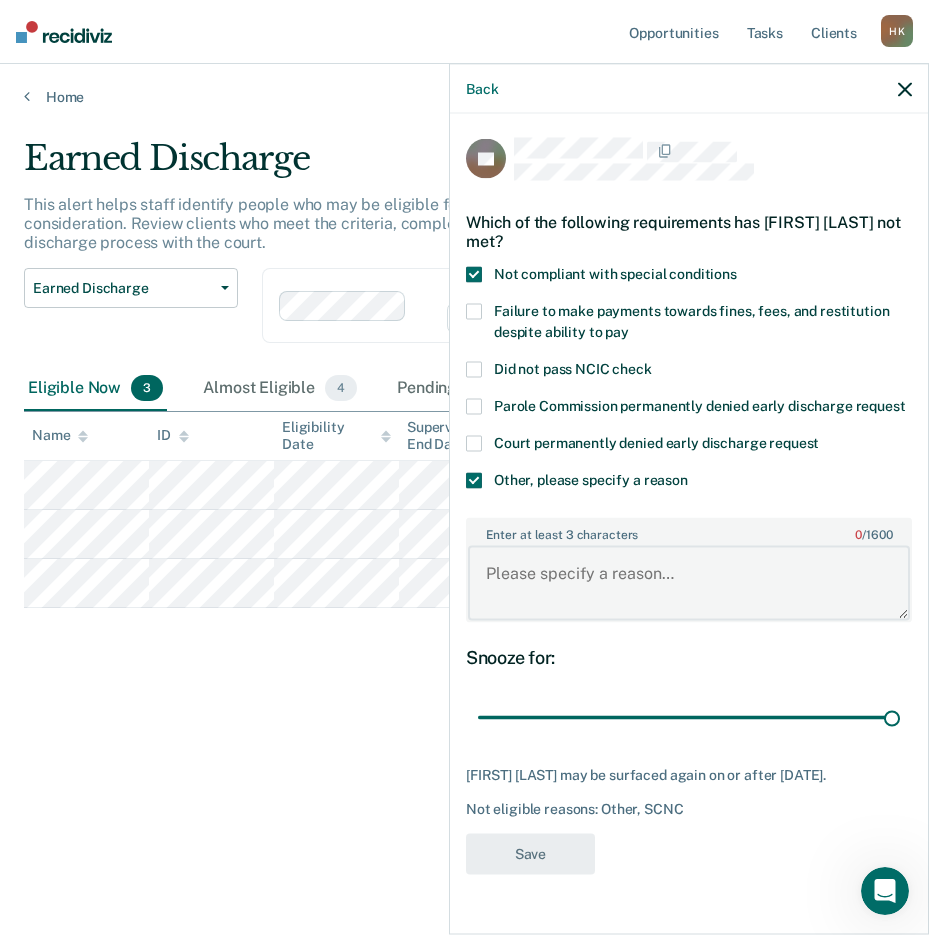 click on "Enter at least 3 characters 0  /  1600" at bounding box center (689, 583) 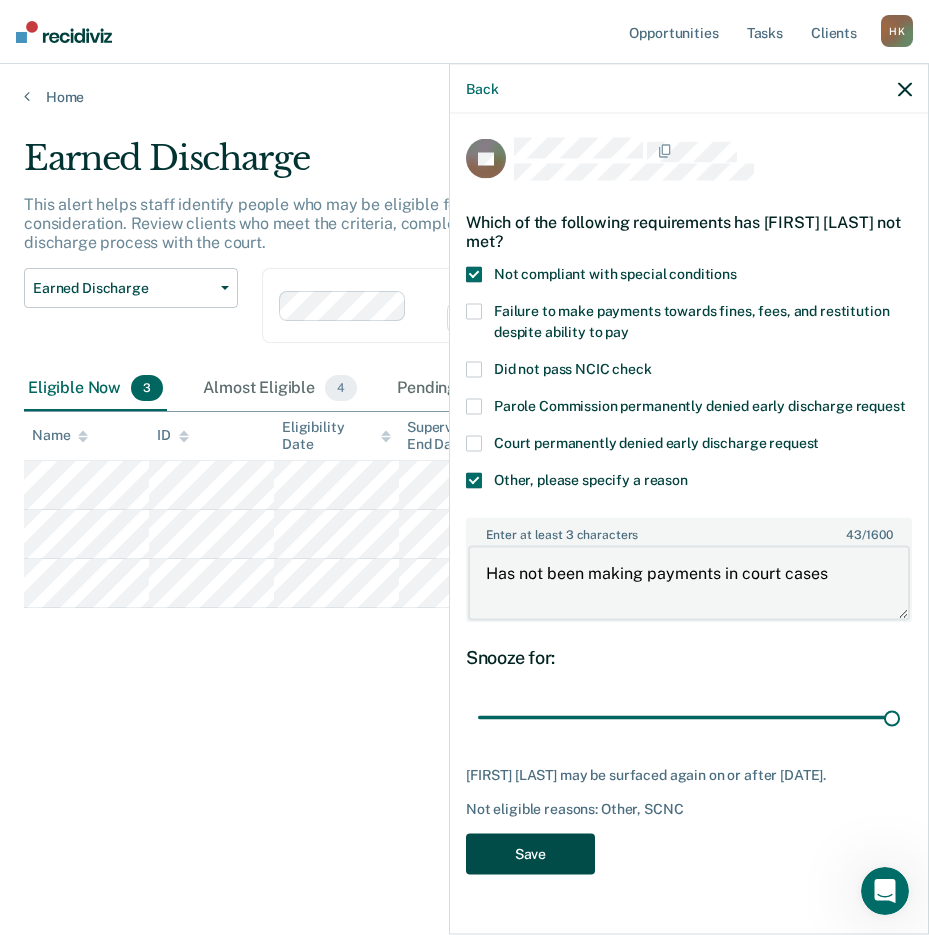 type on "Has not been making payments in court cases" 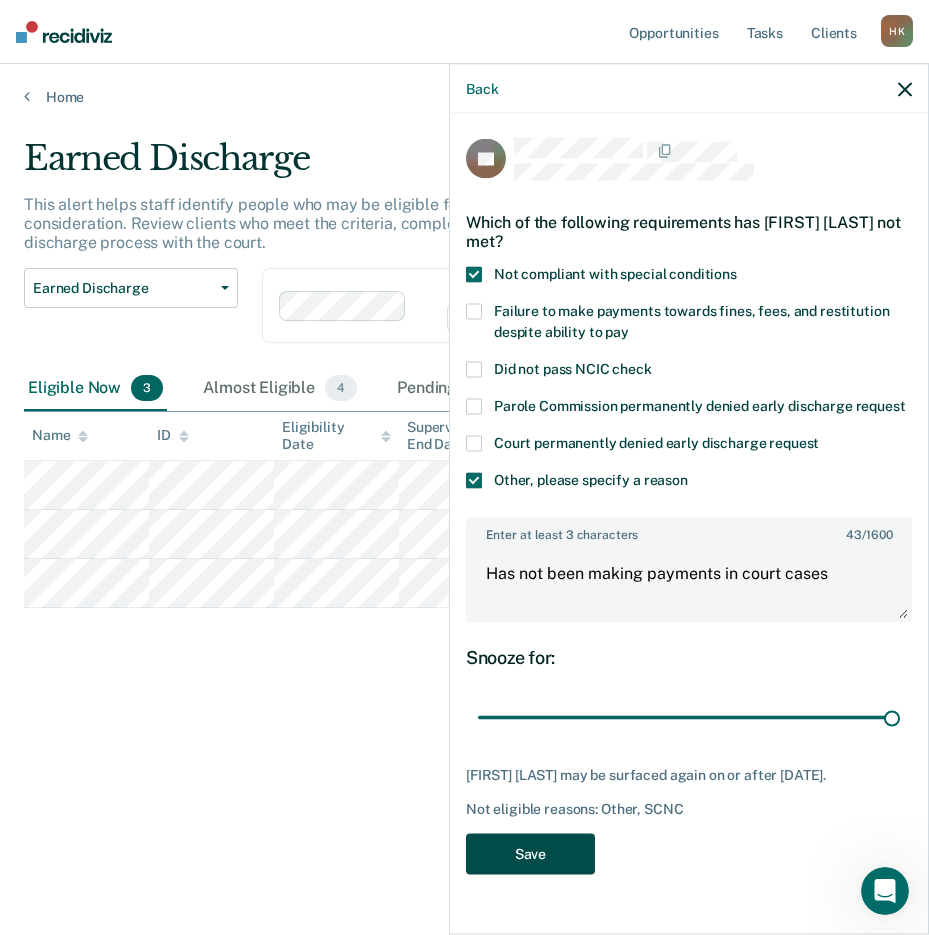 click on "Save" at bounding box center [530, 853] 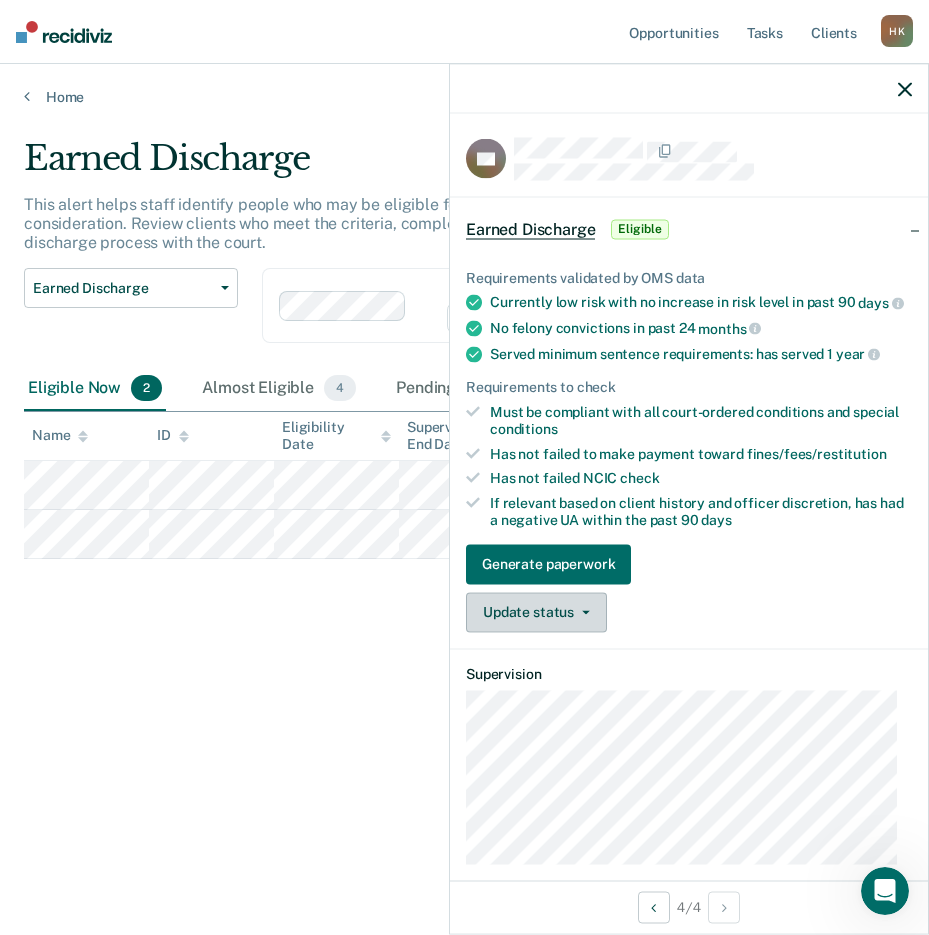 click on "Update status" at bounding box center (536, 612) 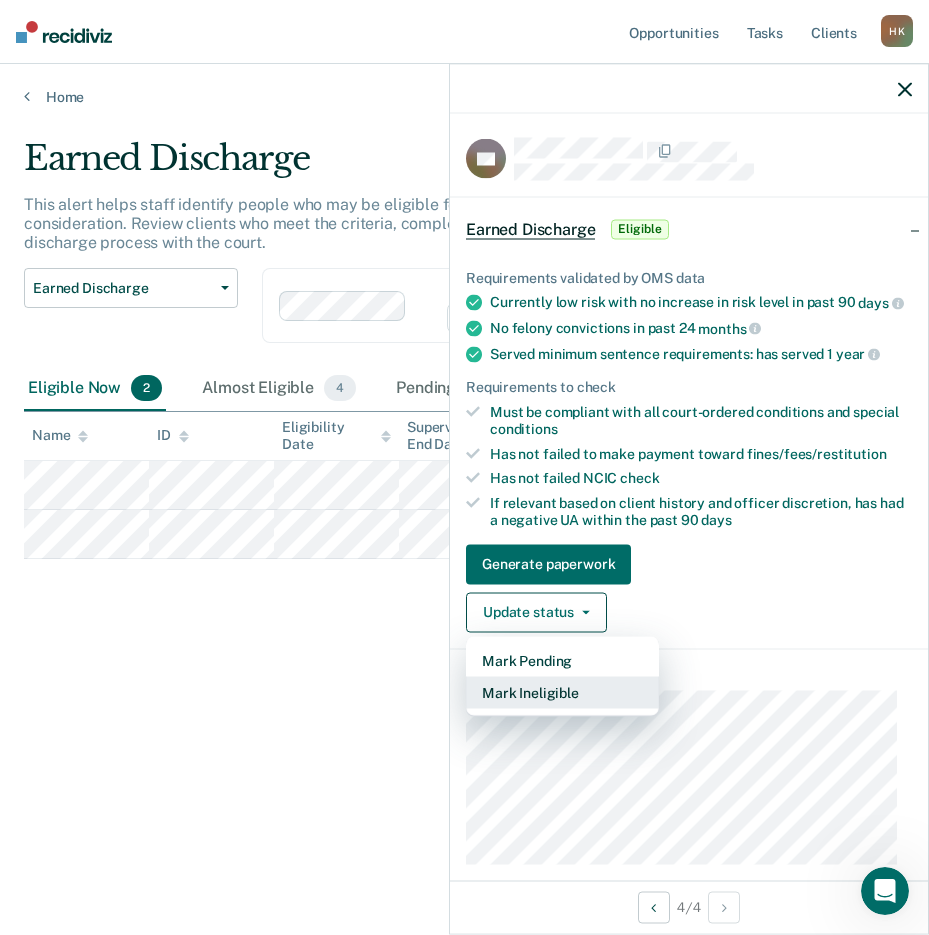 click on "Mark Ineligible" at bounding box center [562, 692] 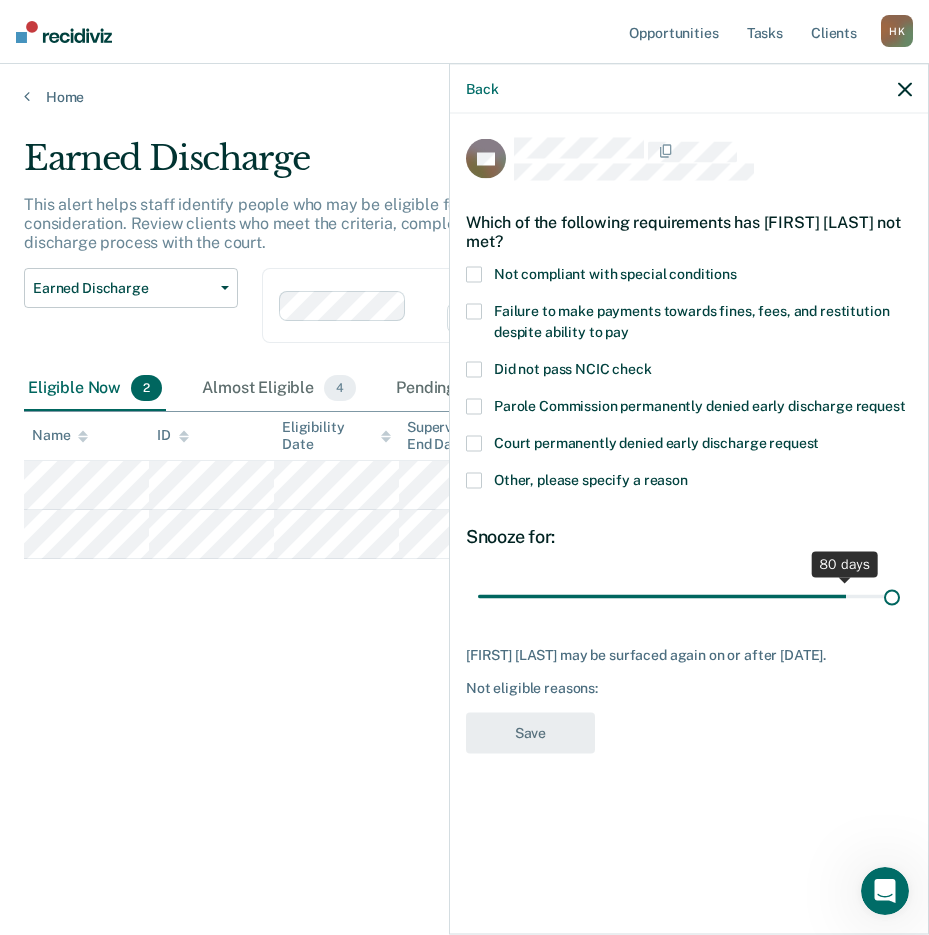 drag, startPoint x: 616, startPoint y: 597, endPoint x: 899, endPoint y: 618, distance: 283.77808 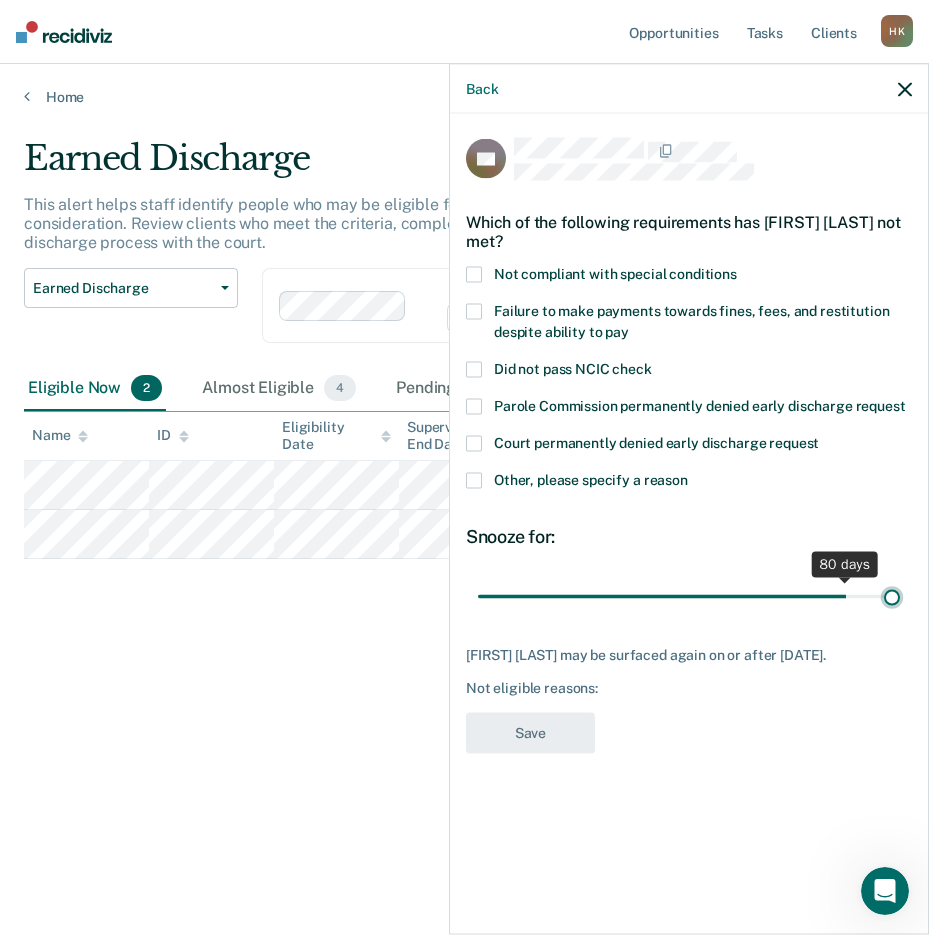 type on "90" 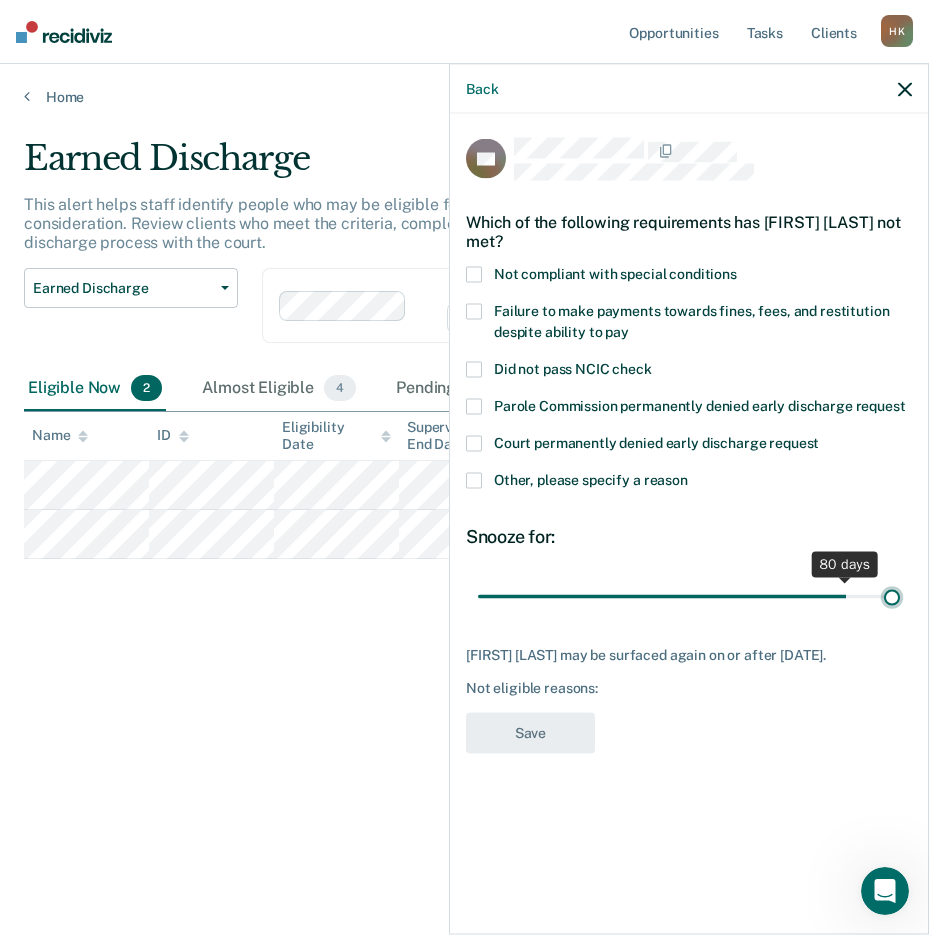 click at bounding box center (689, 596) 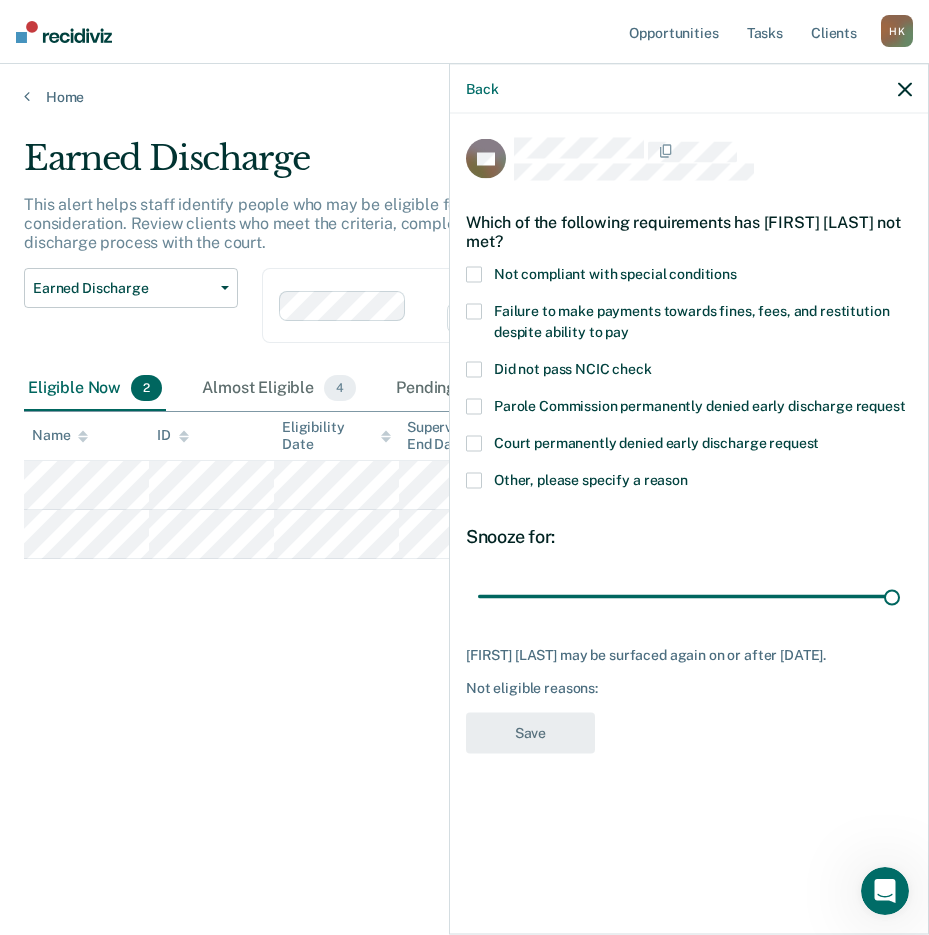 click at bounding box center [474, 275] 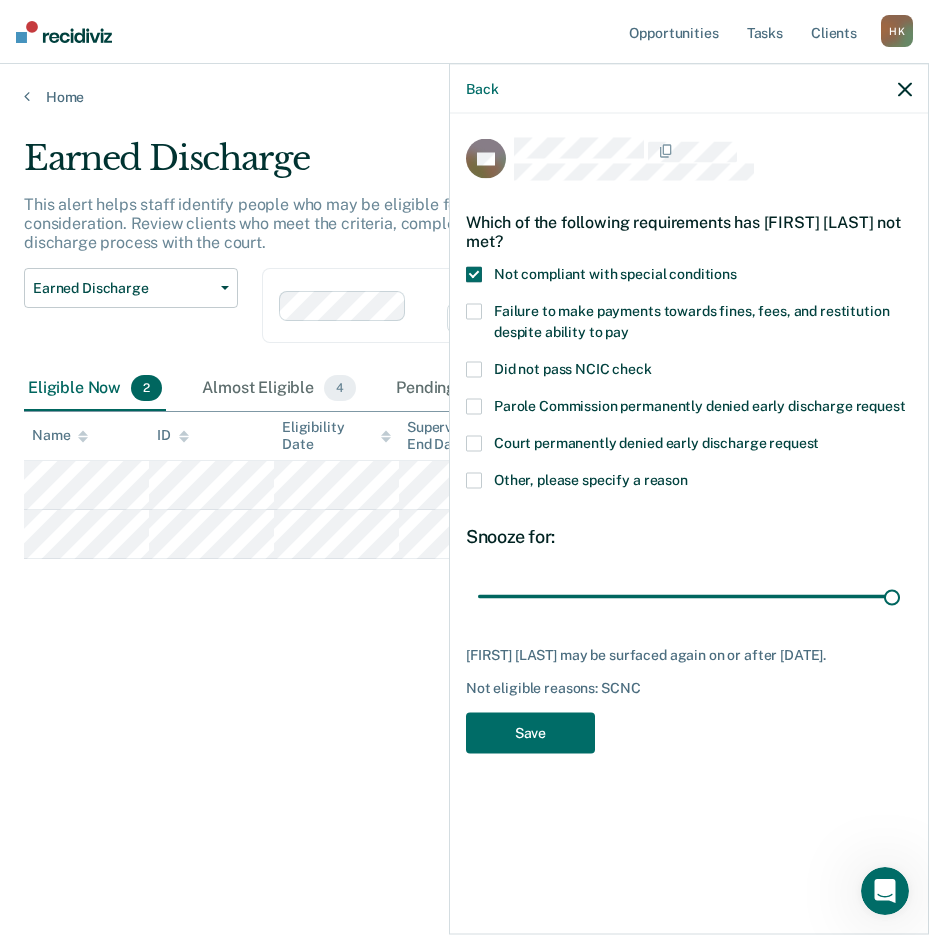 click on "Other, please specify a reason" at bounding box center [689, 483] 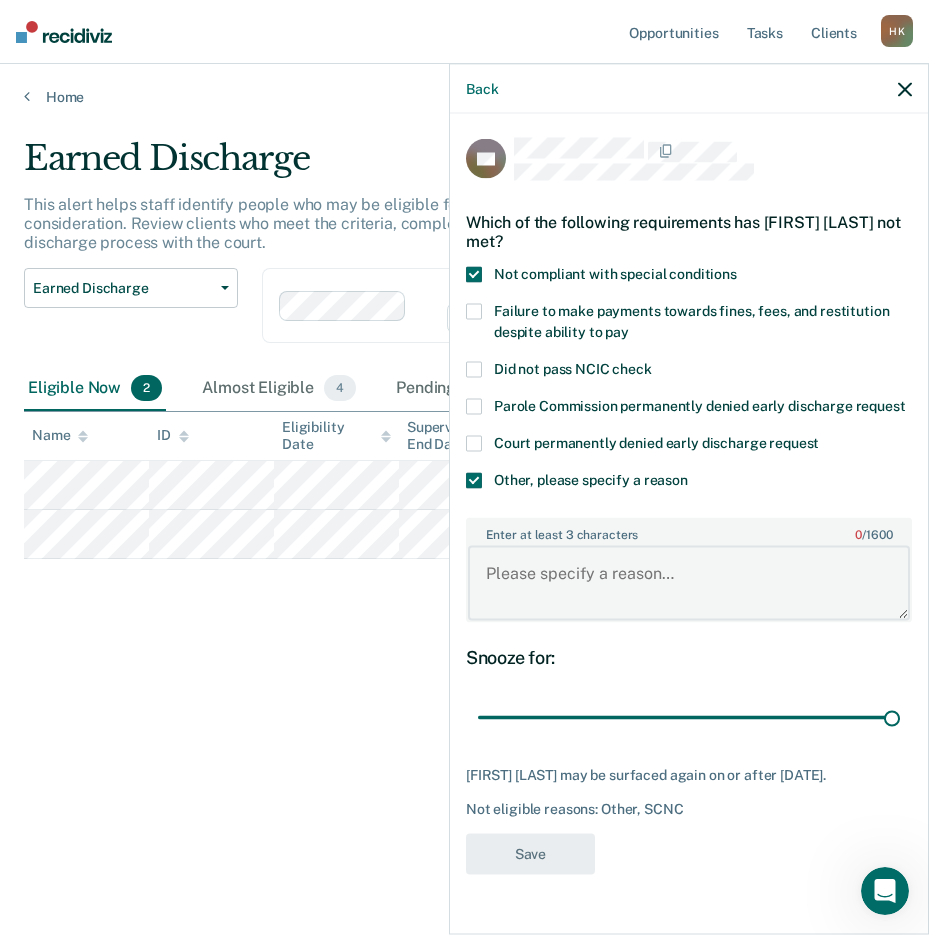 click on "Enter at least 3 characters 0  /  1600" at bounding box center [689, 583] 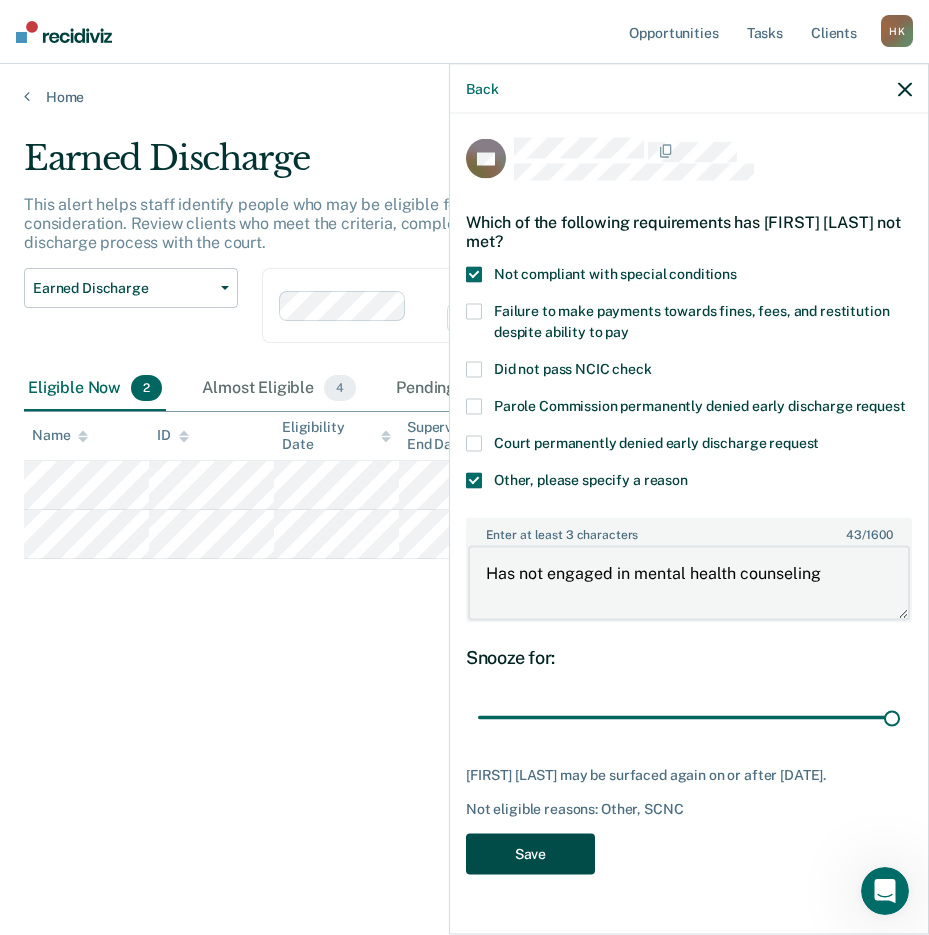 type on "Has not engaged in mental health counseling" 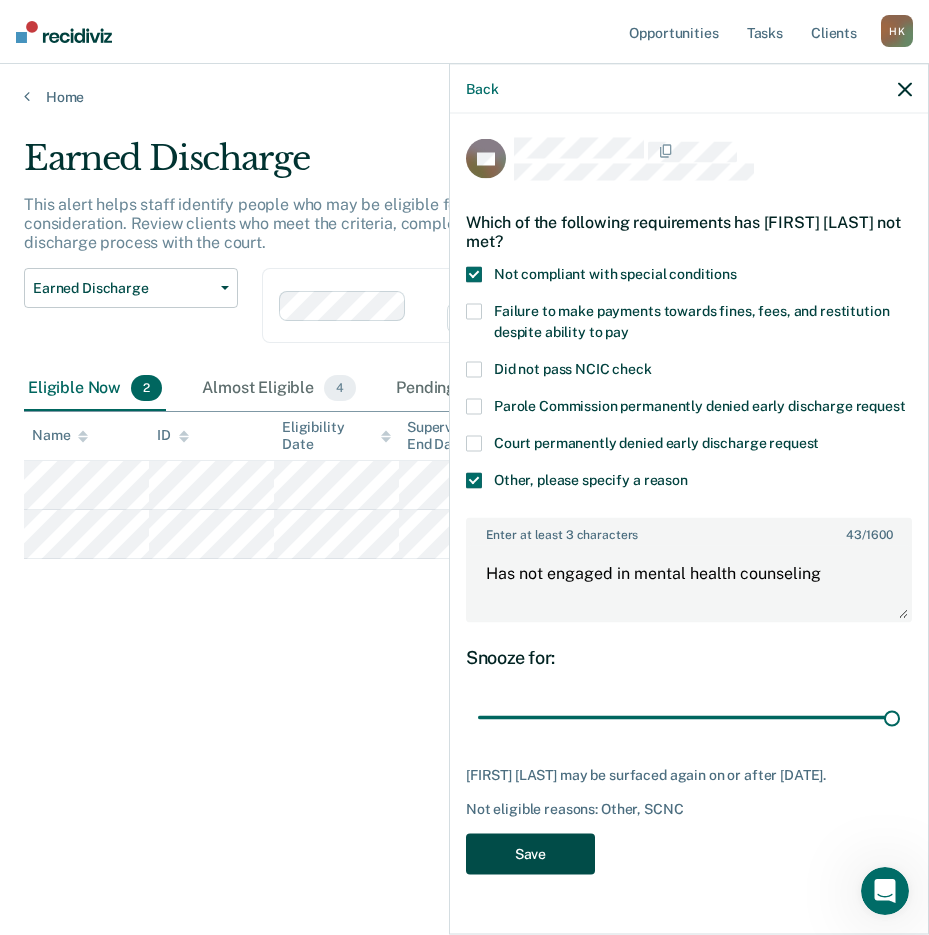 click on "Save" at bounding box center [530, 853] 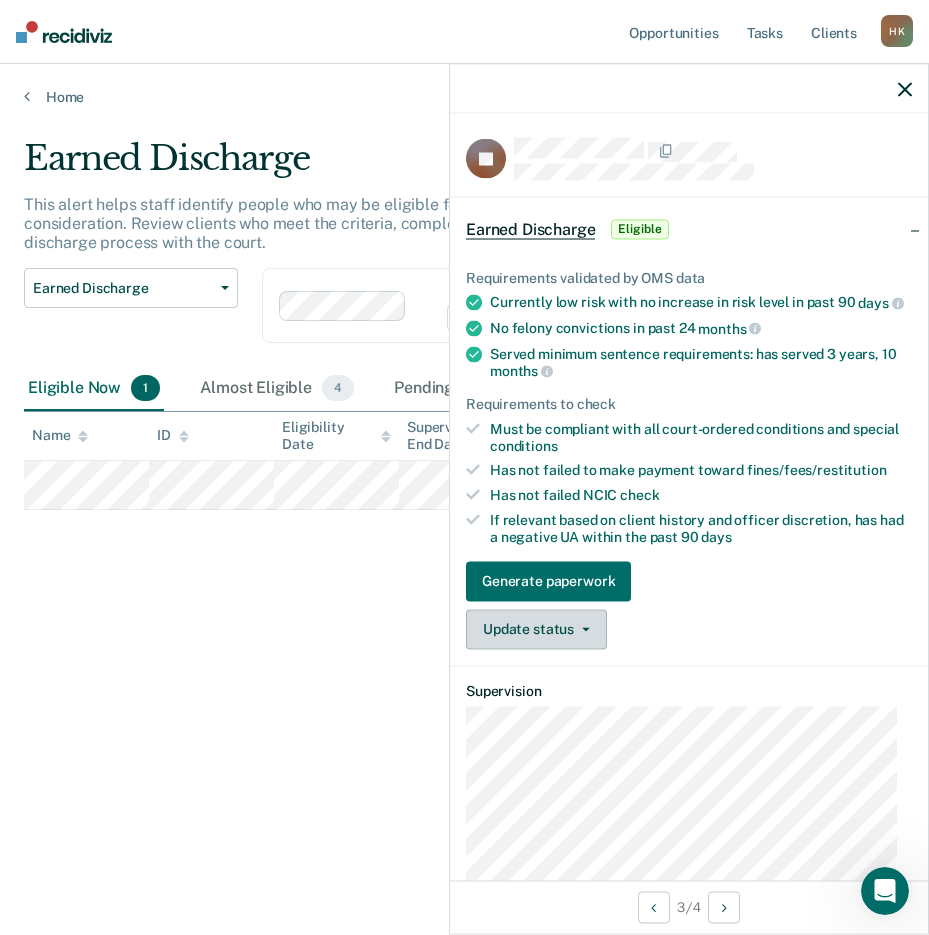 click on "Update status" at bounding box center (536, 629) 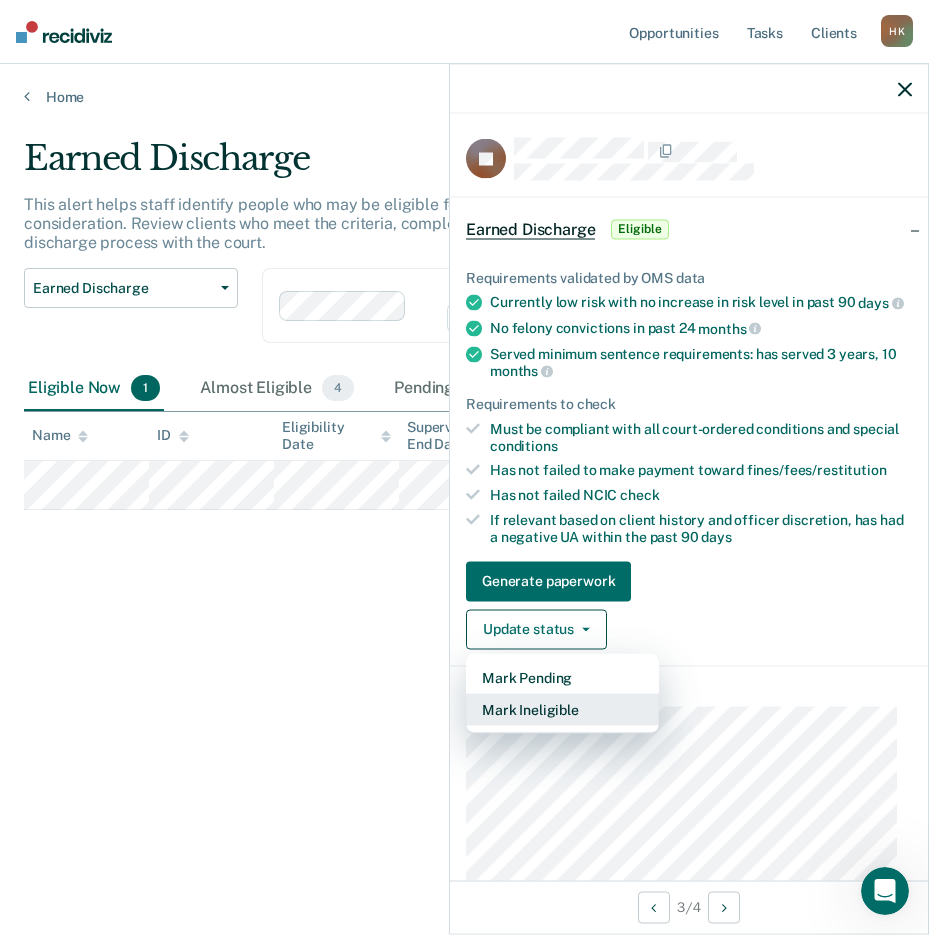 click on "Mark Ineligible" at bounding box center [562, 709] 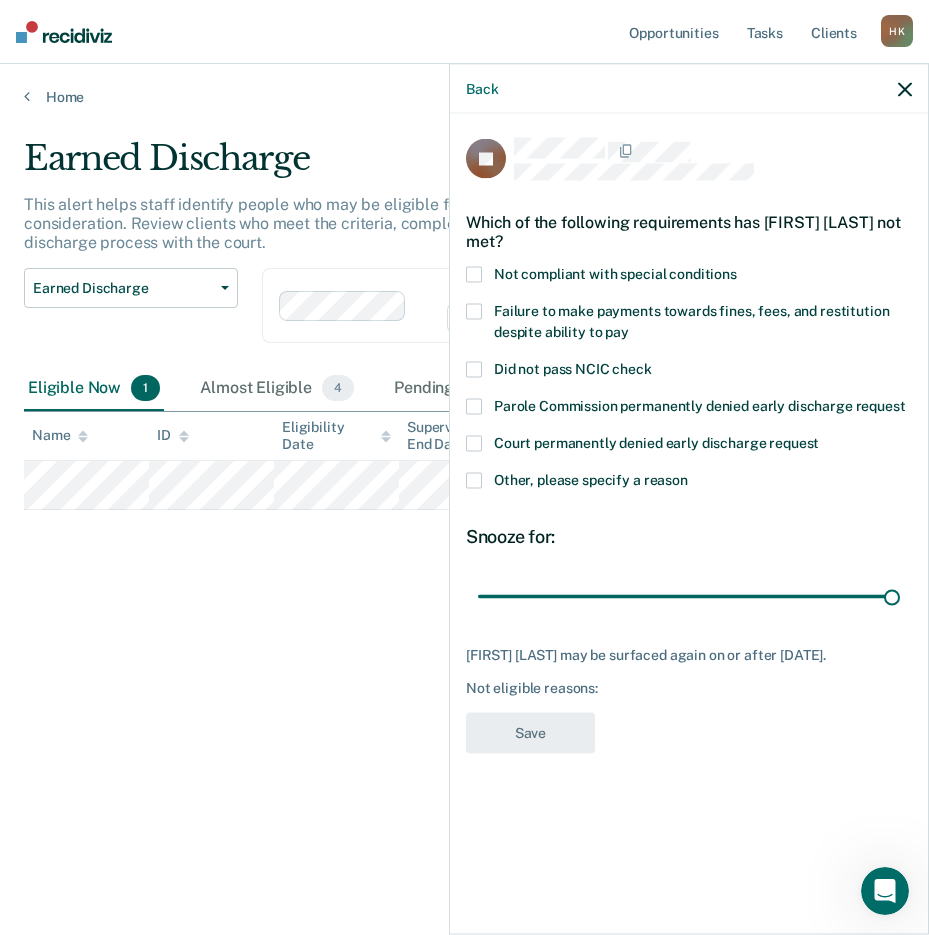 drag, startPoint x: 620, startPoint y: 596, endPoint x: 923, endPoint y: 539, distance: 308.3148 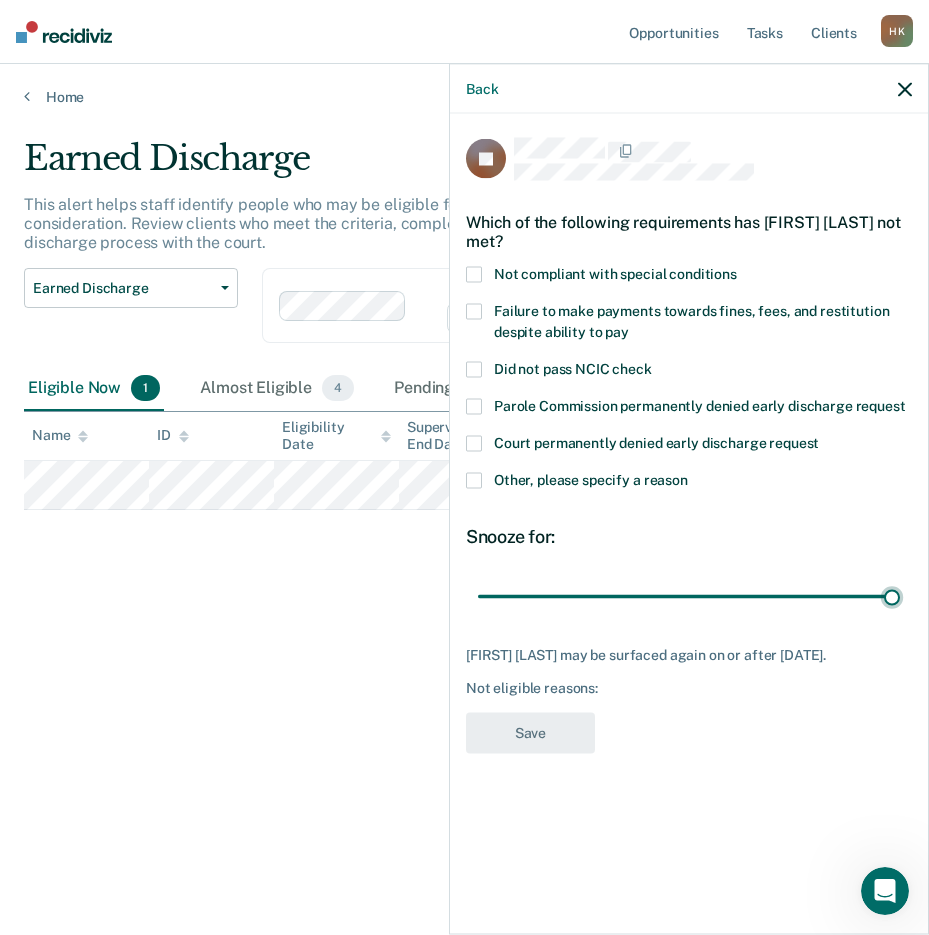 type on "90" 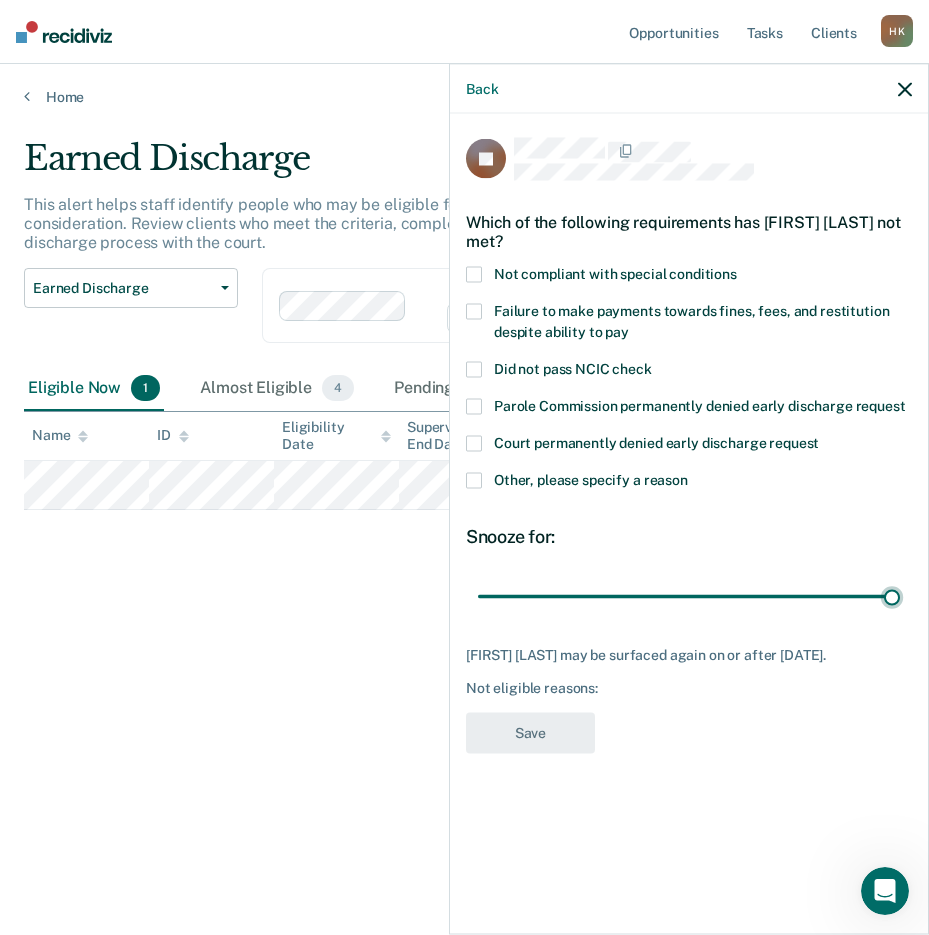 click at bounding box center [689, 596] 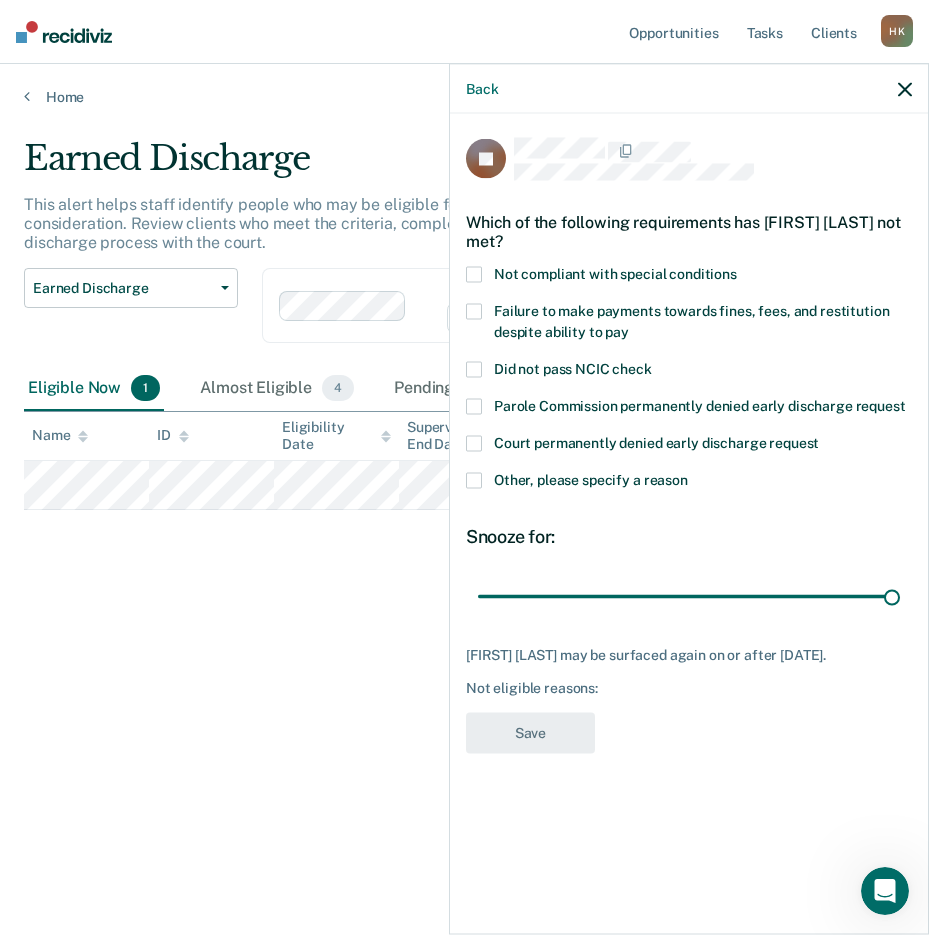 click at bounding box center [474, 481] 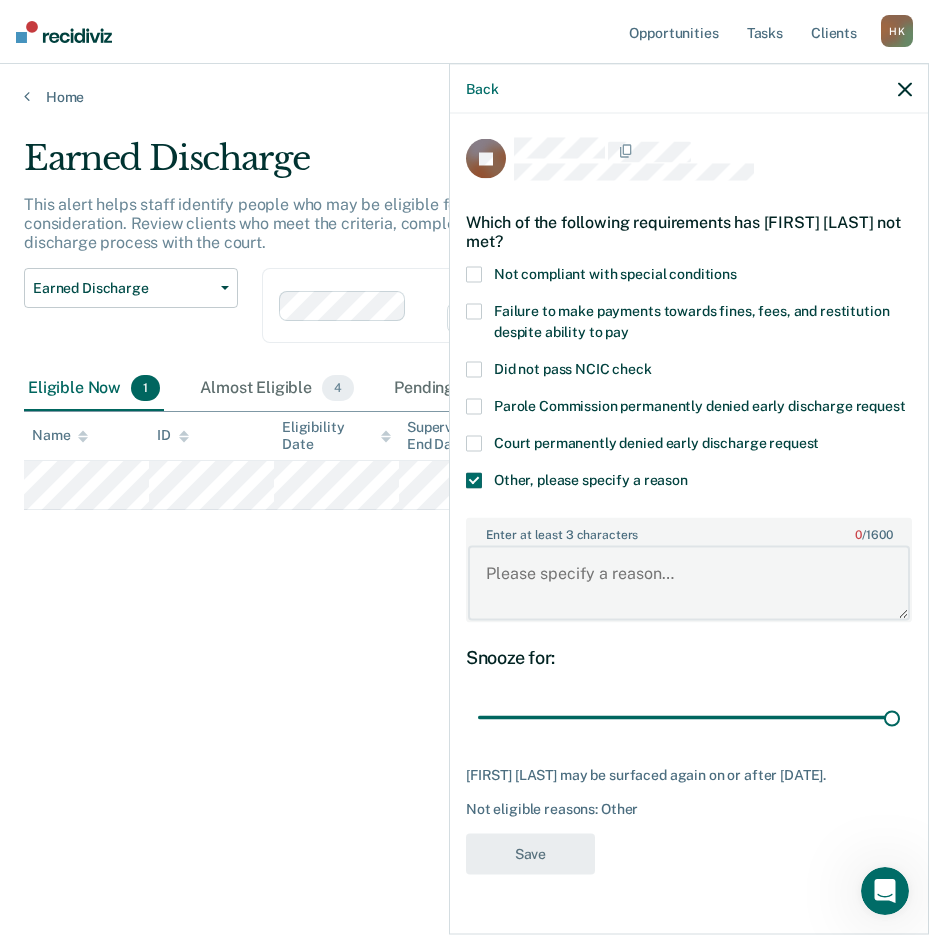 click on "Enter at least 3 characters 0  /  1600" at bounding box center (689, 583) 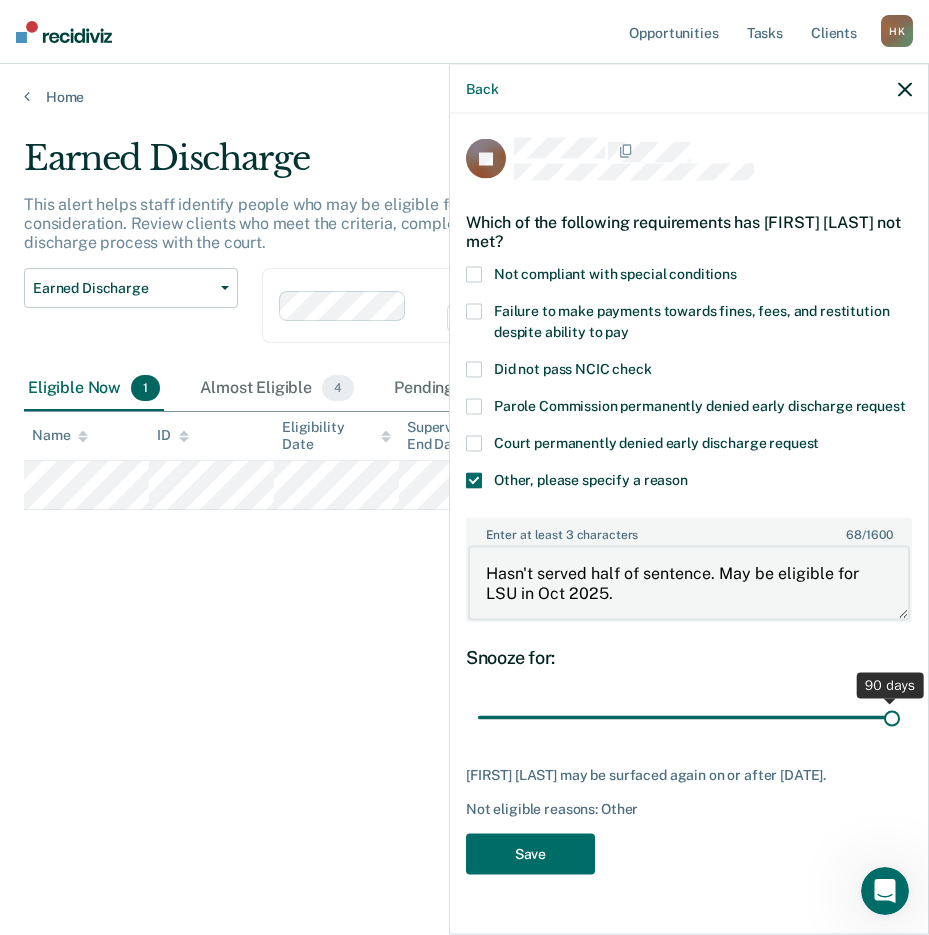 type on "Hasn't served half of sentence. May be eligible for LSU in Oct 2025." 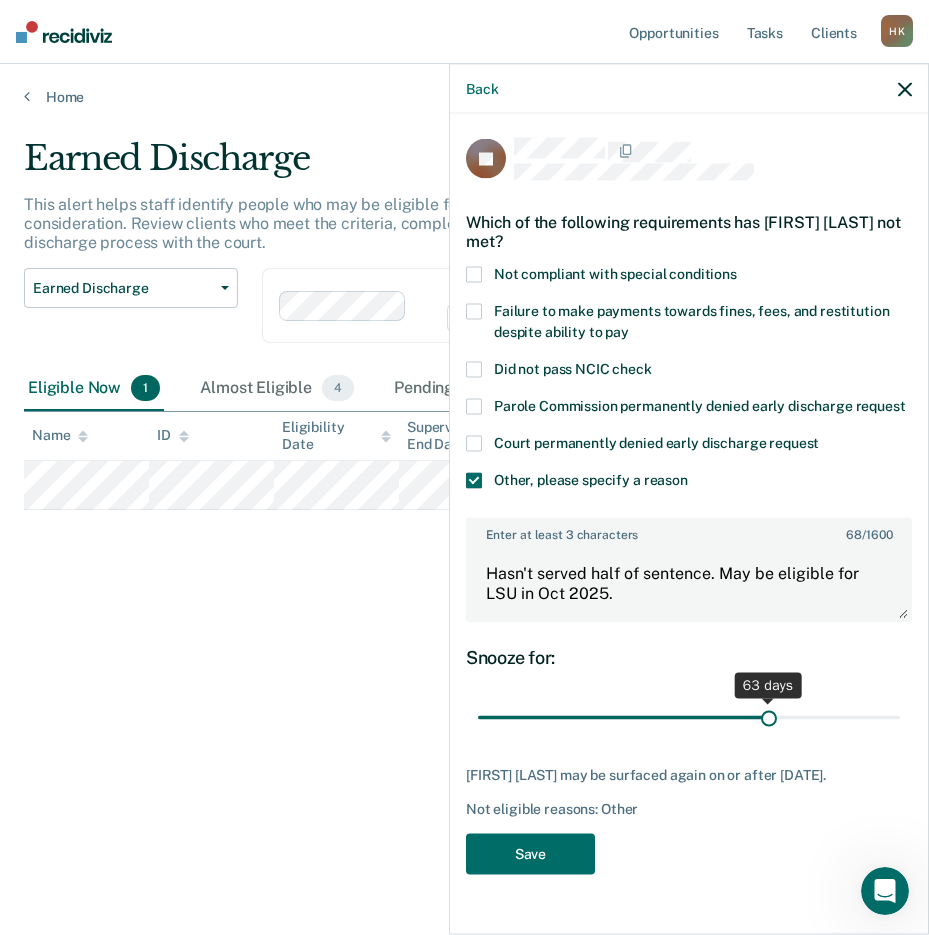 drag, startPoint x: 893, startPoint y: 712, endPoint x: 770, endPoint y: 736, distance: 125.31959 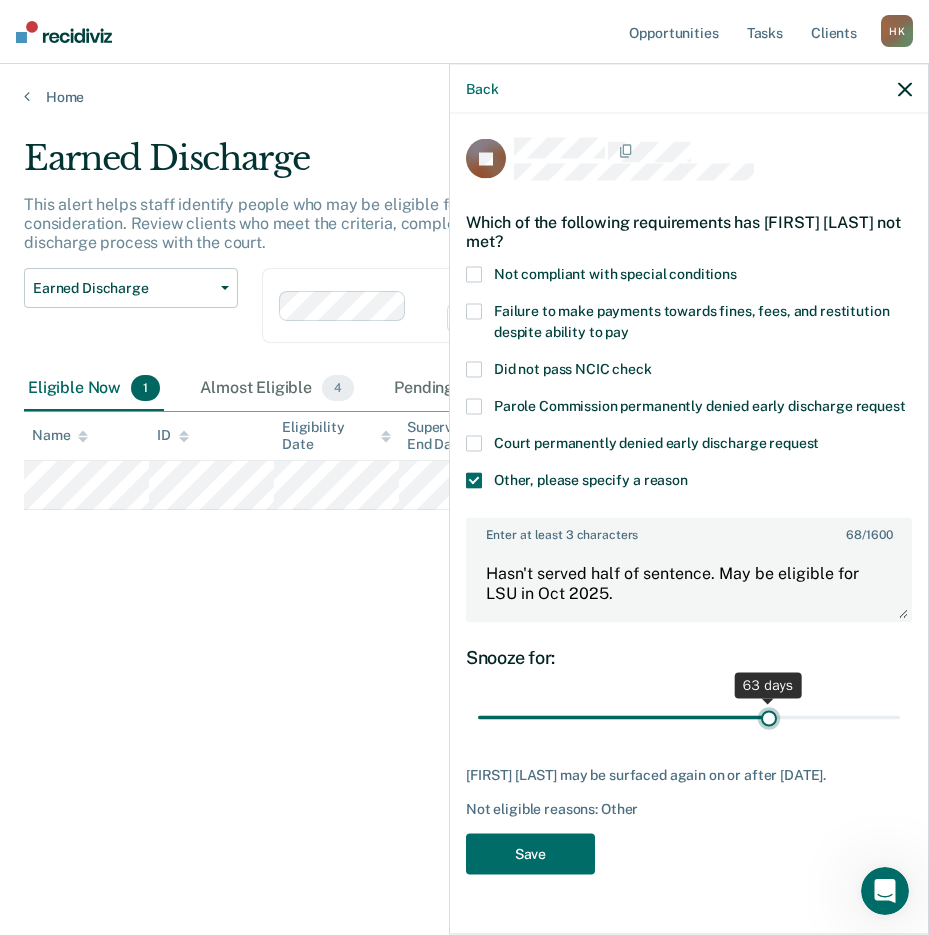 type on "63" 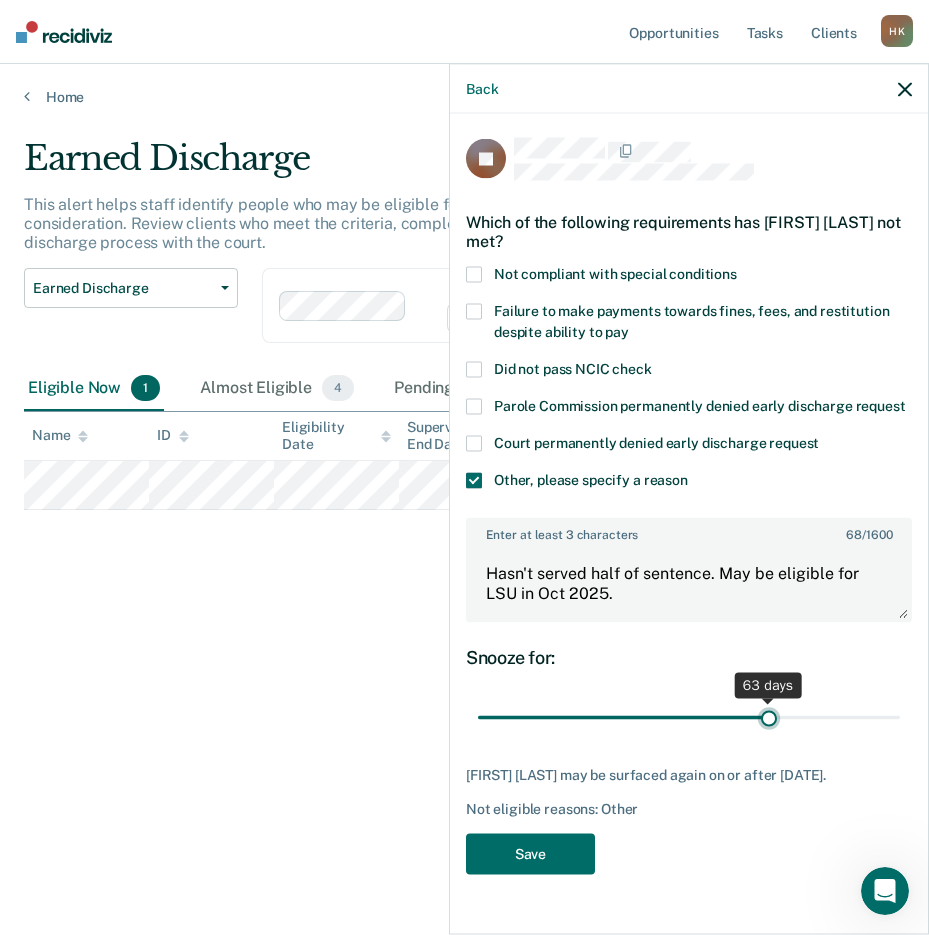 click at bounding box center [689, 717] 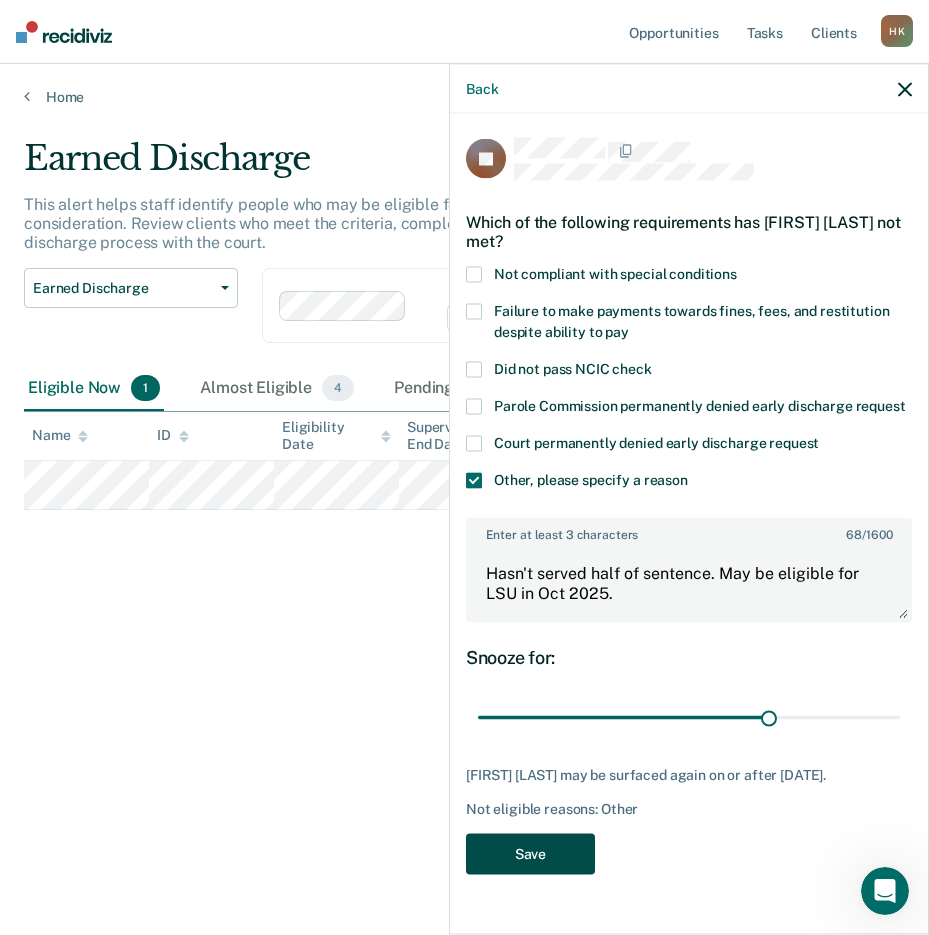click on "Save" at bounding box center (530, 853) 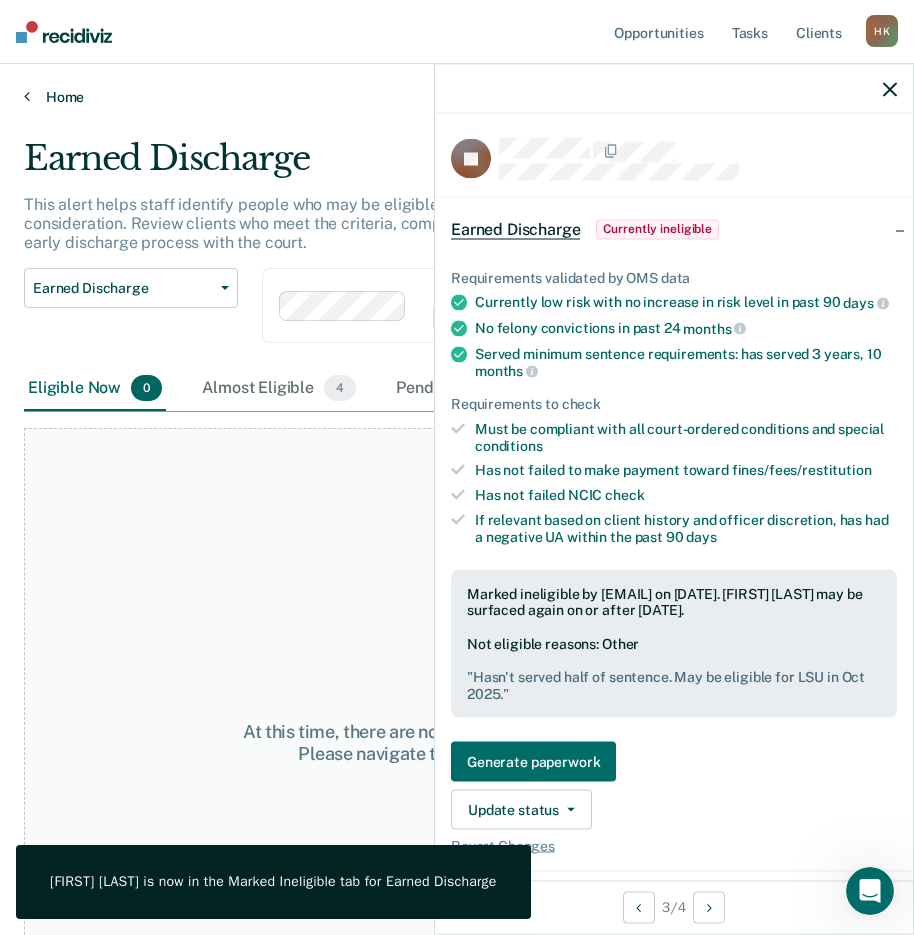 click on "Home" at bounding box center [457, 97] 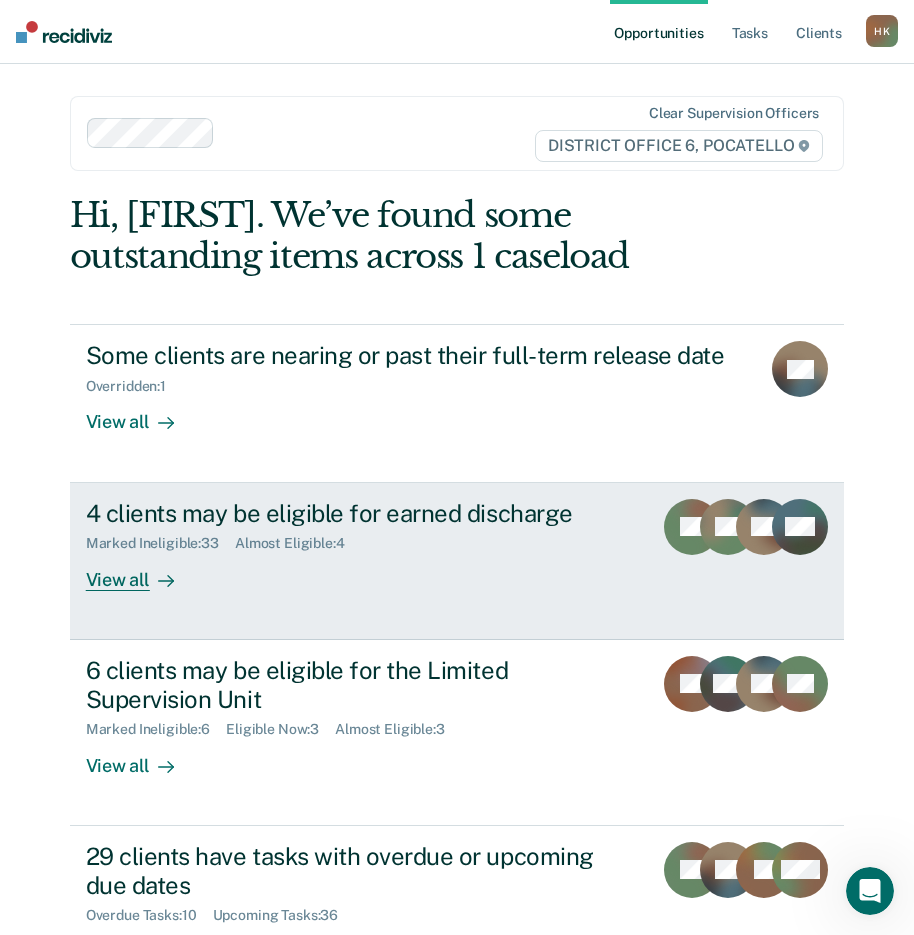 click on "View all" at bounding box center [142, 571] 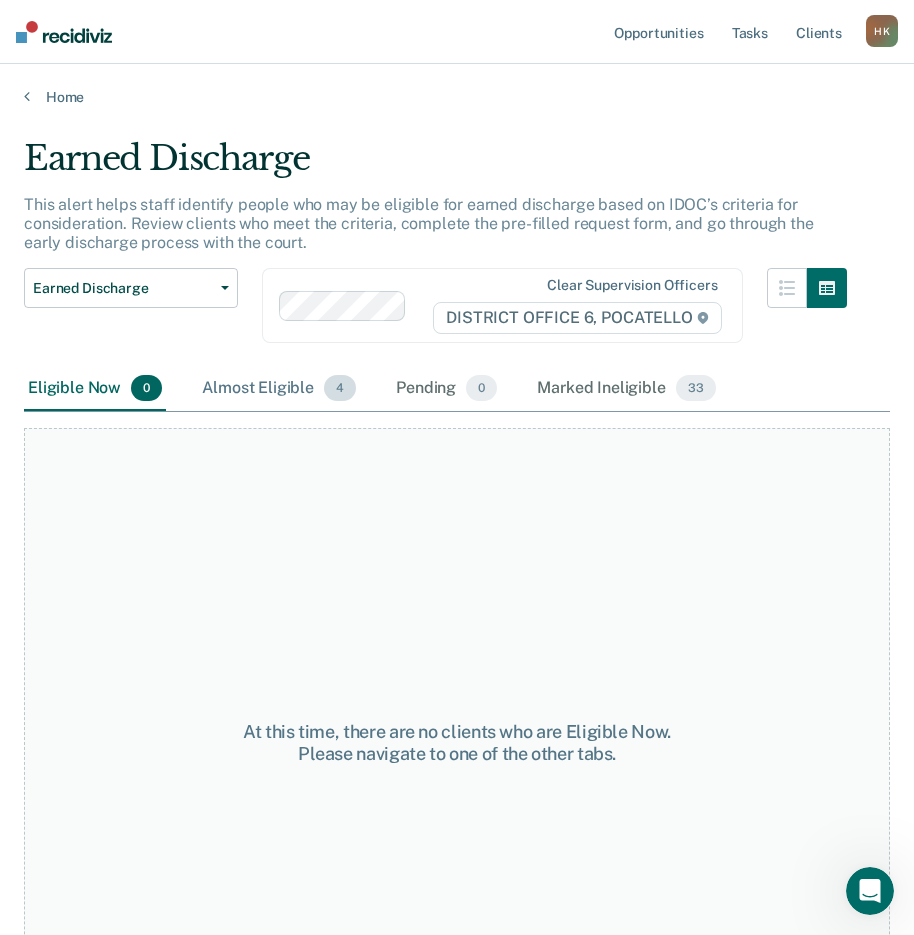 click on "Almost Eligible 4" at bounding box center [279, 389] 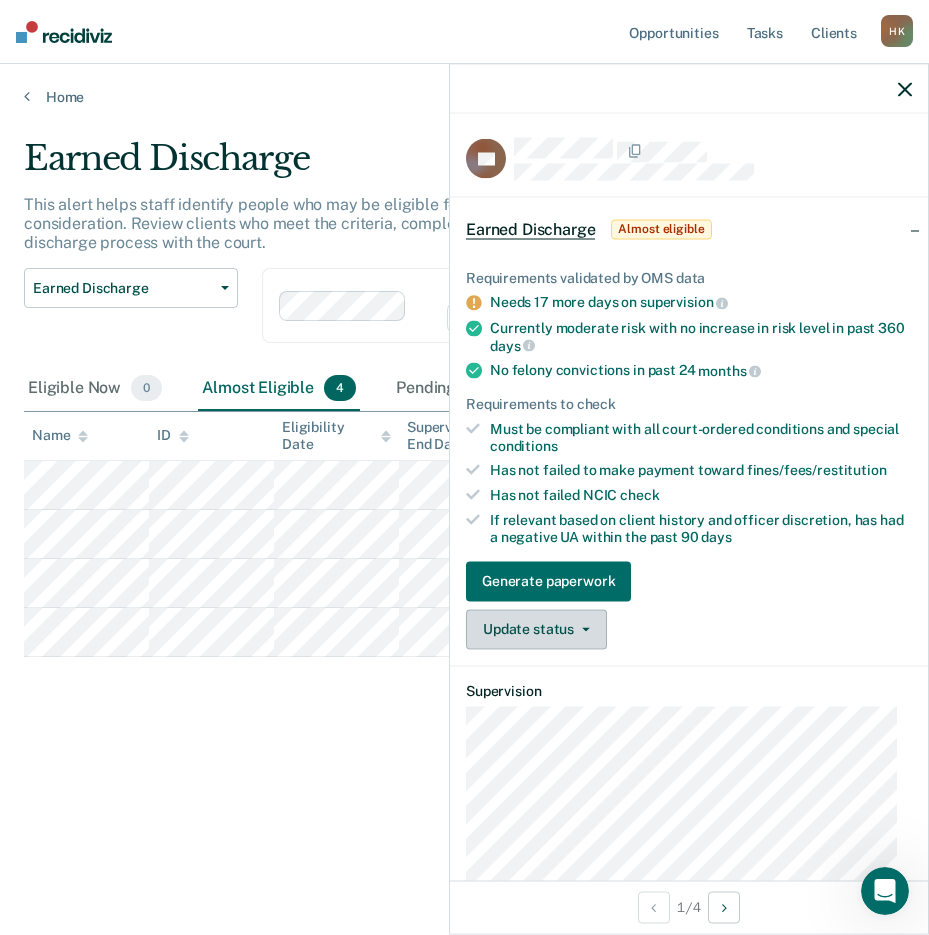 click on "Update status" at bounding box center [536, 629] 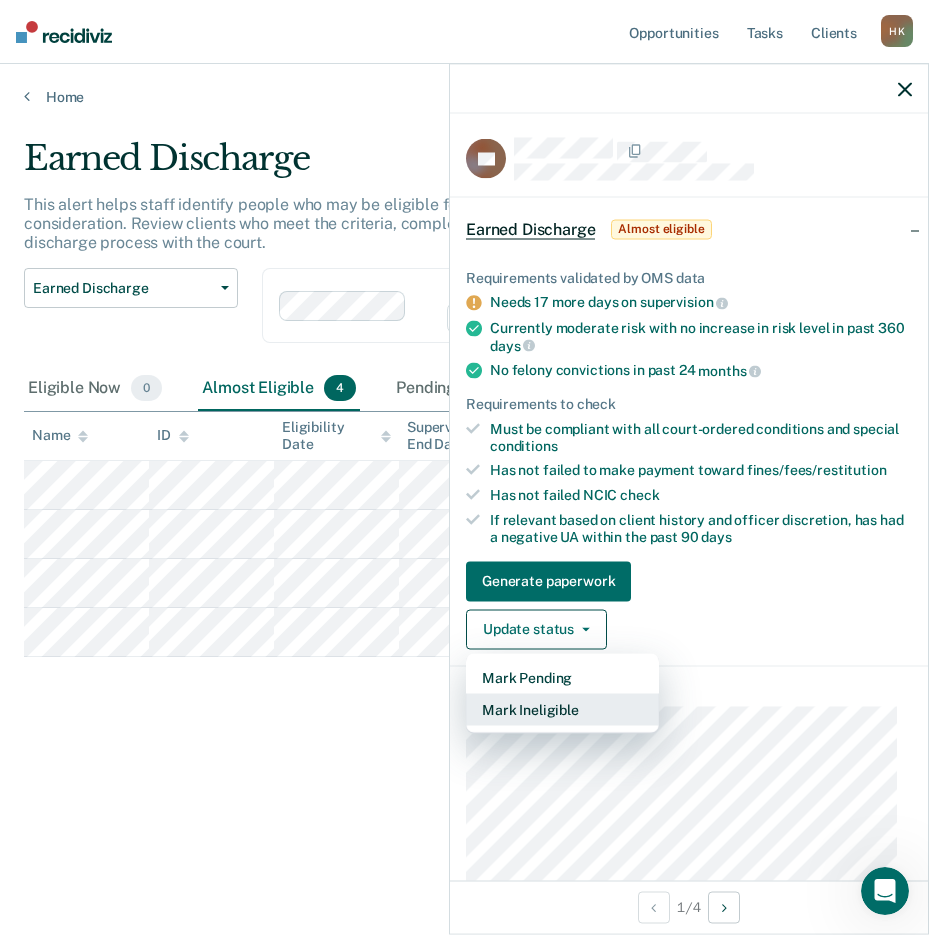 click on "Mark Ineligible" at bounding box center [562, 709] 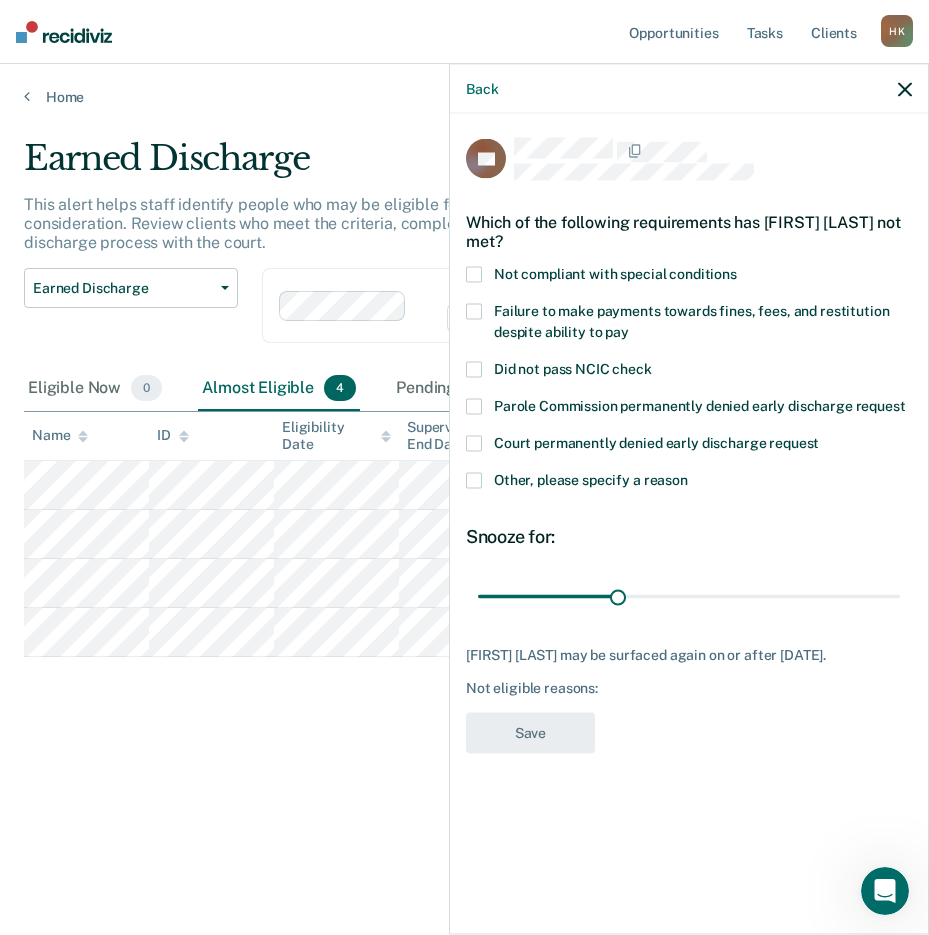 click at bounding box center (474, 481) 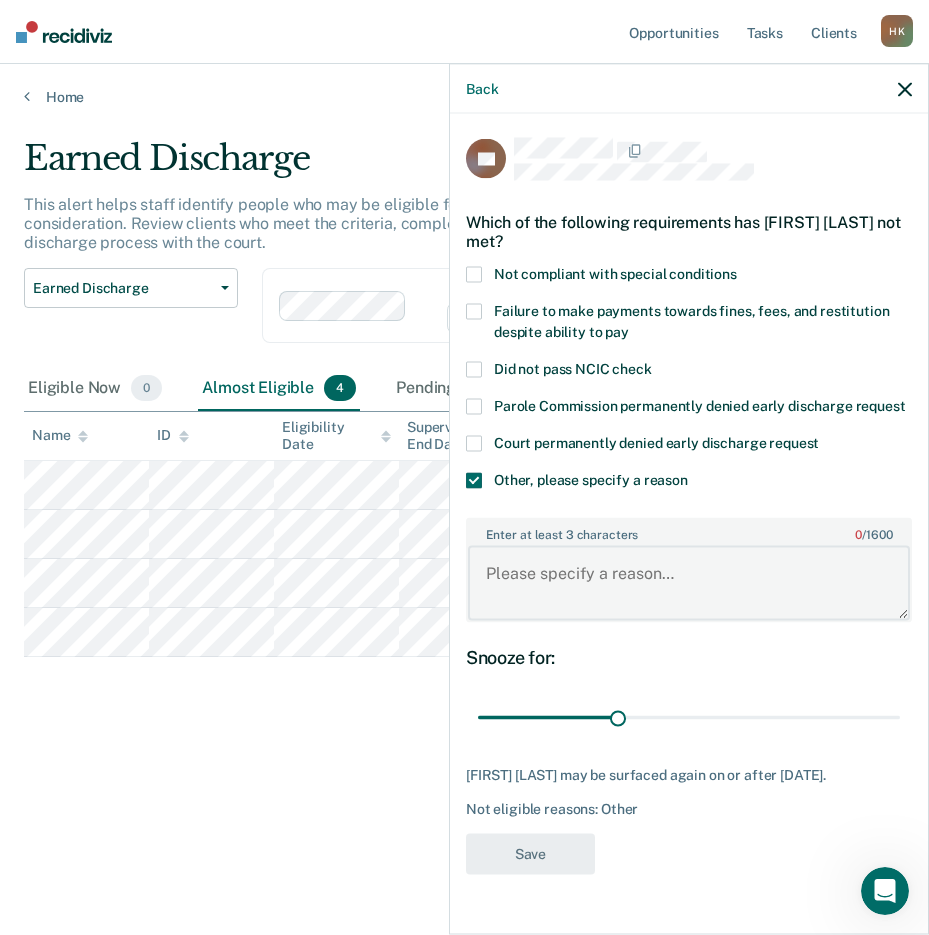 click on "Enter at least 3 characters 0  /  1600" at bounding box center (689, 583) 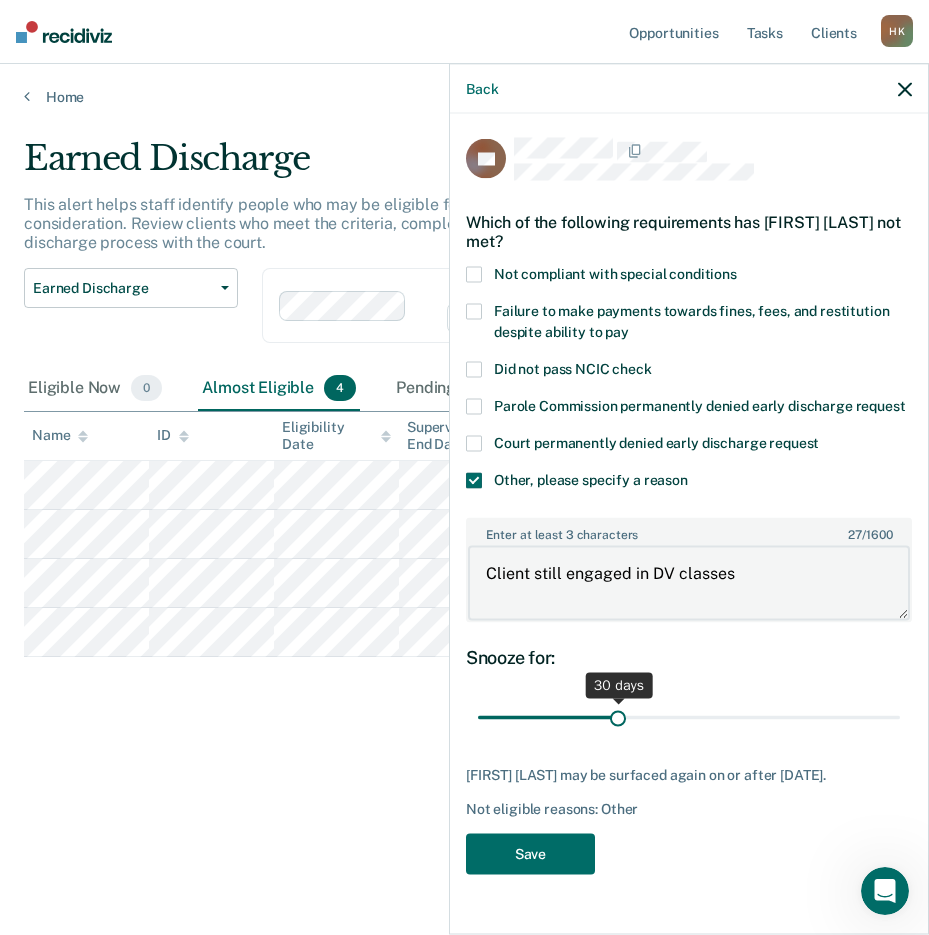 type on "Client still engaged in DV classes" 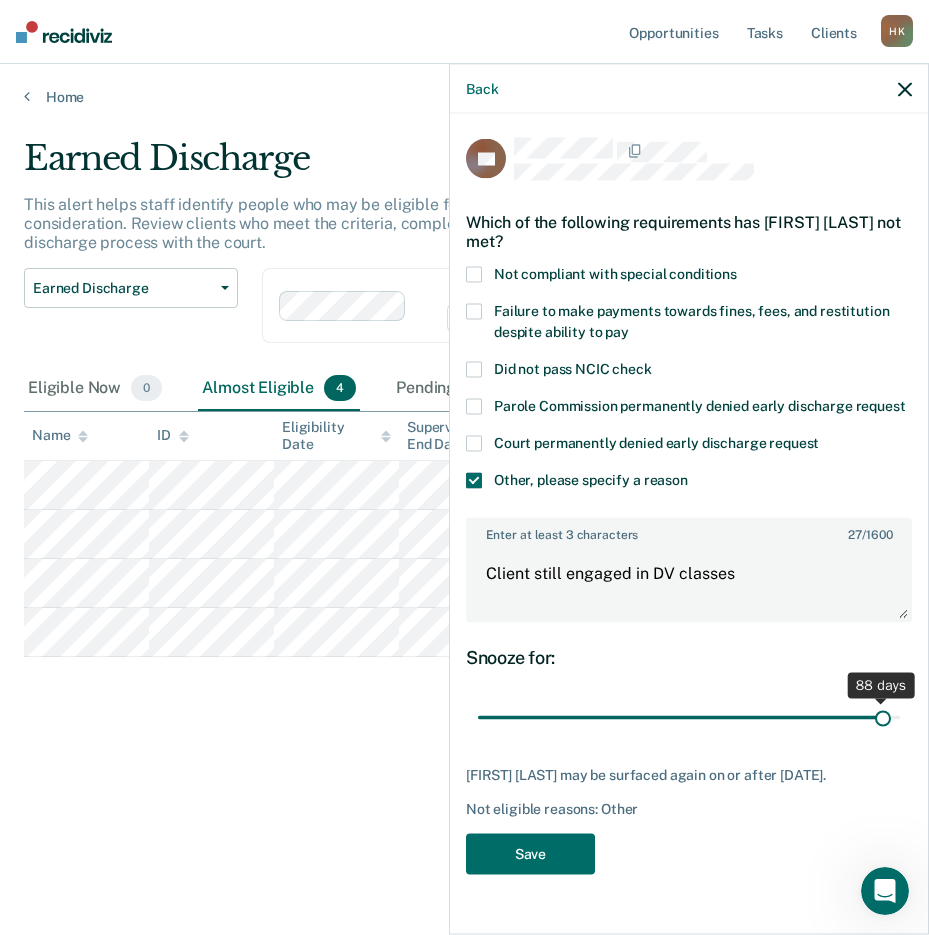 drag, startPoint x: 616, startPoint y: 714, endPoint x: 885, endPoint y: 717, distance: 269.01672 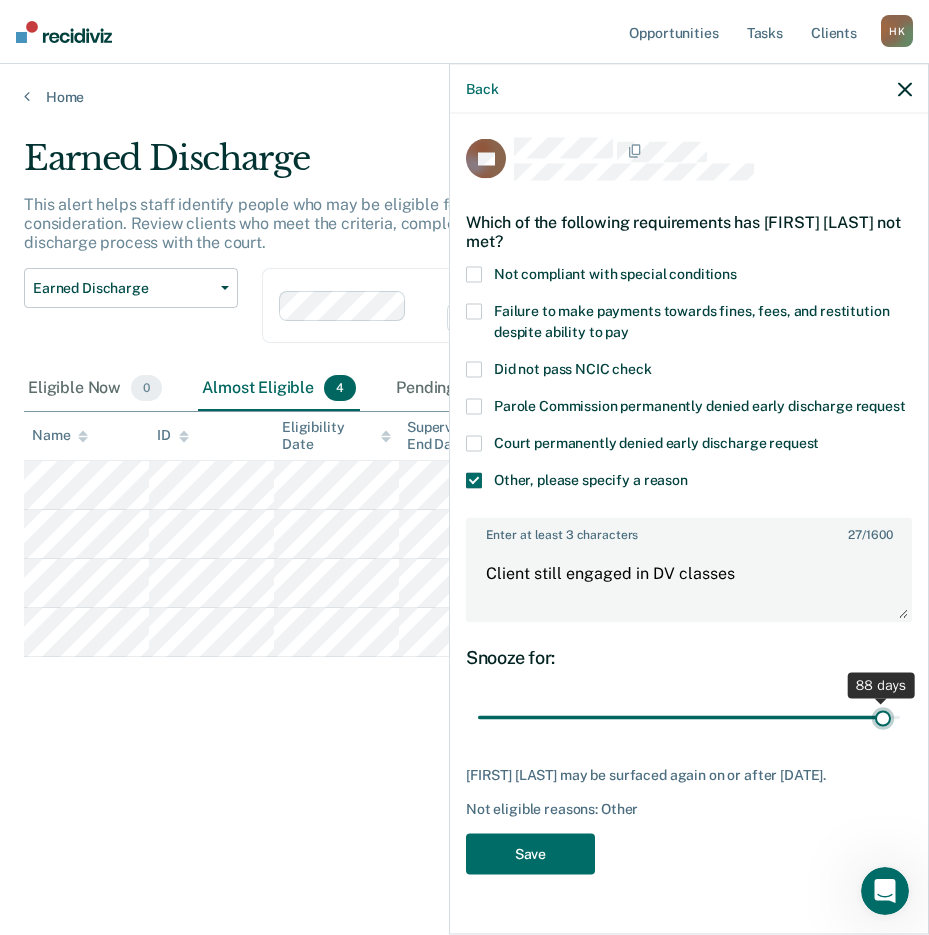 click at bounding box center (689, 717) 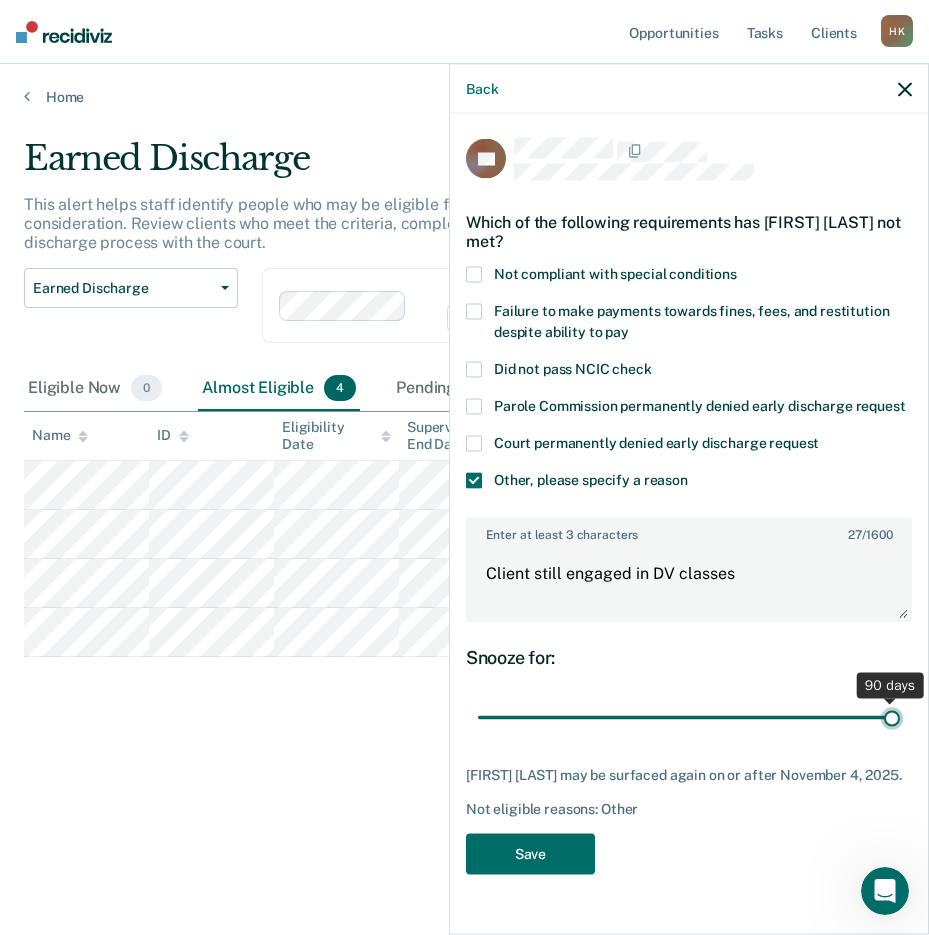 drag, startPoint x: 885, startPoint y: 717, endPoint x: 902, endPoint y: 717, distance: 17 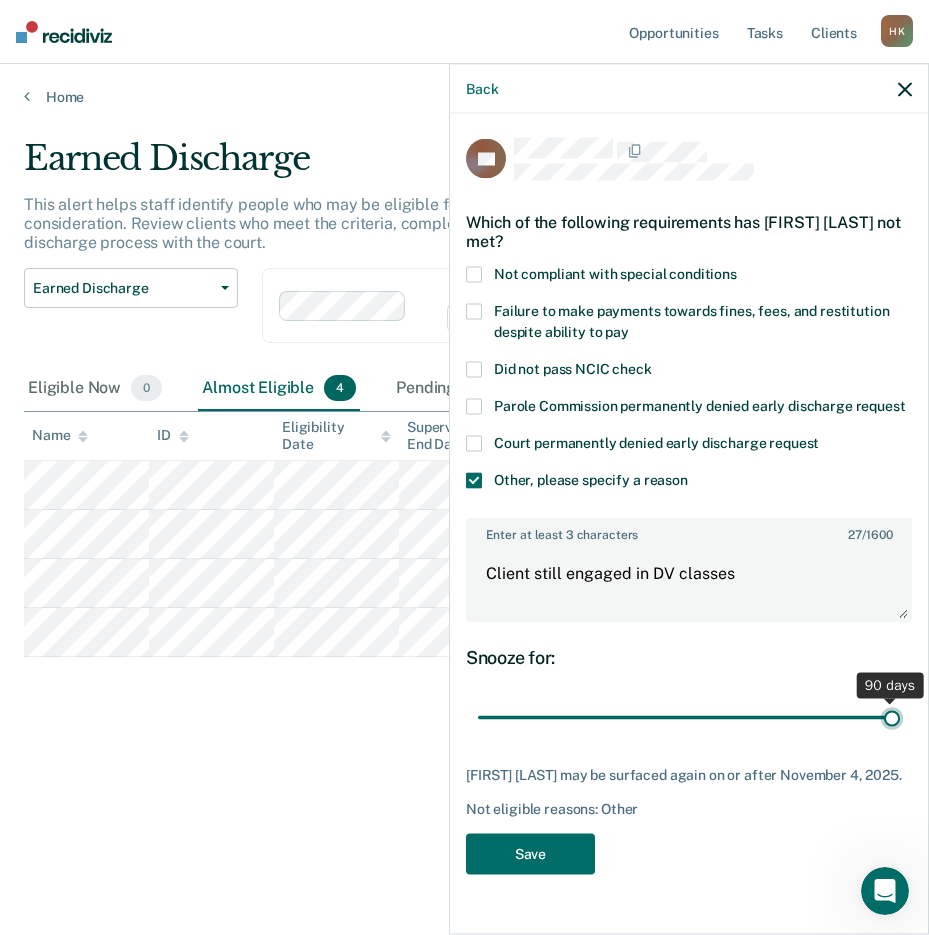 type on "90" 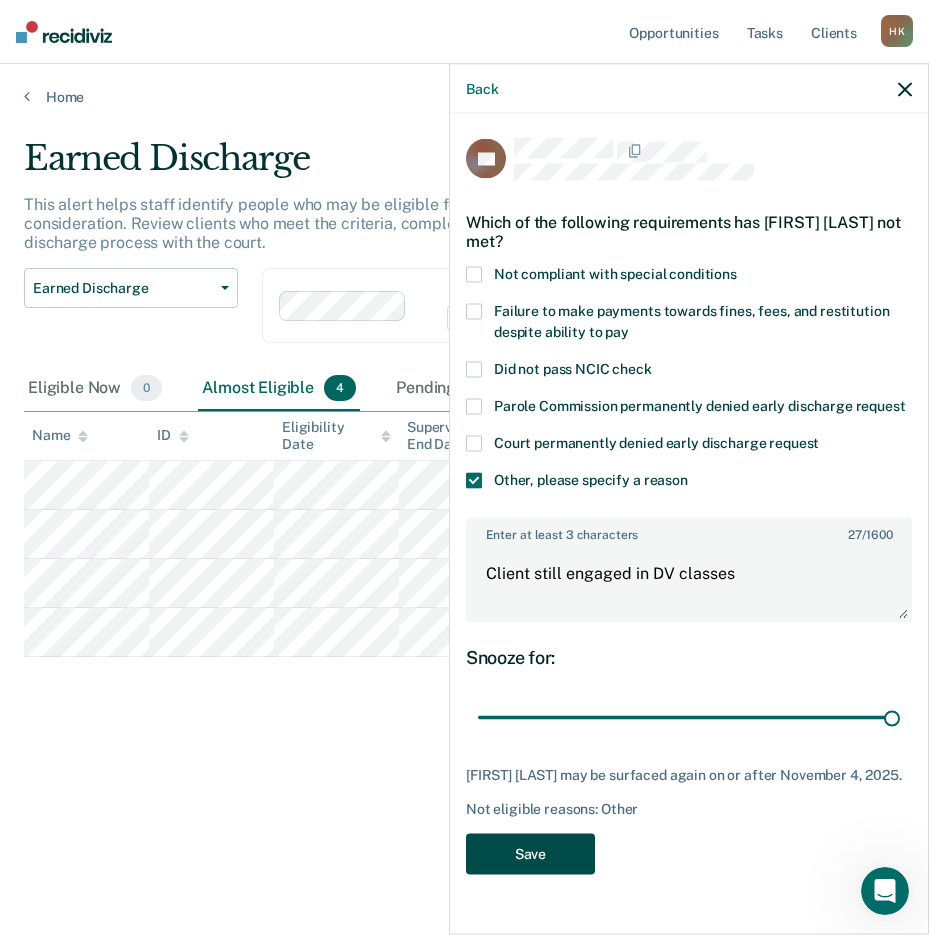 click on "Save" at bounding box center [530, 853] 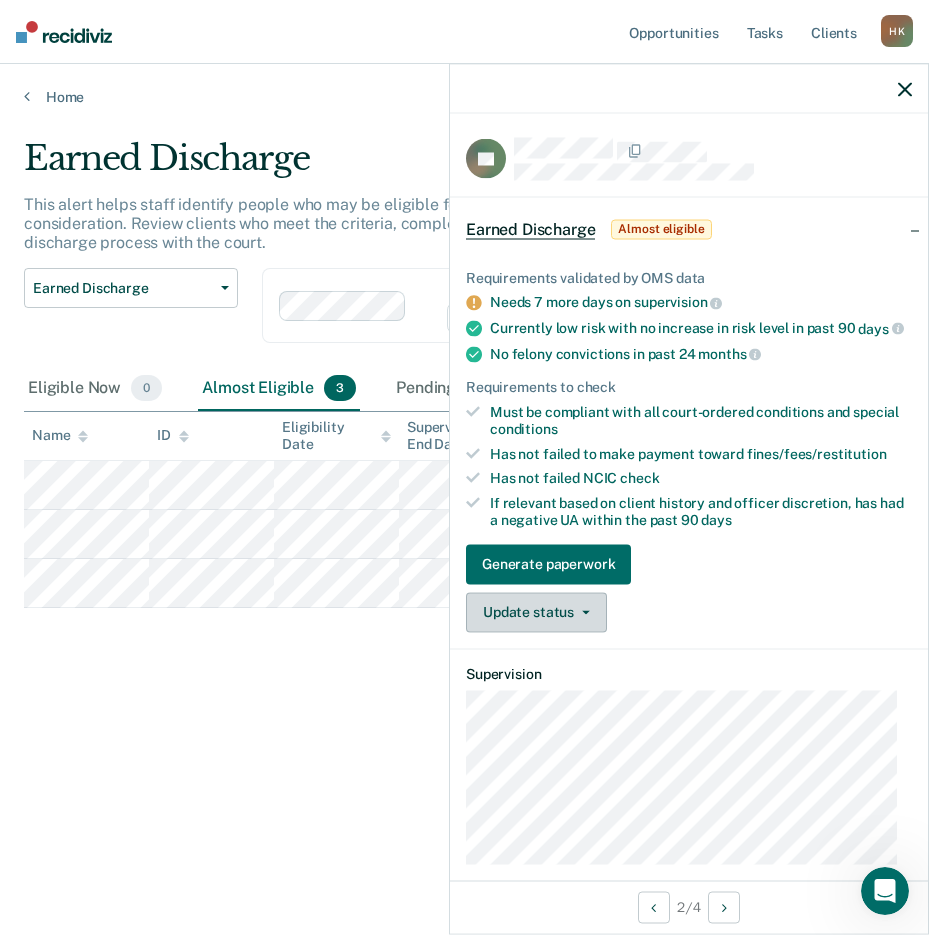 click on "Update status" at bounding box center (536, 612) 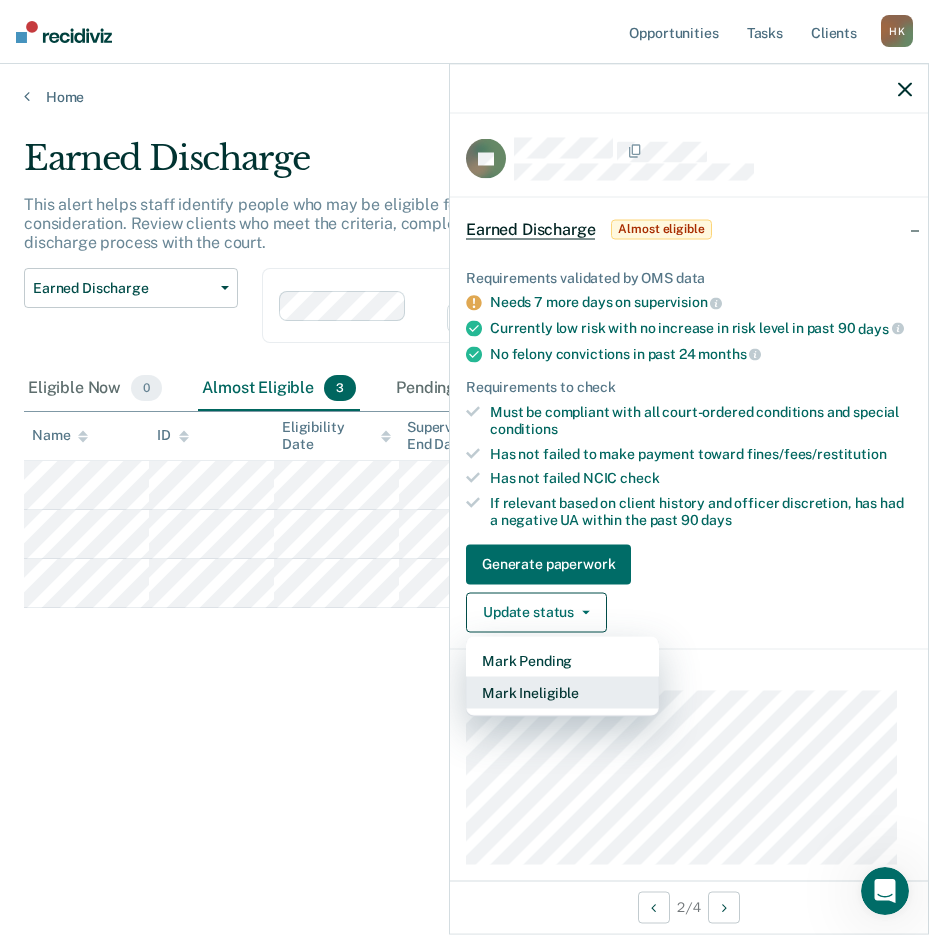 click on "Mark Ineligible" at bounding box center (562, 692) 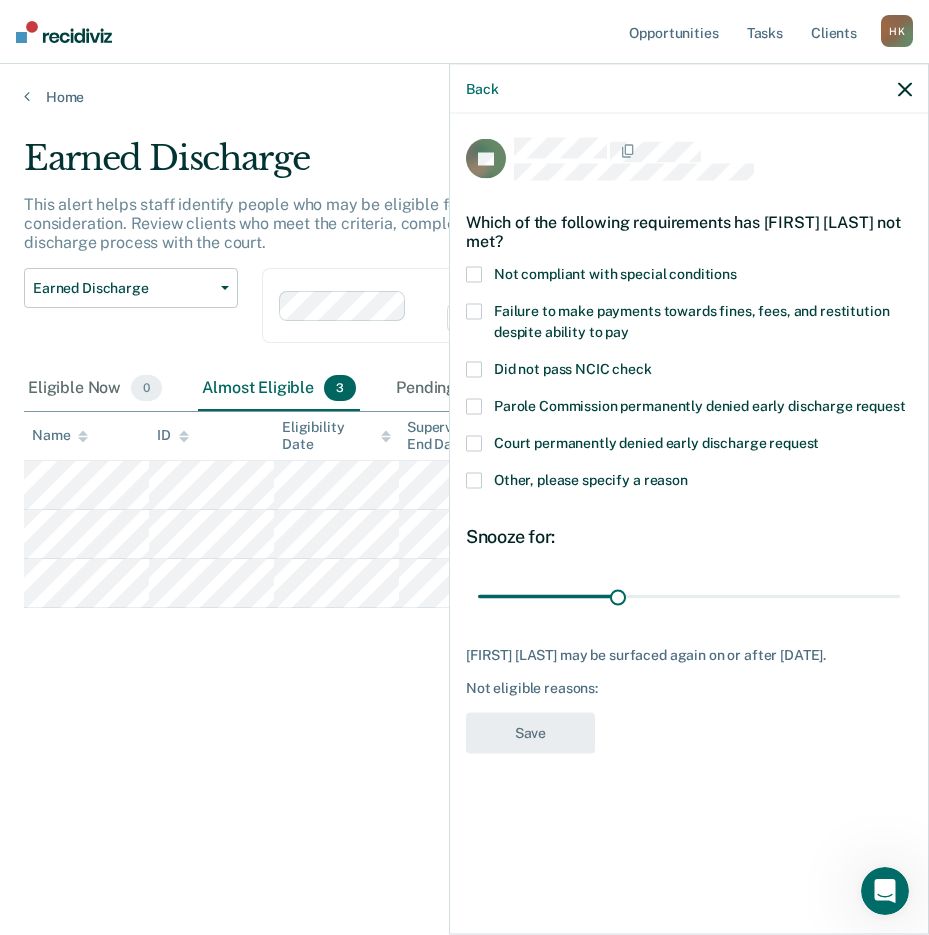 click on "Other, please specify a reason" at bounding box center (689, 483) 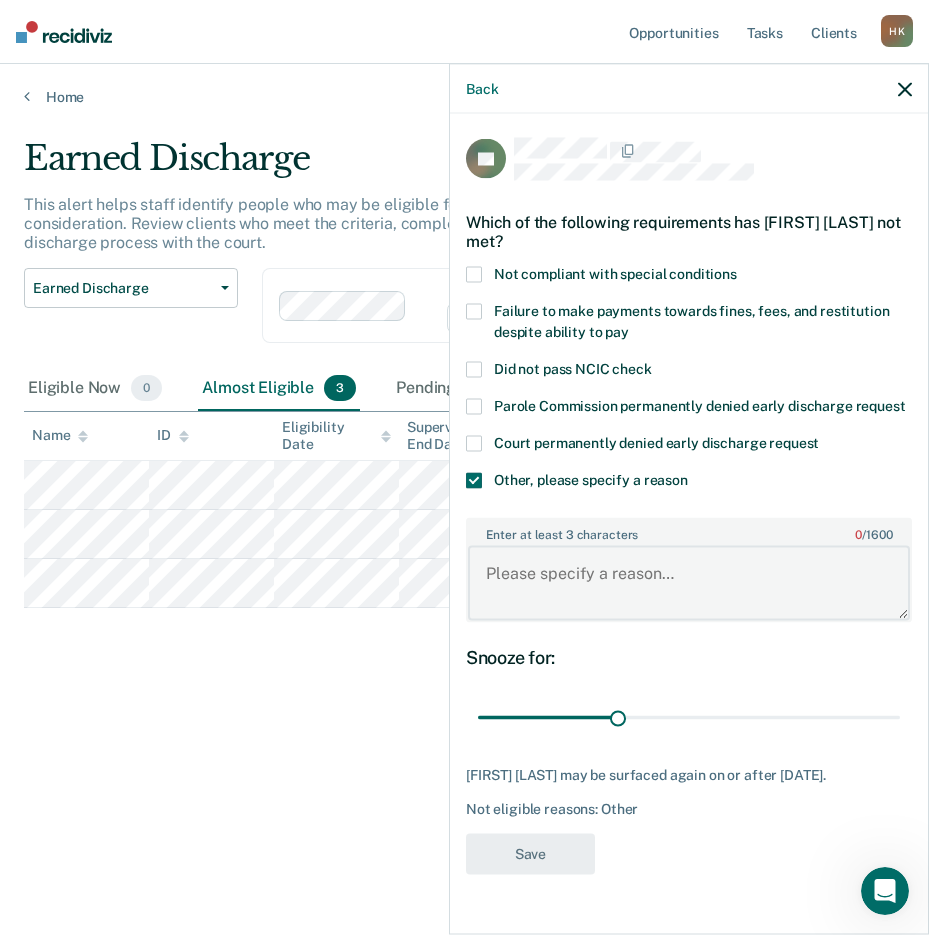 click on "Enter at least 3 characters 0  /  1600" at bounding box center (689, 583) 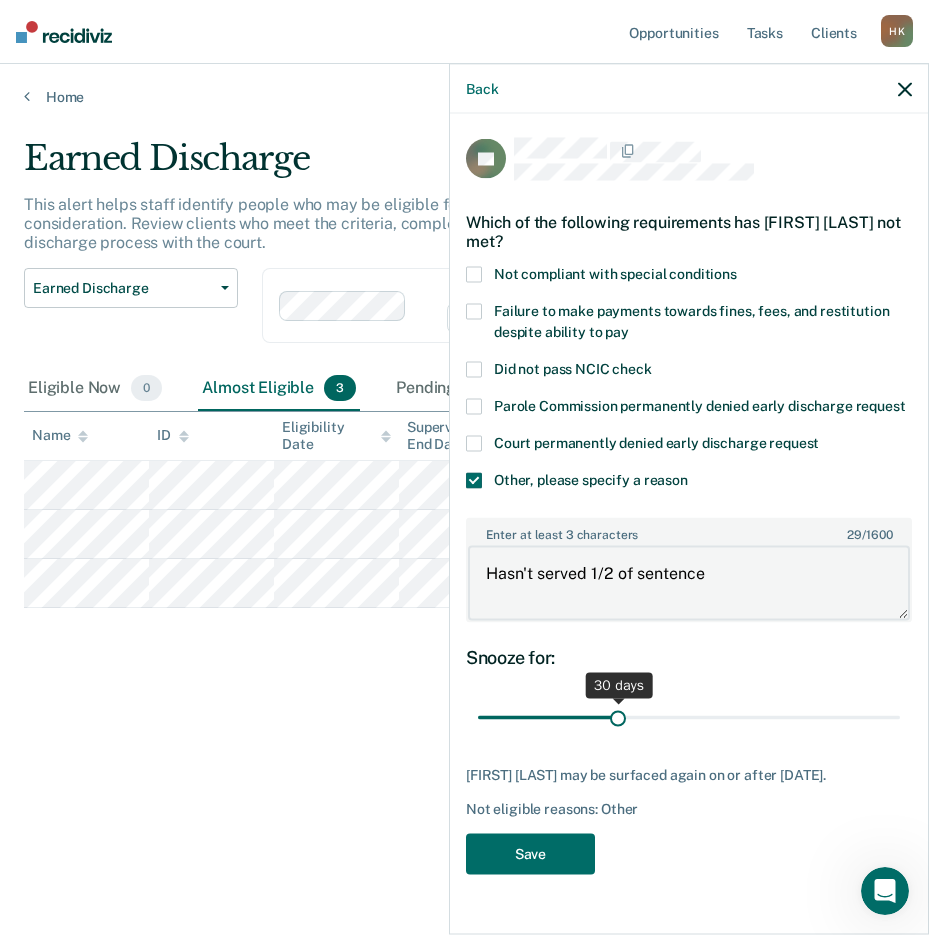 type on "Hasn't served 1/2 of sentence" 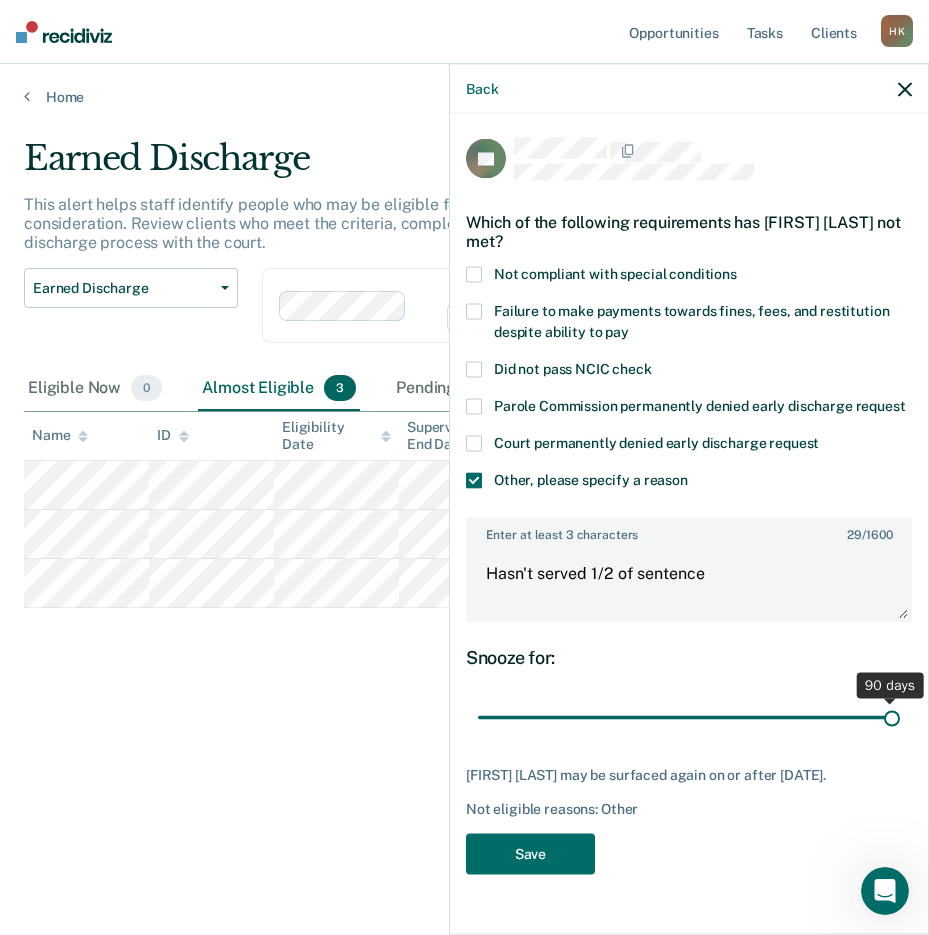 drag, startPoint x: 612, startPoint y: 714, endPoint x: 1004, endPoint y: 697, distance: 392.36844 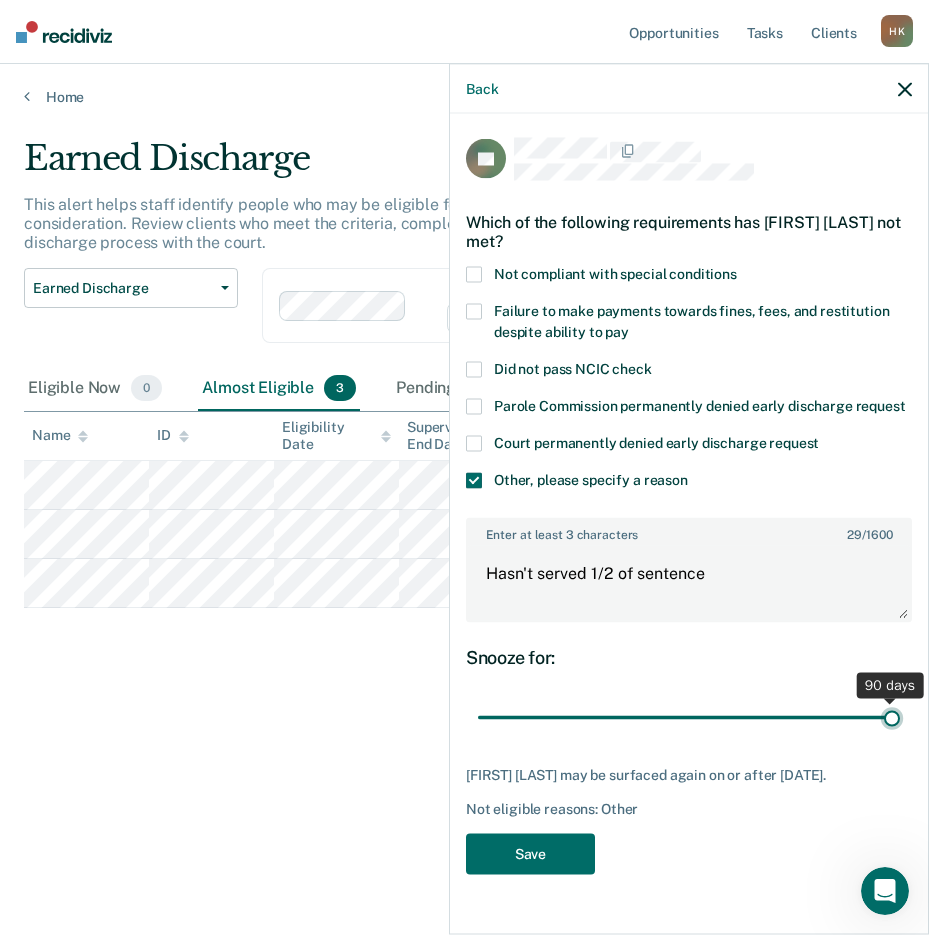 type on "90" 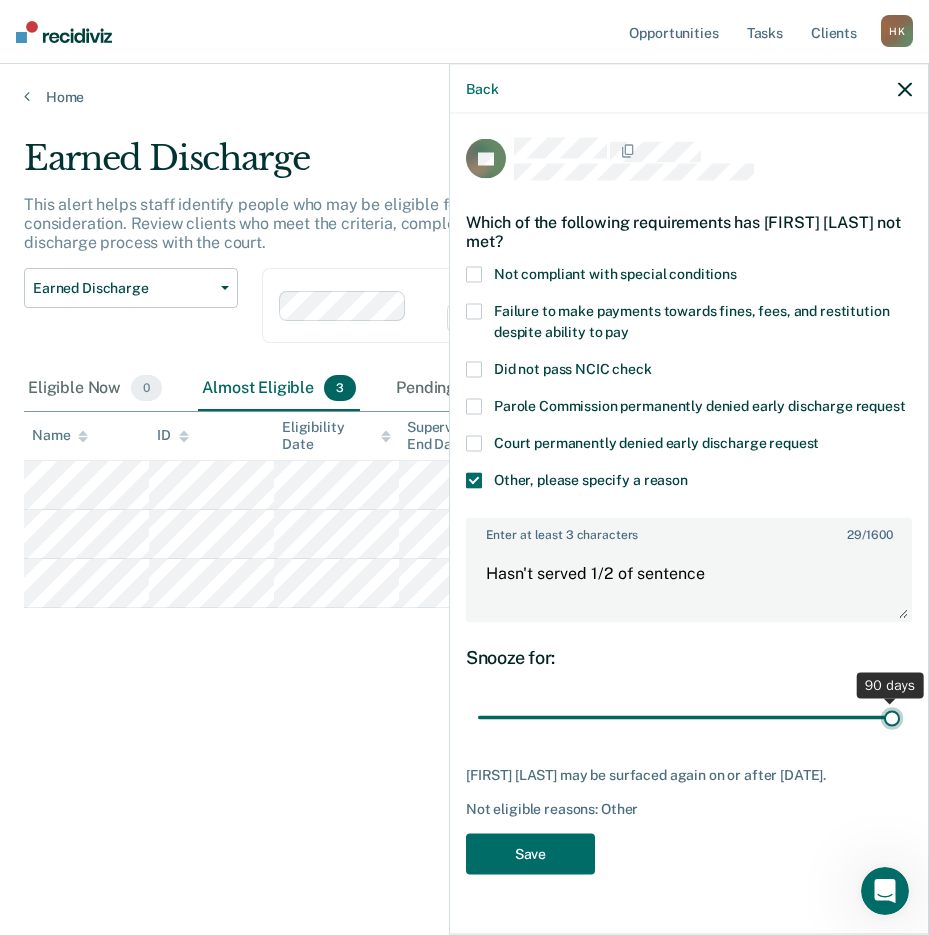 click at bounding box center [689, 717] 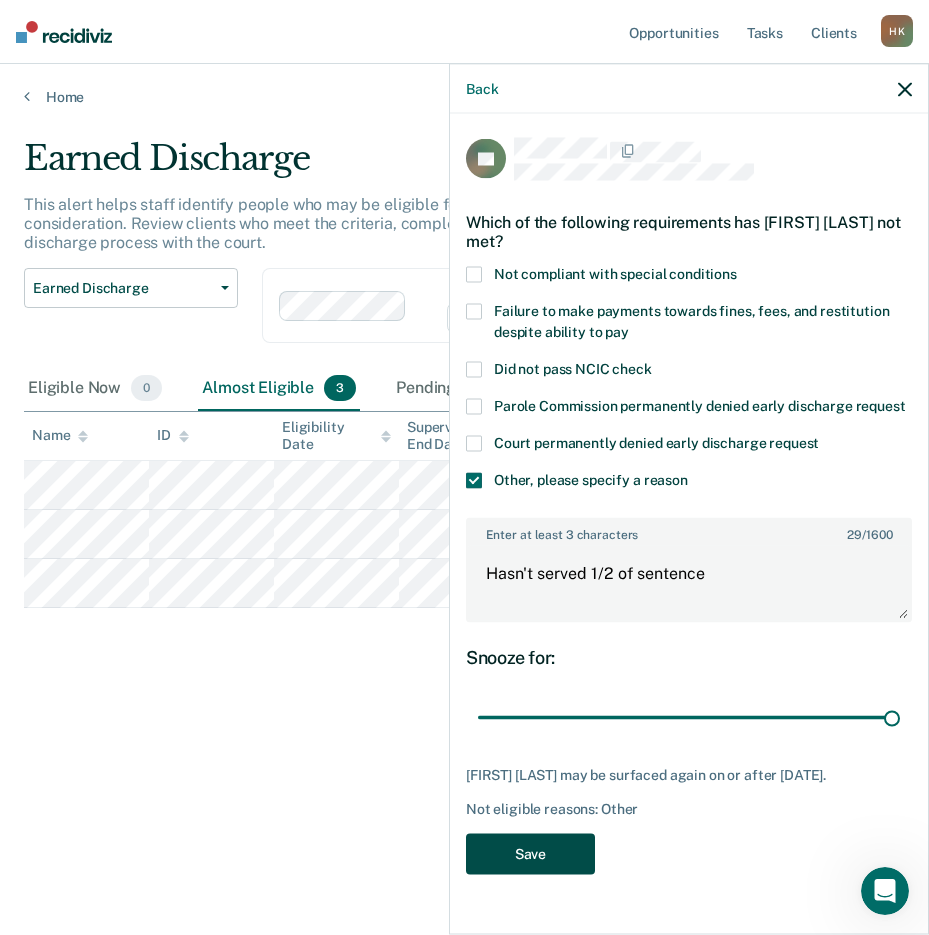 click on "Save" at bounding box center [530, 853] 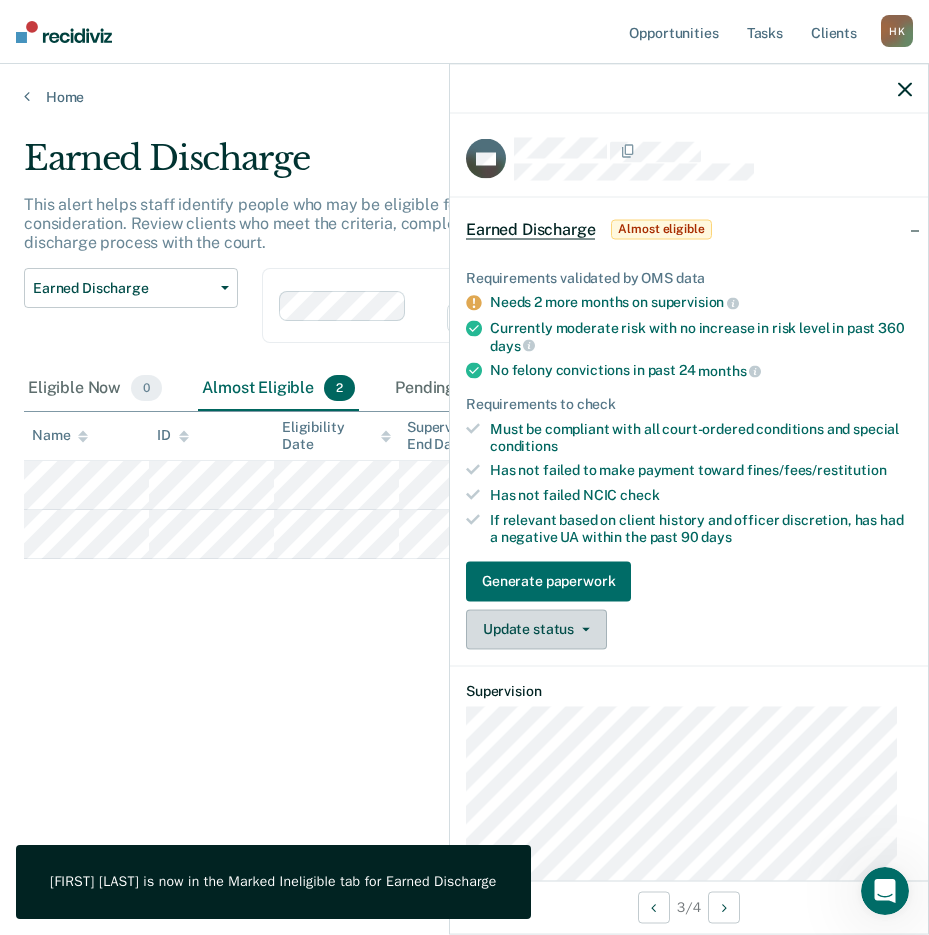 click at bounding box center [582, 629] 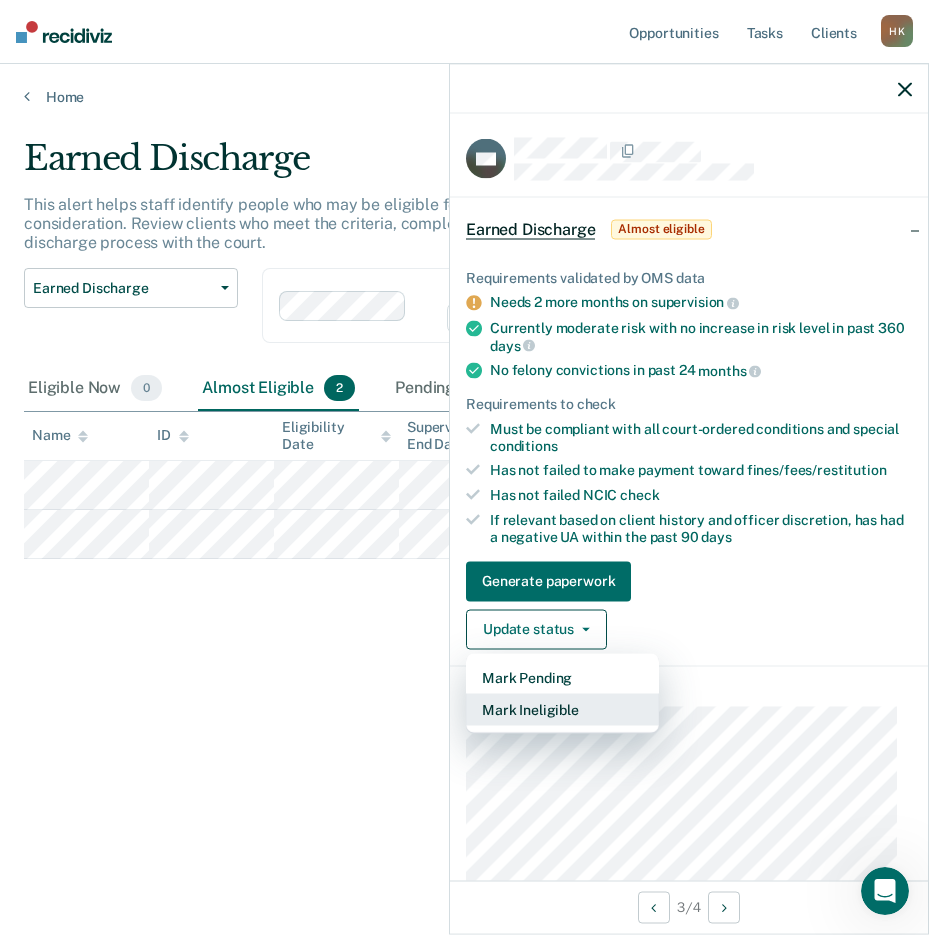 click on "Mark Ineligible" at bounding box center [562, 709] 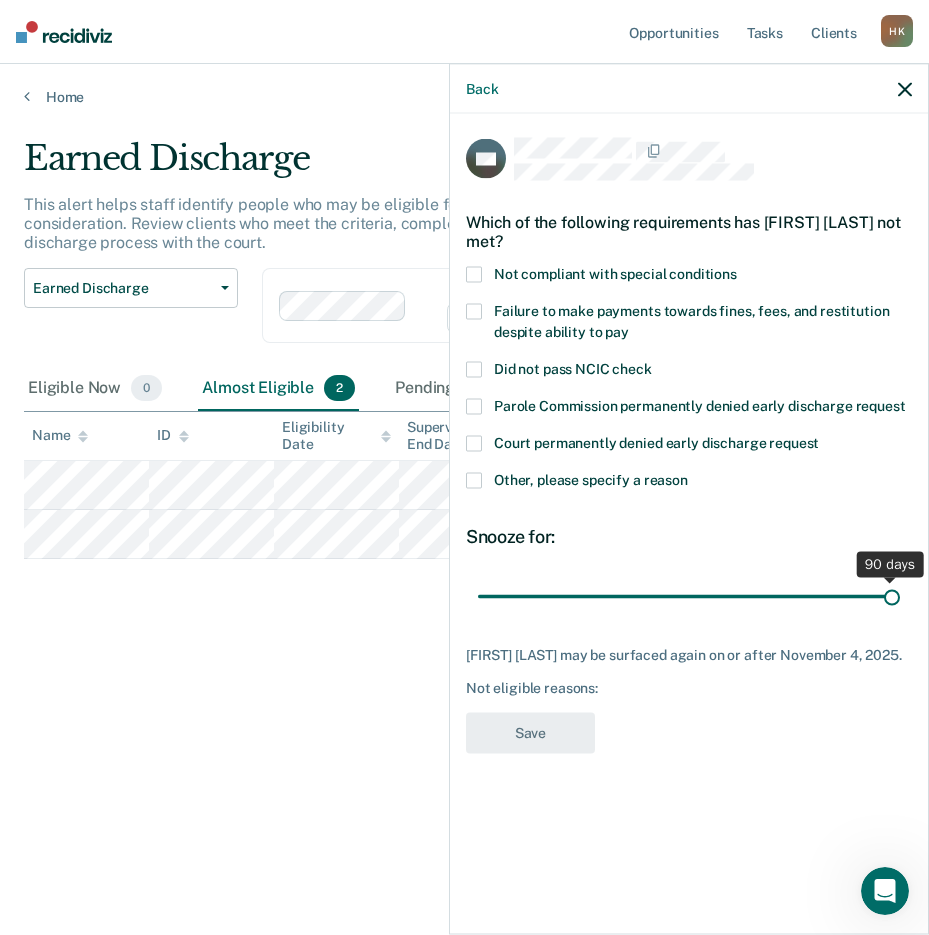 drag, startPoint x: 618, startPoint y: 598, endPoint x: 907, endPoint y: 598, distance: 289 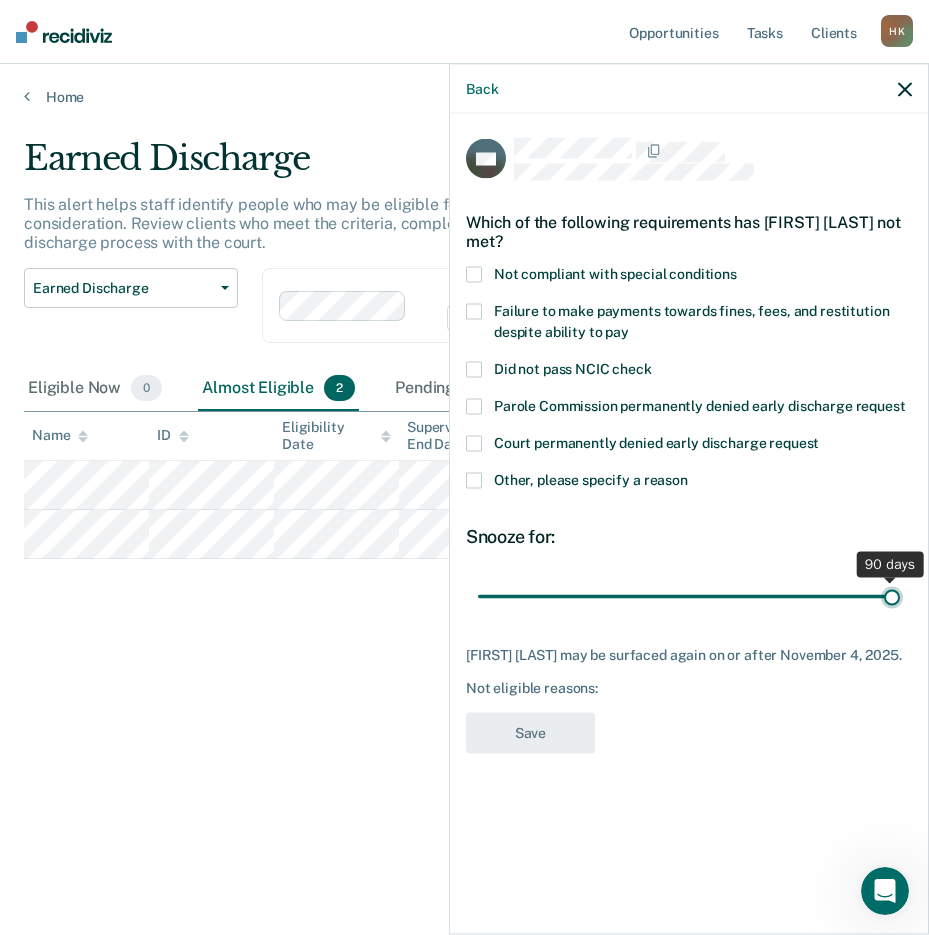 type on "90" 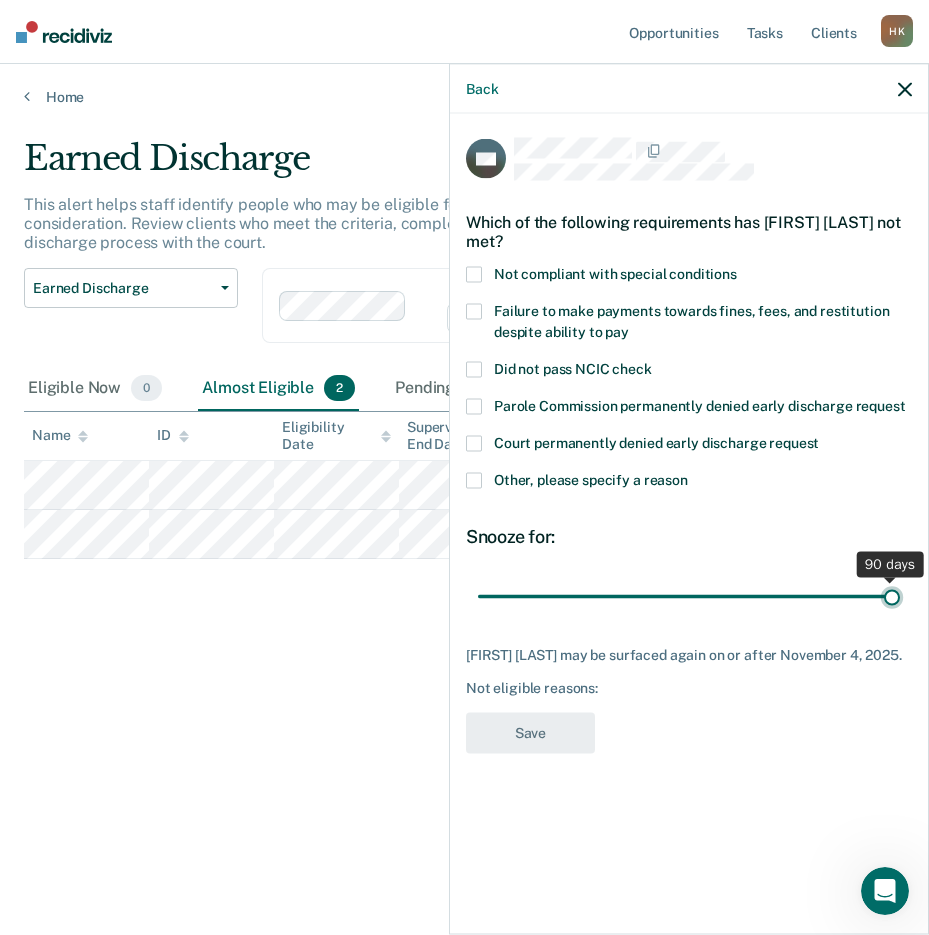 click at bounding box center [689, 596] 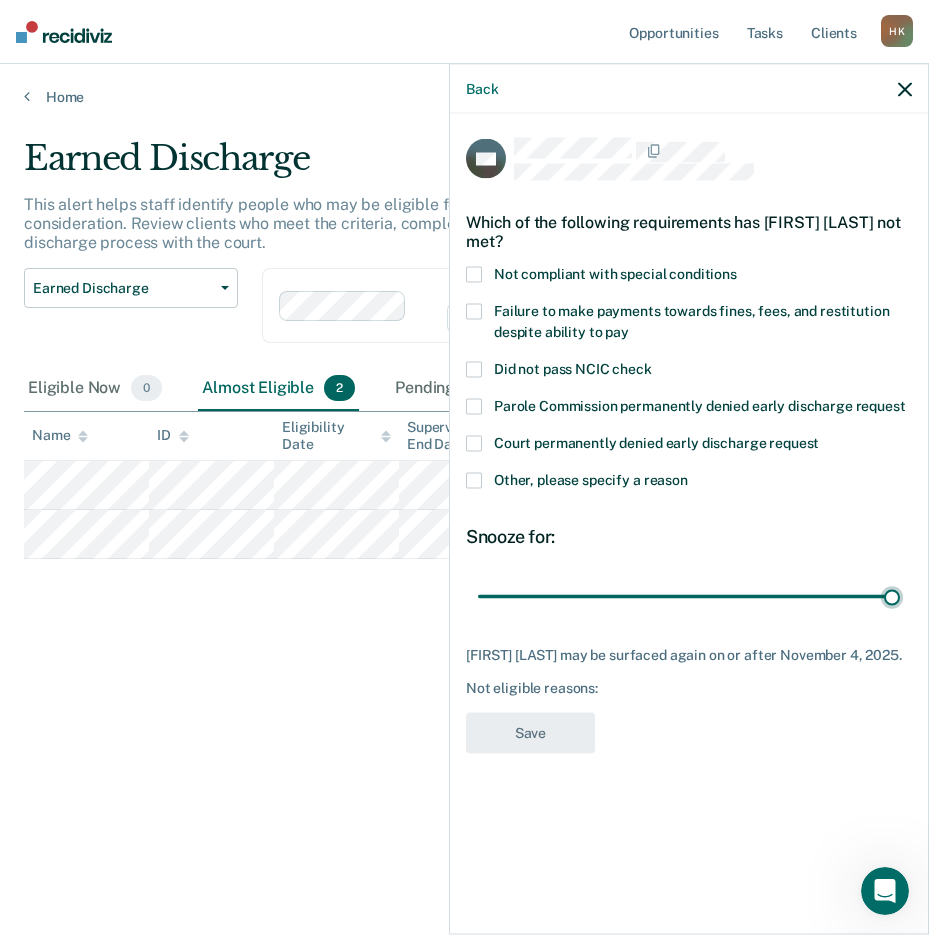 click at bounding box center (474, 481) 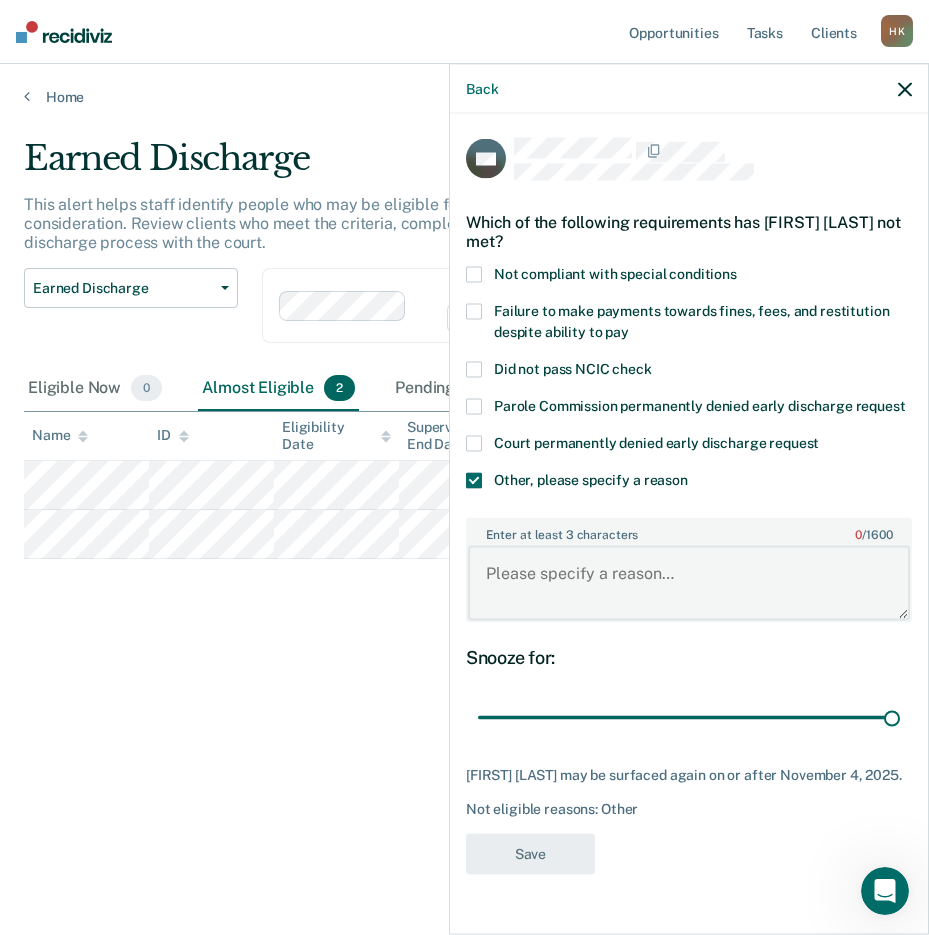 click on "Enter at least 3 characters 0  /  1600" at bounding box center [689, 583] 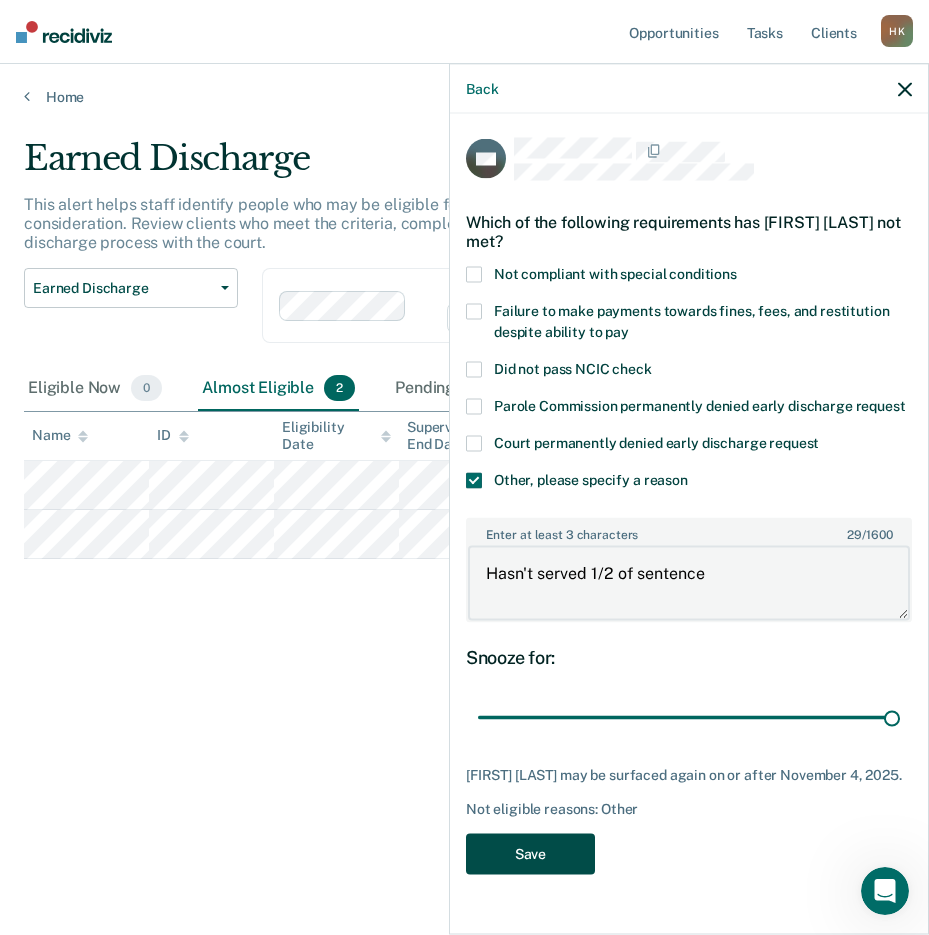 type on "Hasn't served 1/2 of sentence" 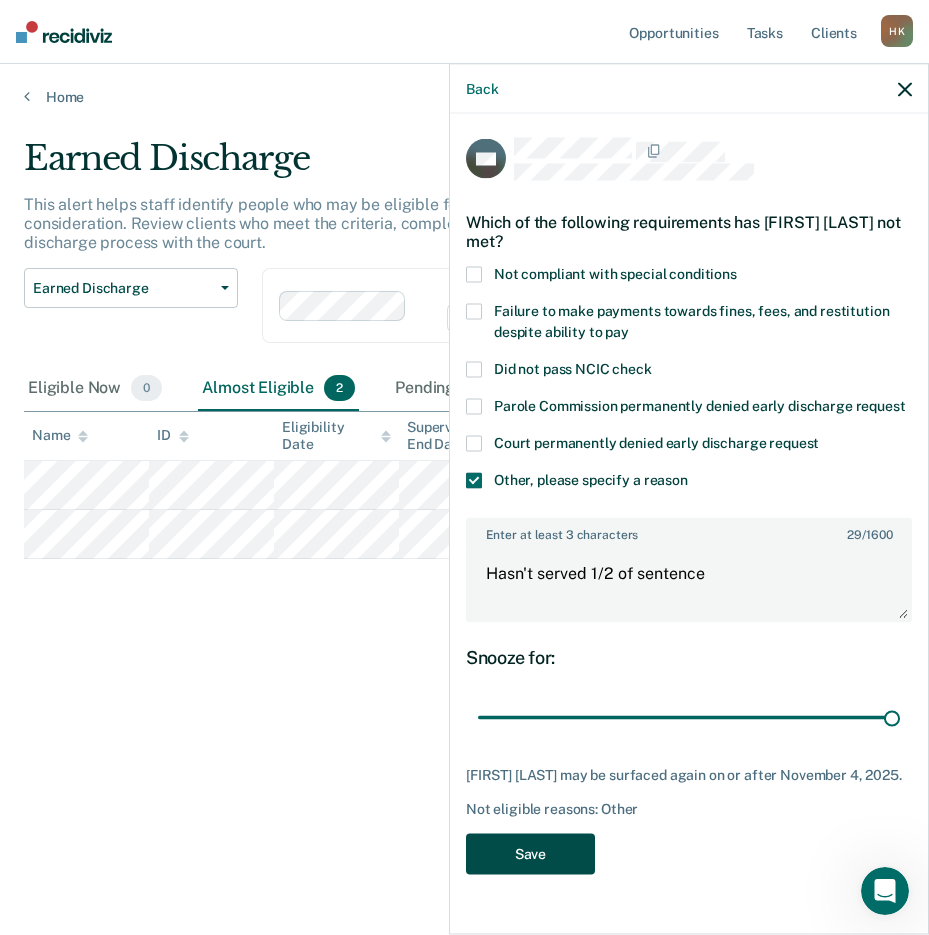 click on "Save" at bounding box center (530, 853) 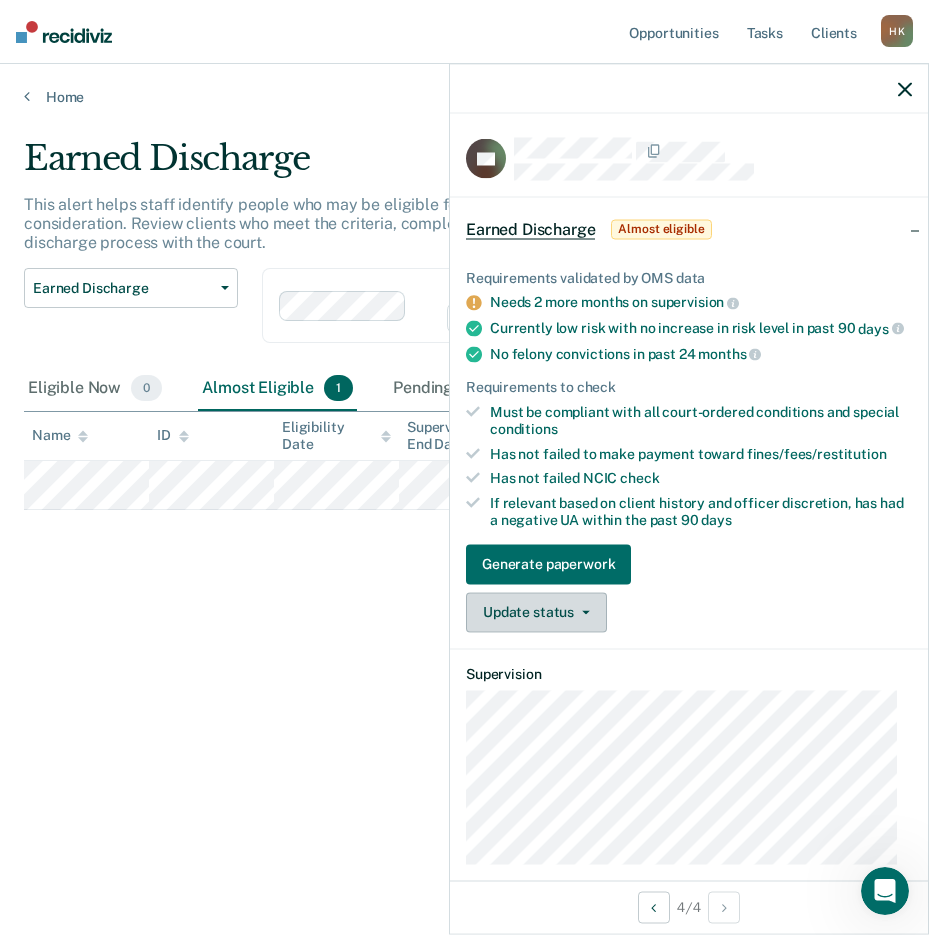 click on "Update status" at bounding box center (536, 612) 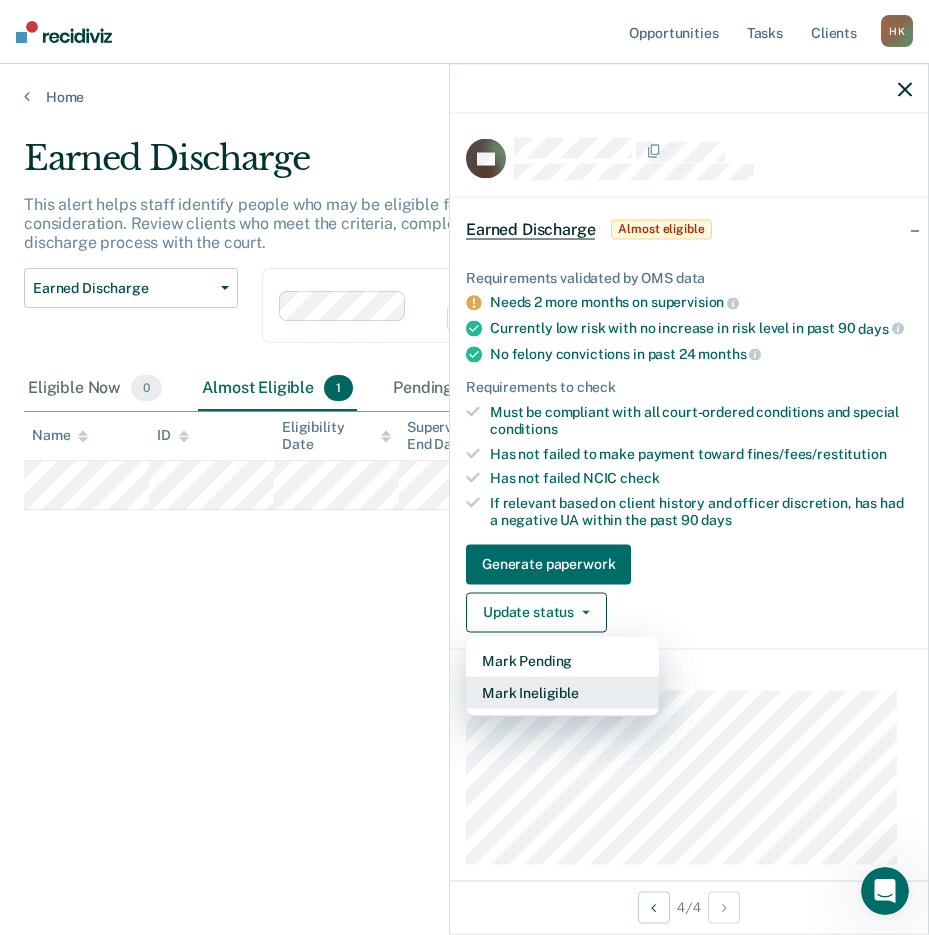 click on "Mark Ineligible" at bounding box center (562, 692) 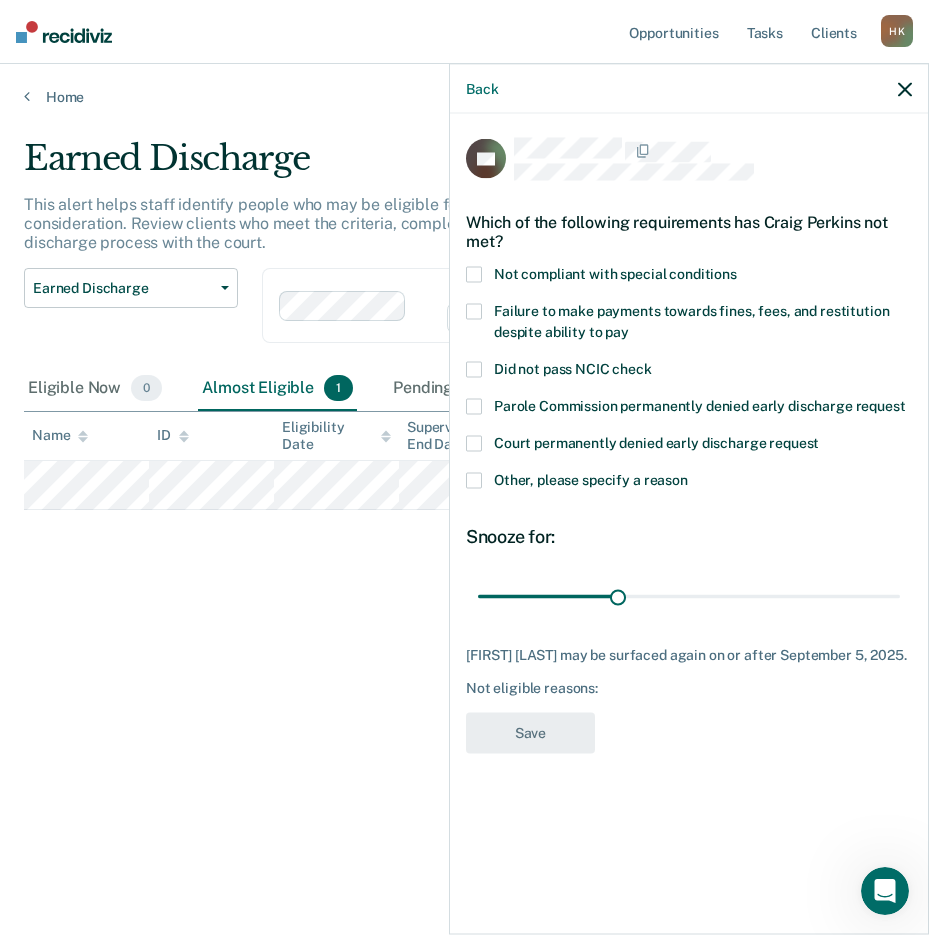 click at bounding box center [474, 481] 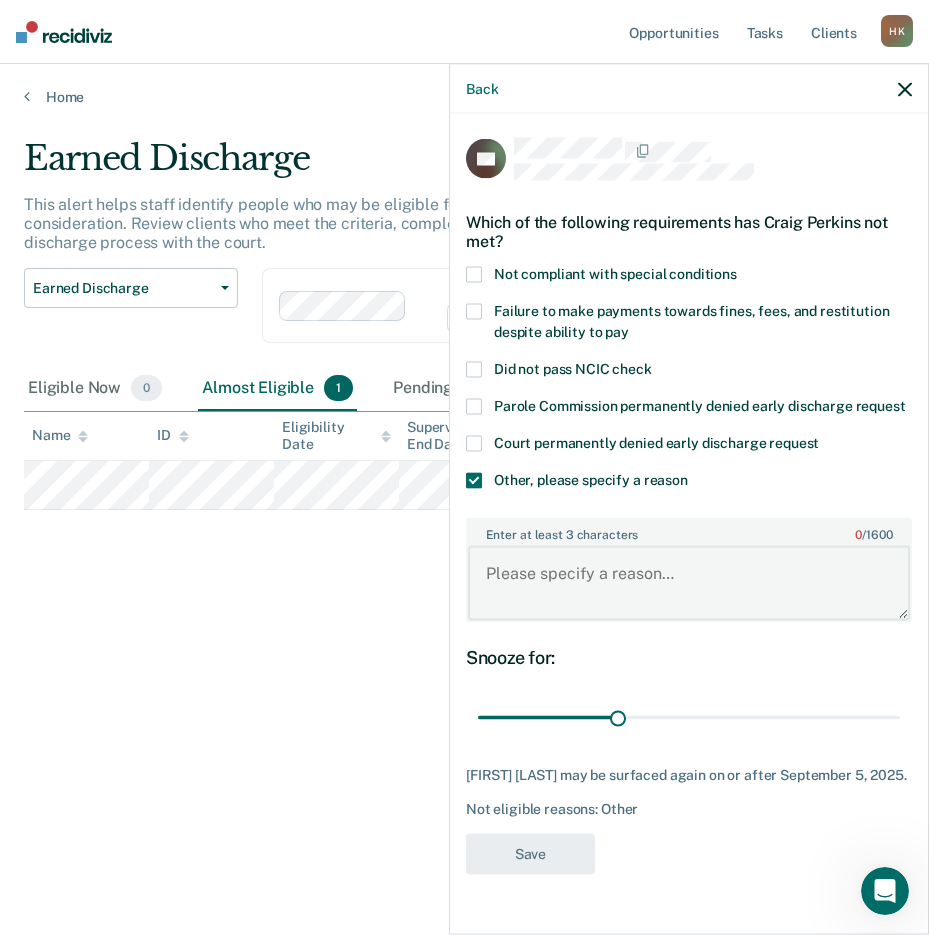 click on "Enter at least 3 characters 0  /  1600" at bounding box center [689, 583] 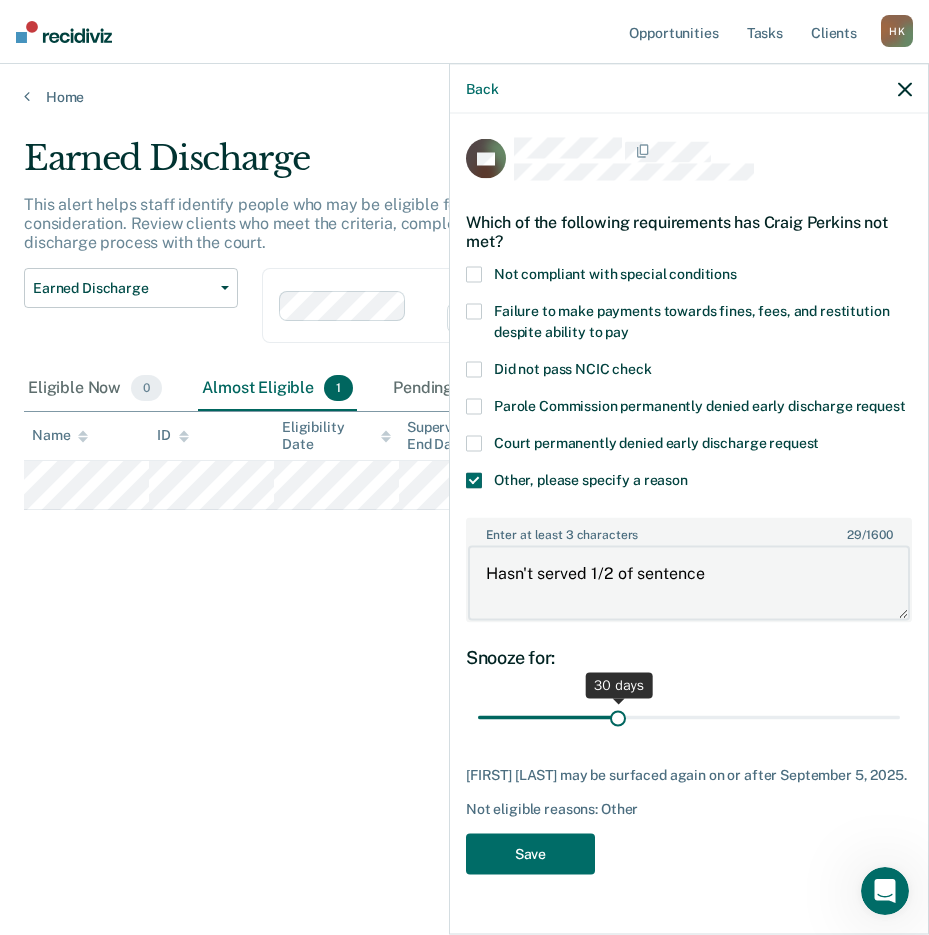 type on "Hasn't served 1/2 of sentence" 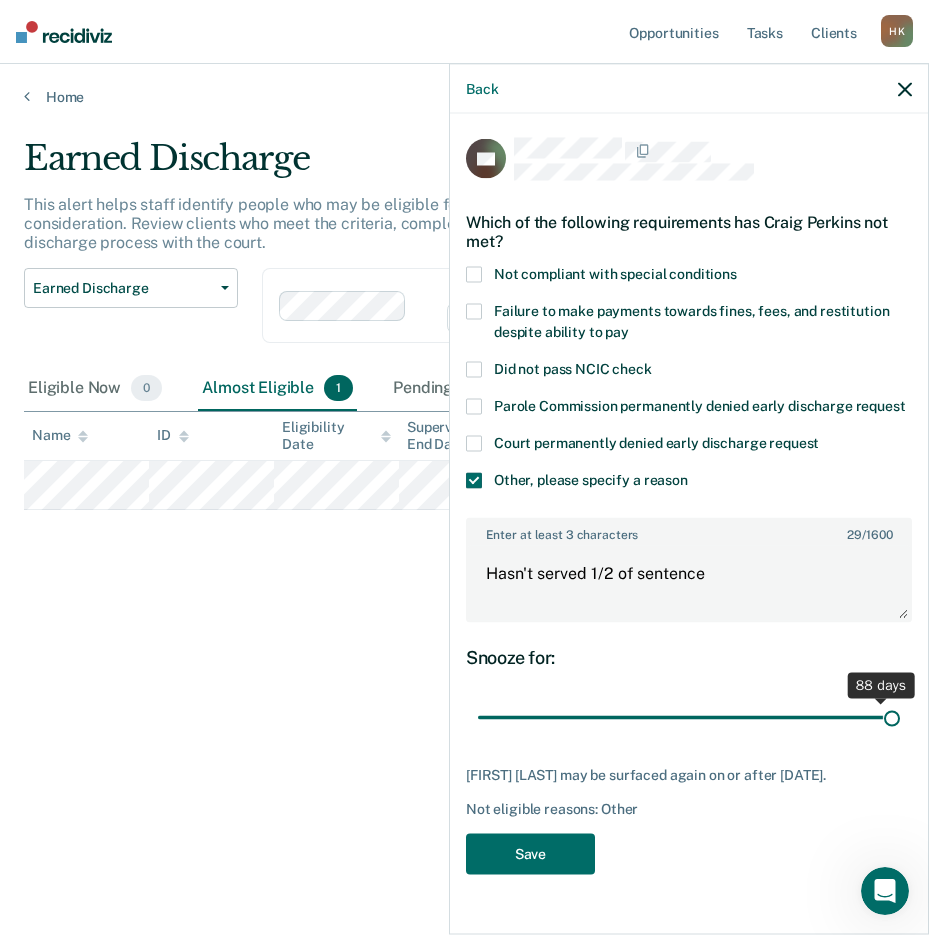 drag, startPoint x: 614, startPoint y: 720, endPoint x: 892, endPoint y: 703, distance: 278.5193 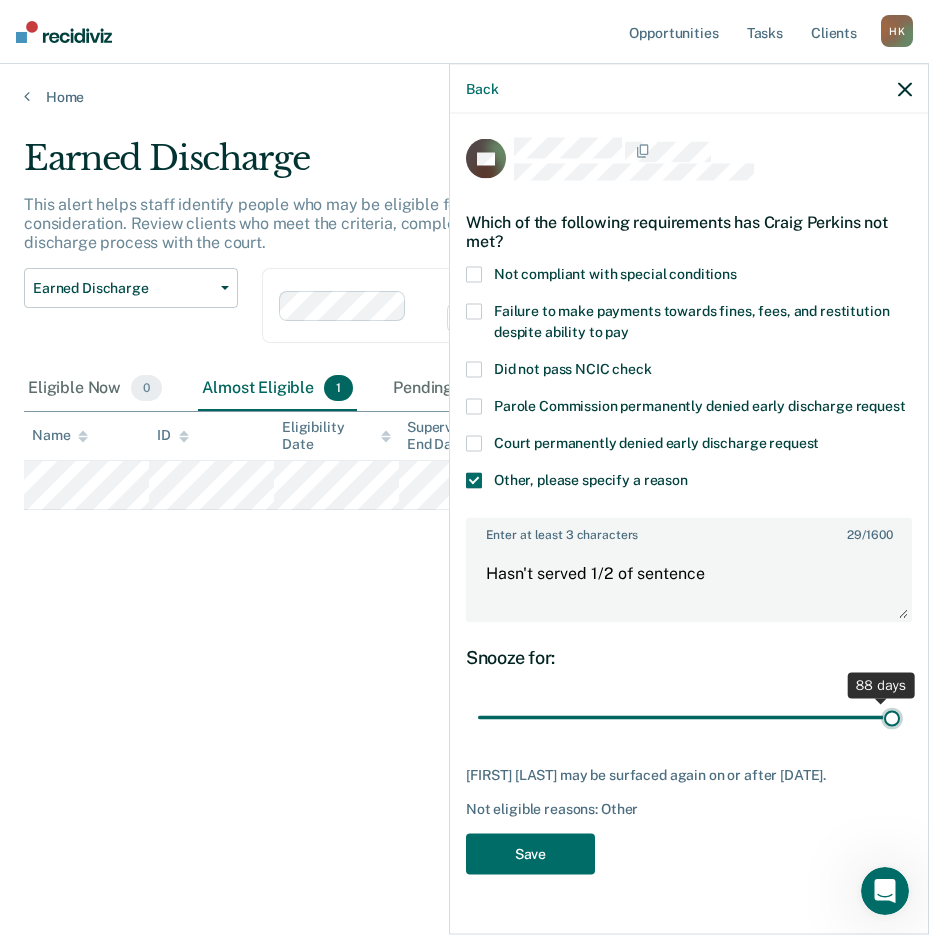 type on "90" 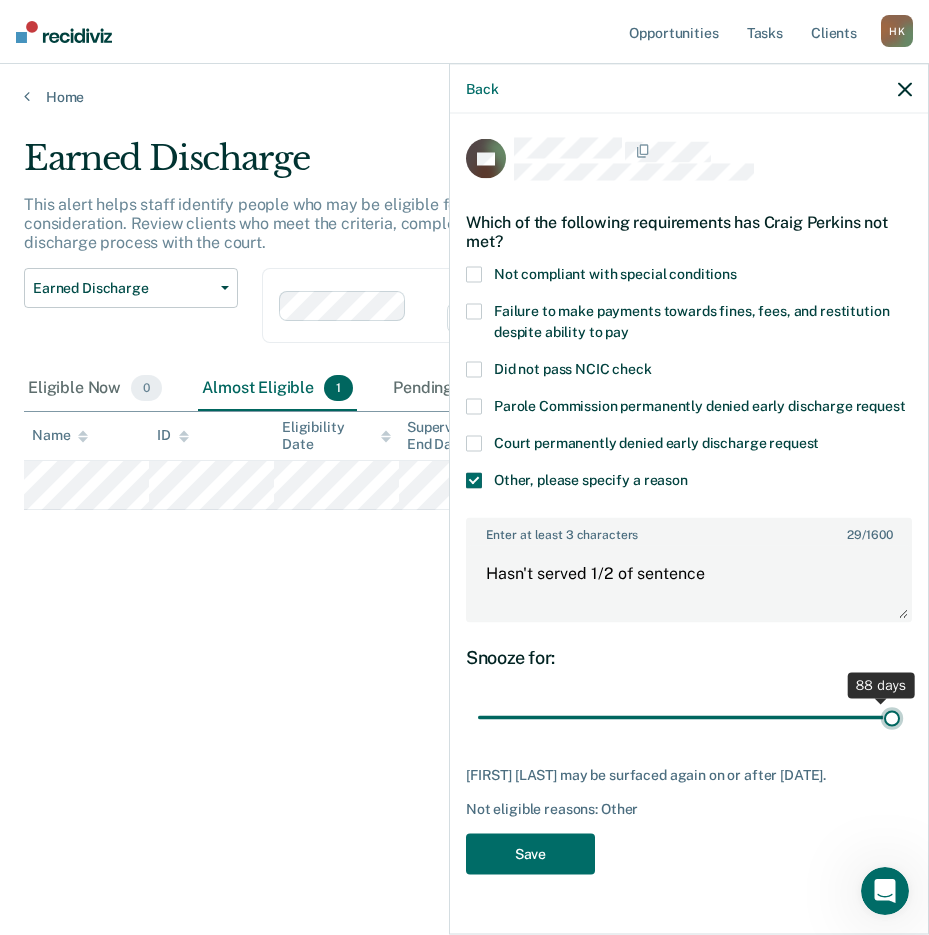 click at bounding box center [689, 717] 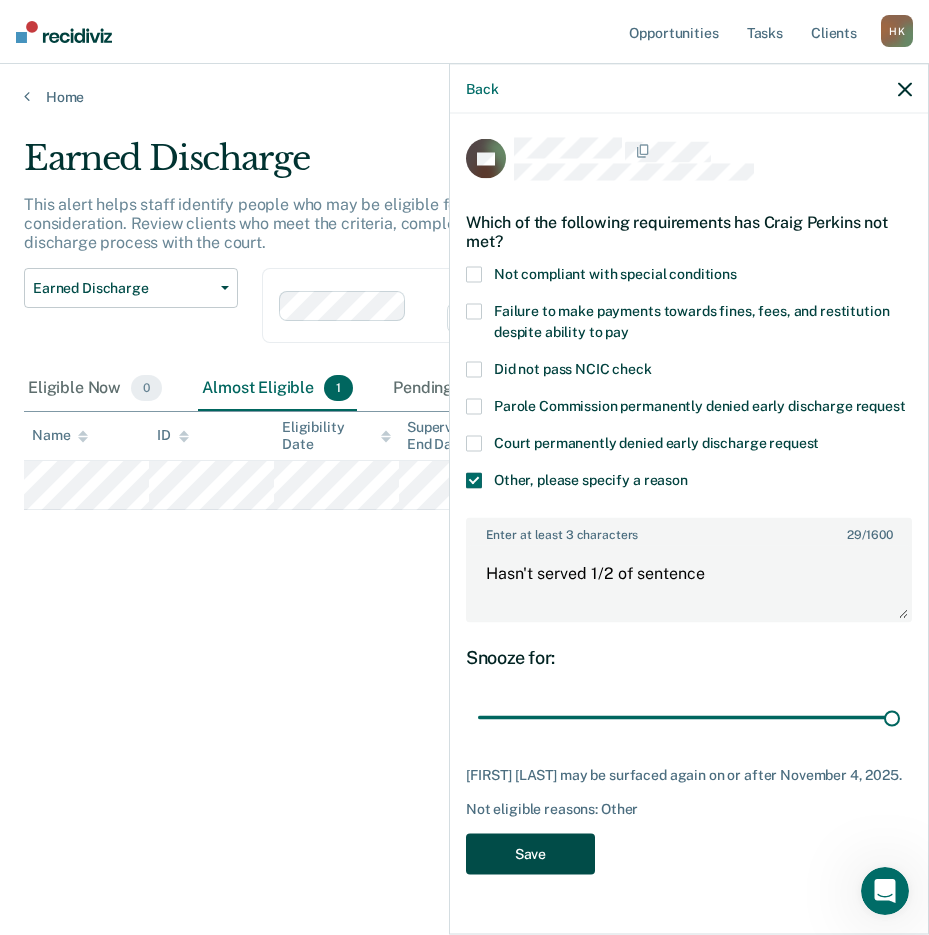 click on "Save" at bounding box center [530, 853] 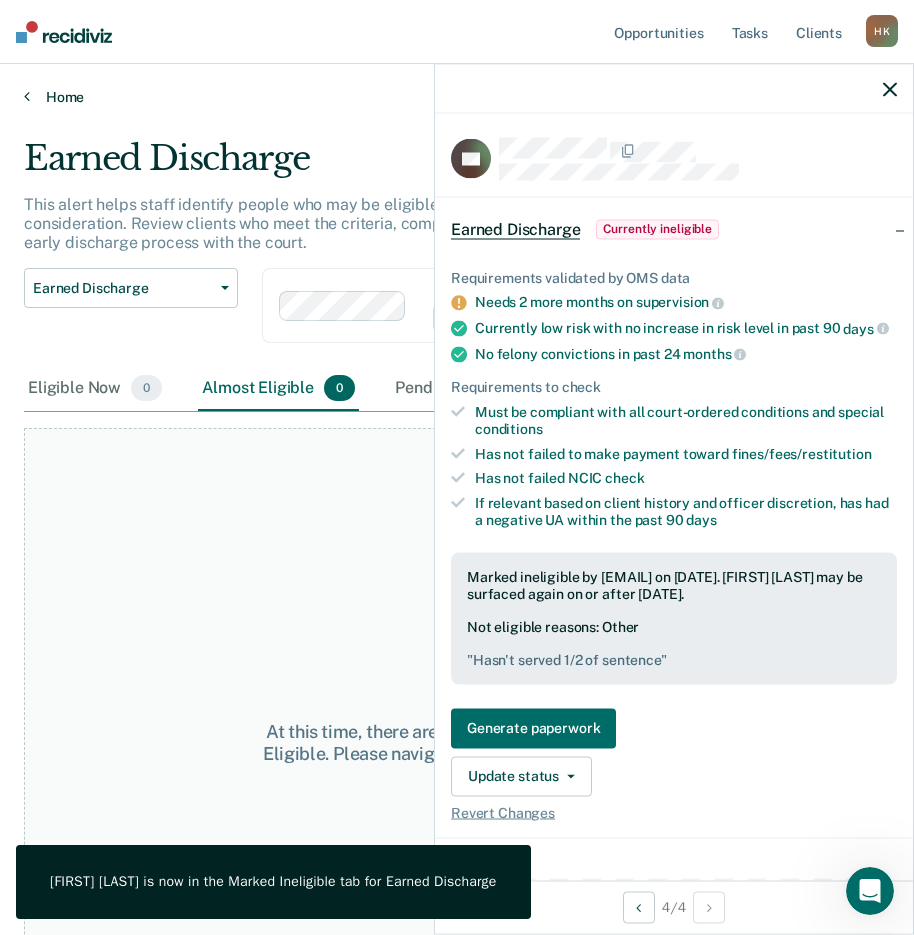 click at bounding box center [27, 96] 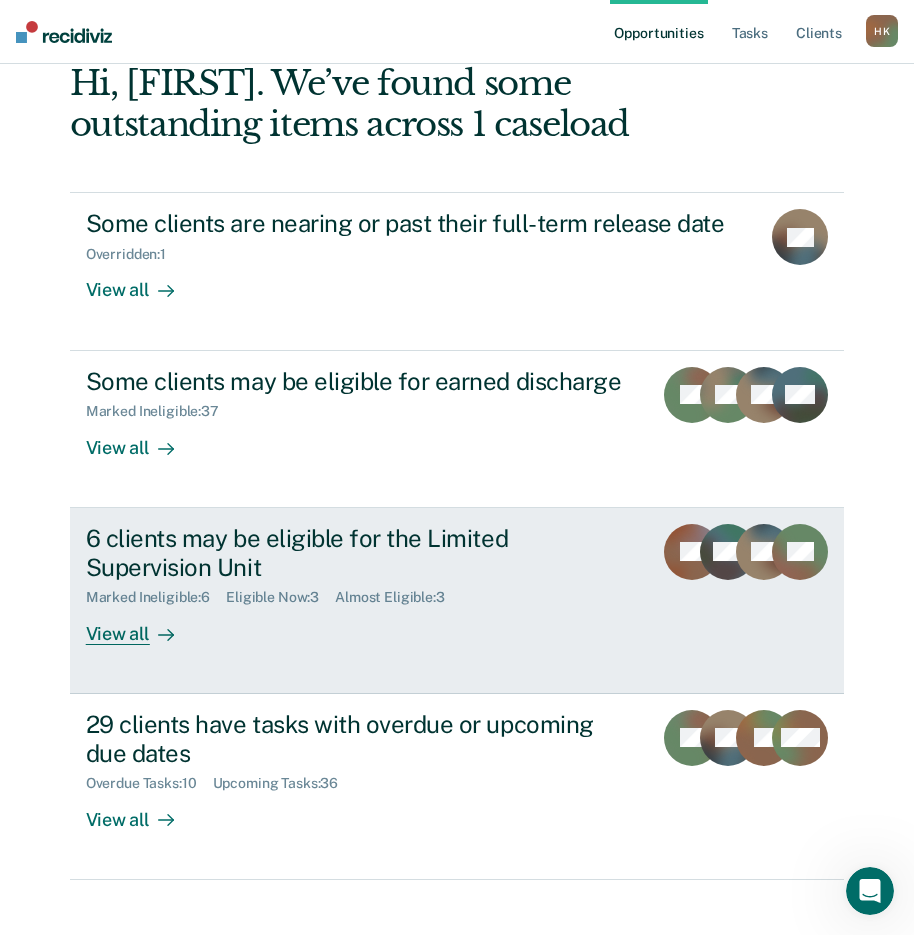 scroll, scrollTop: 133, scrollLeft: 0, axis: vertical 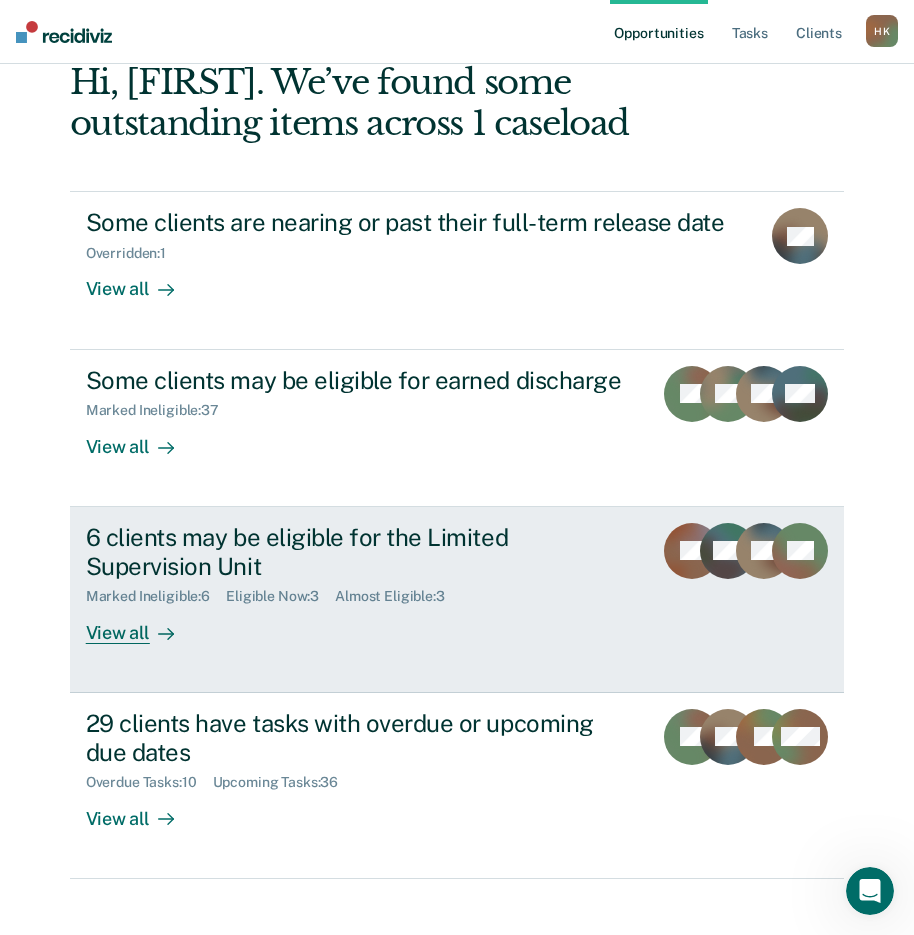 click on "View all" at bounding box center [142, 624] 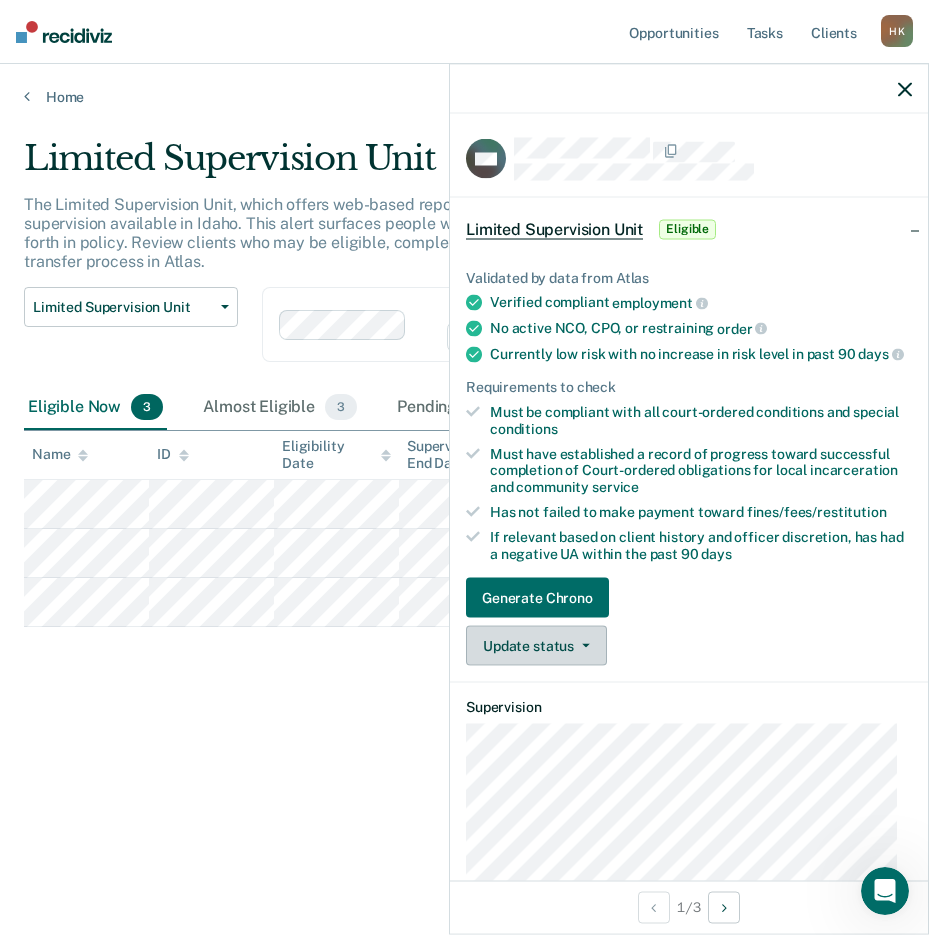 click on "Update status" at bounding box center (536, 646) 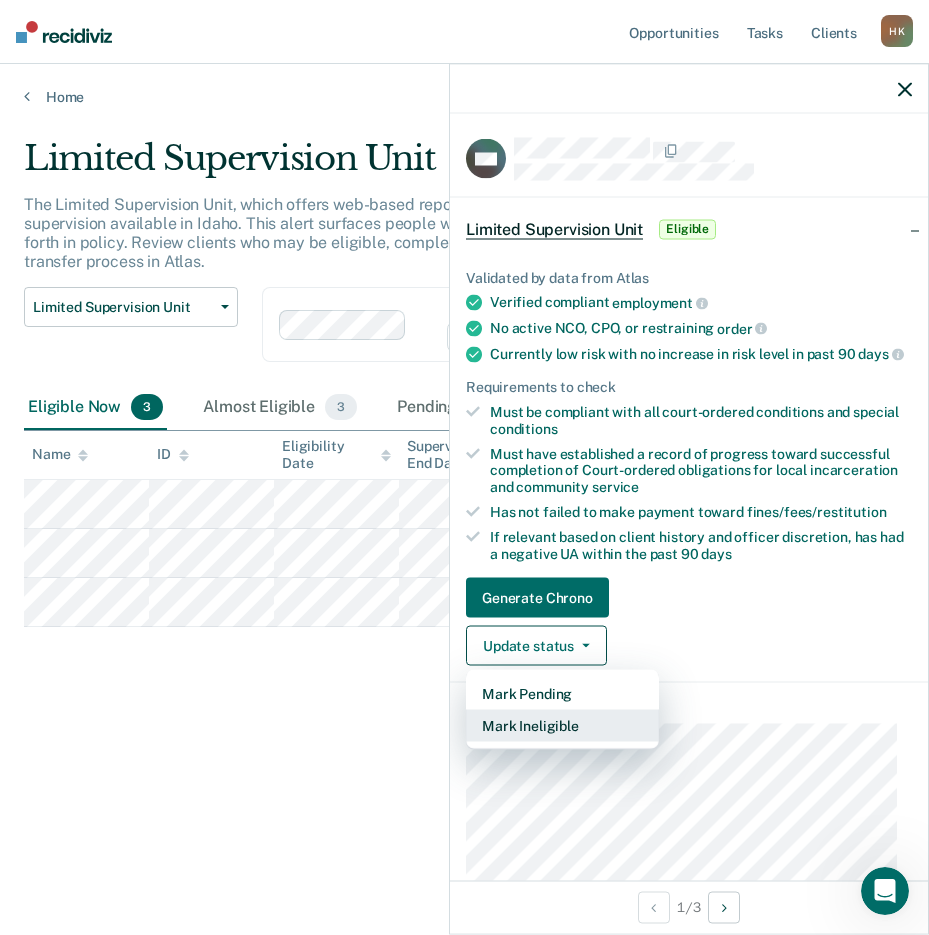 click on "Mark Ineligible" at bounding box center (562, 726) 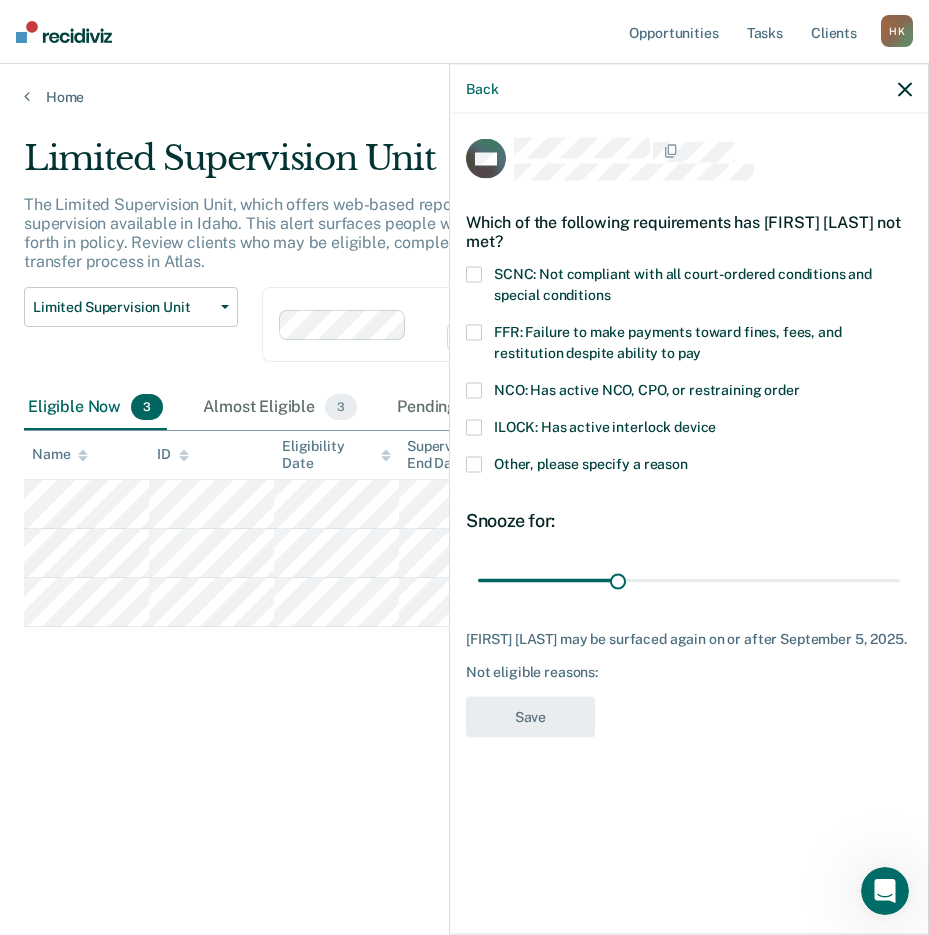 click at bounding box center [474, 465] 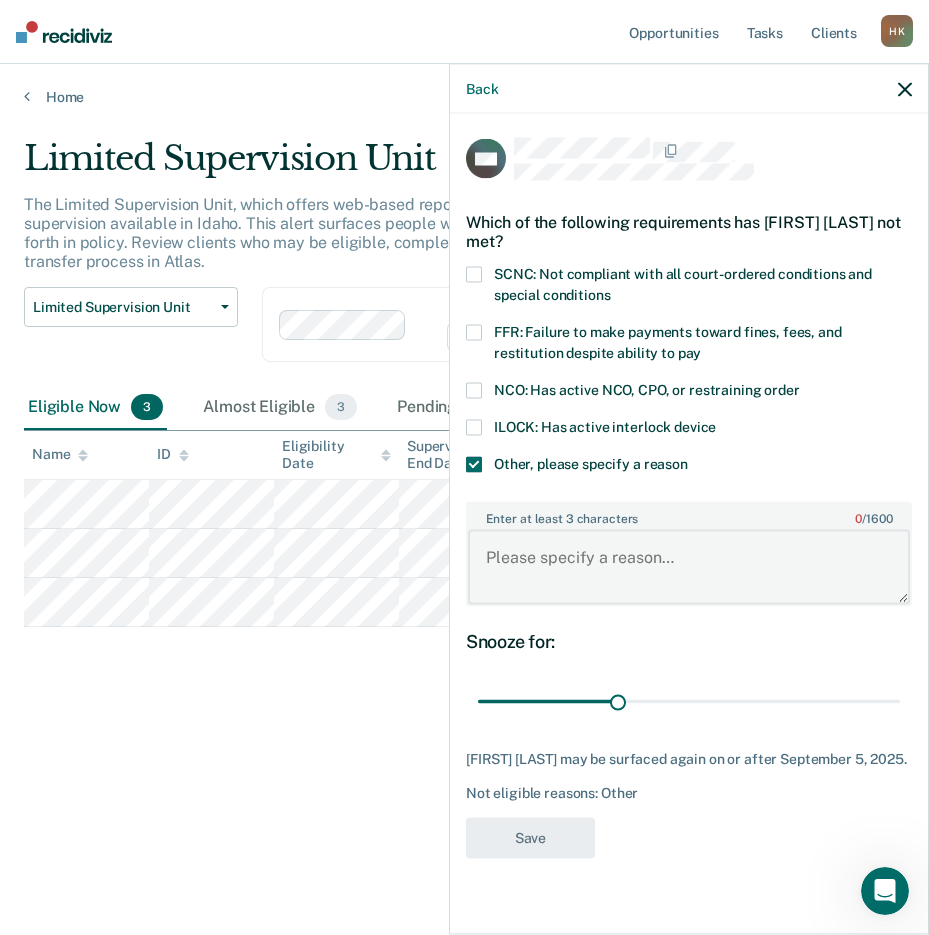 click on "Enter at least 3 characters 0  /  1600" at bounding box center (689, 567) 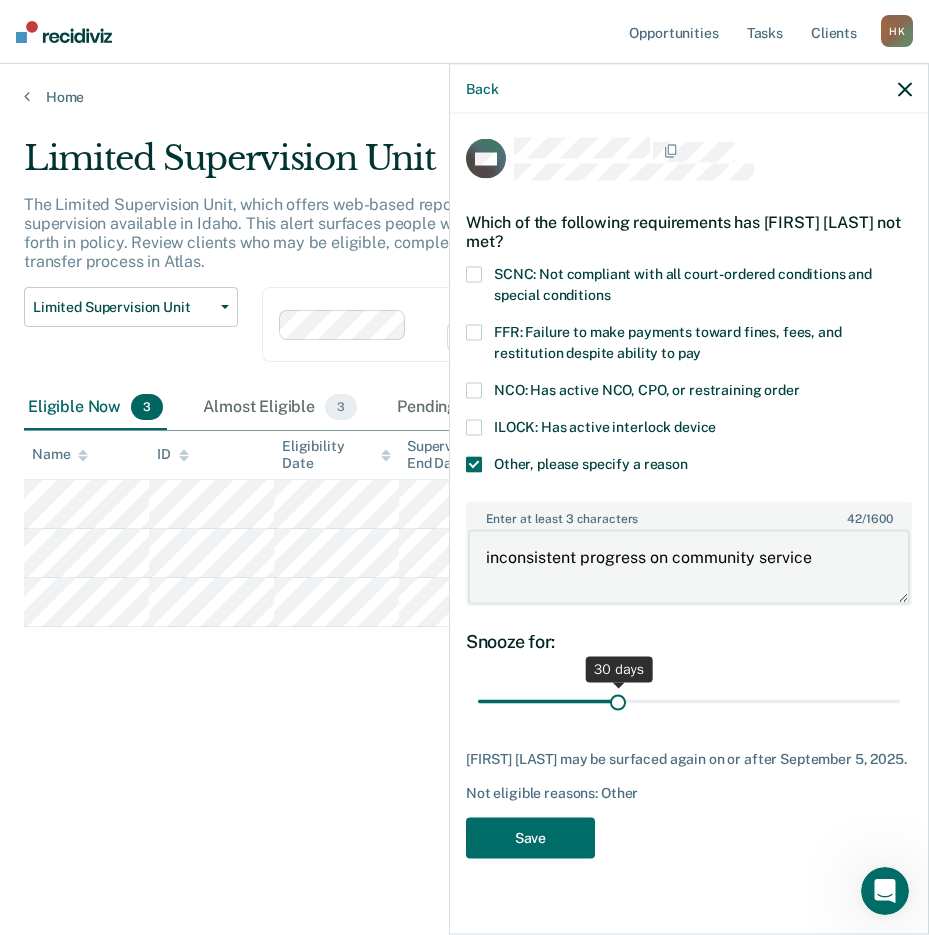 type on "inconsistent progress on community service" 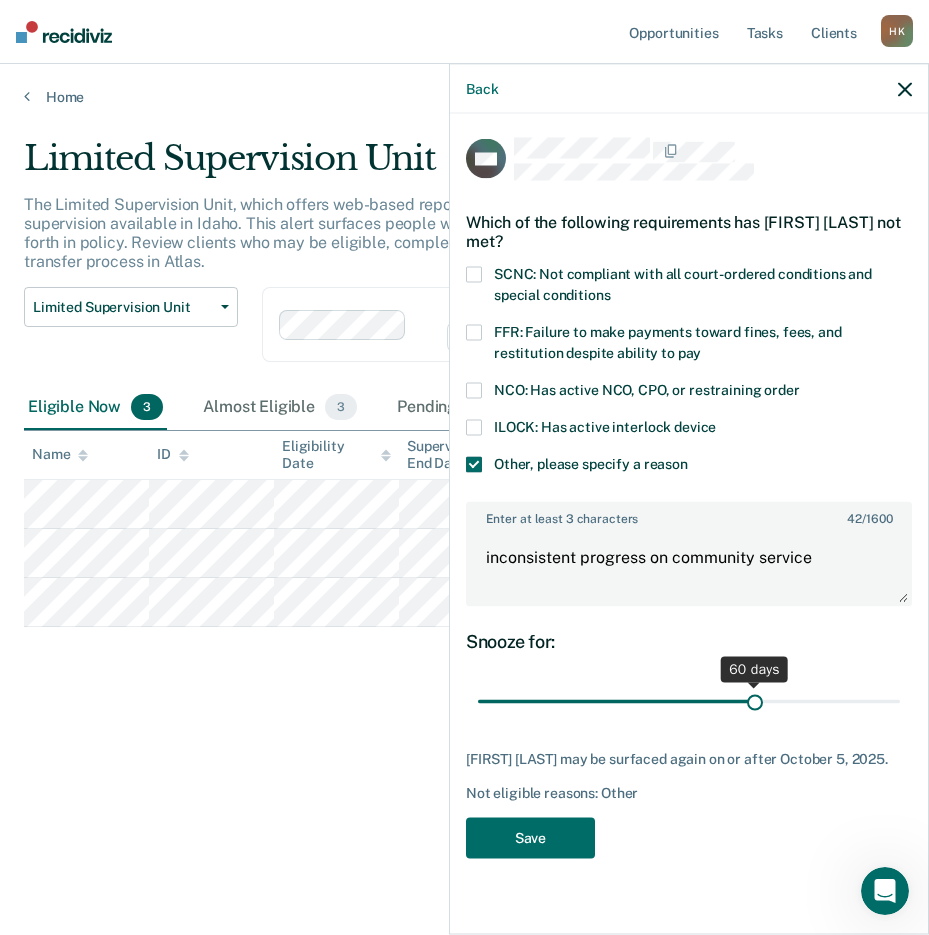 drag, startPoint x: 616, startPoint y: 704, endPoint x: 754, endPoint y: 711, distance: 138.17743 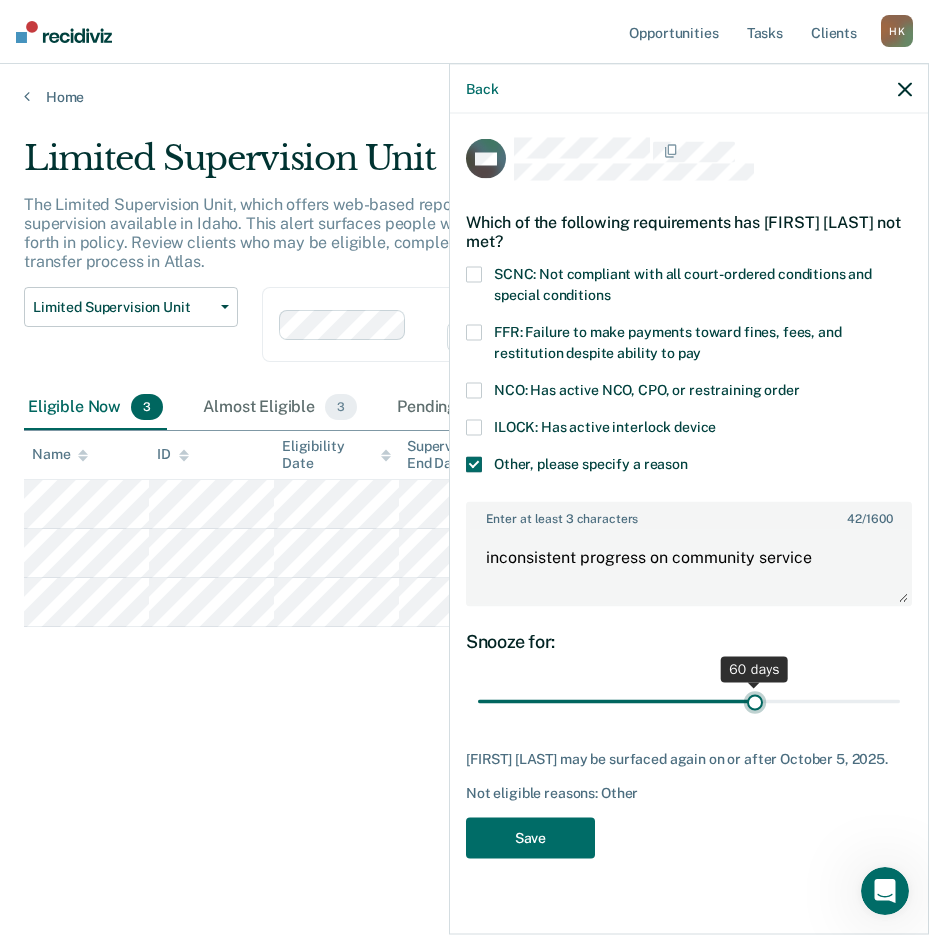 type on "60" 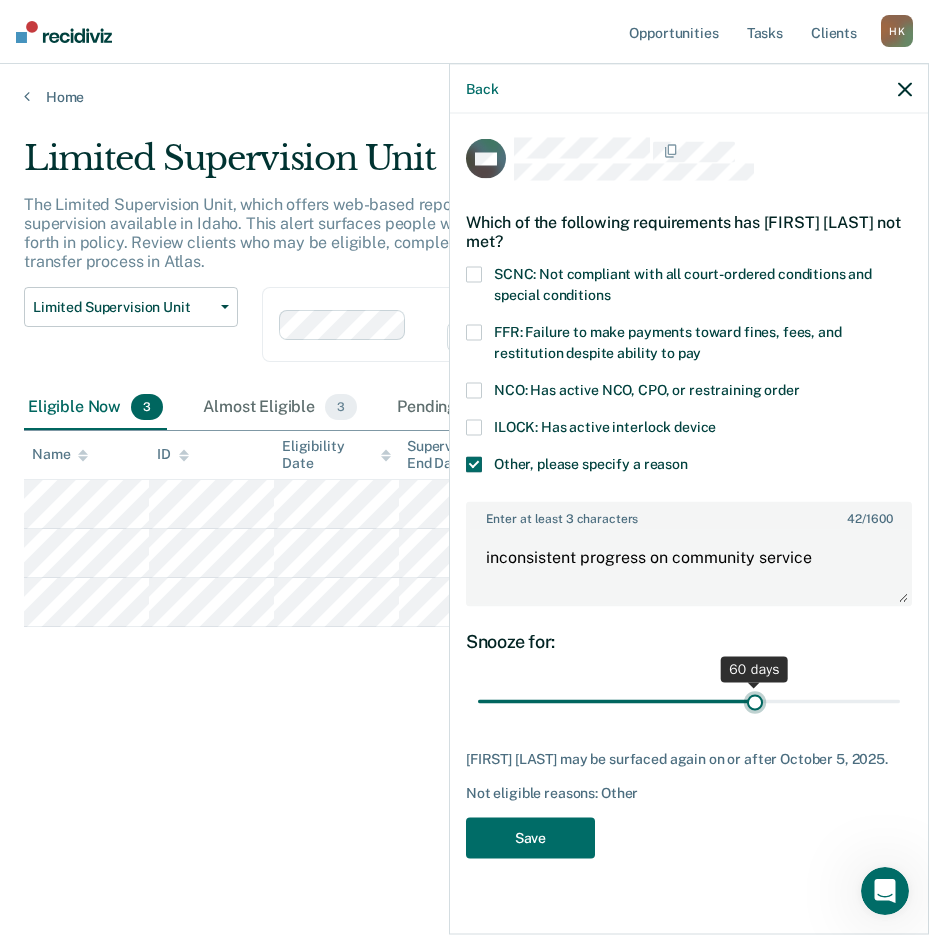 click at bounding box center (689, 701) 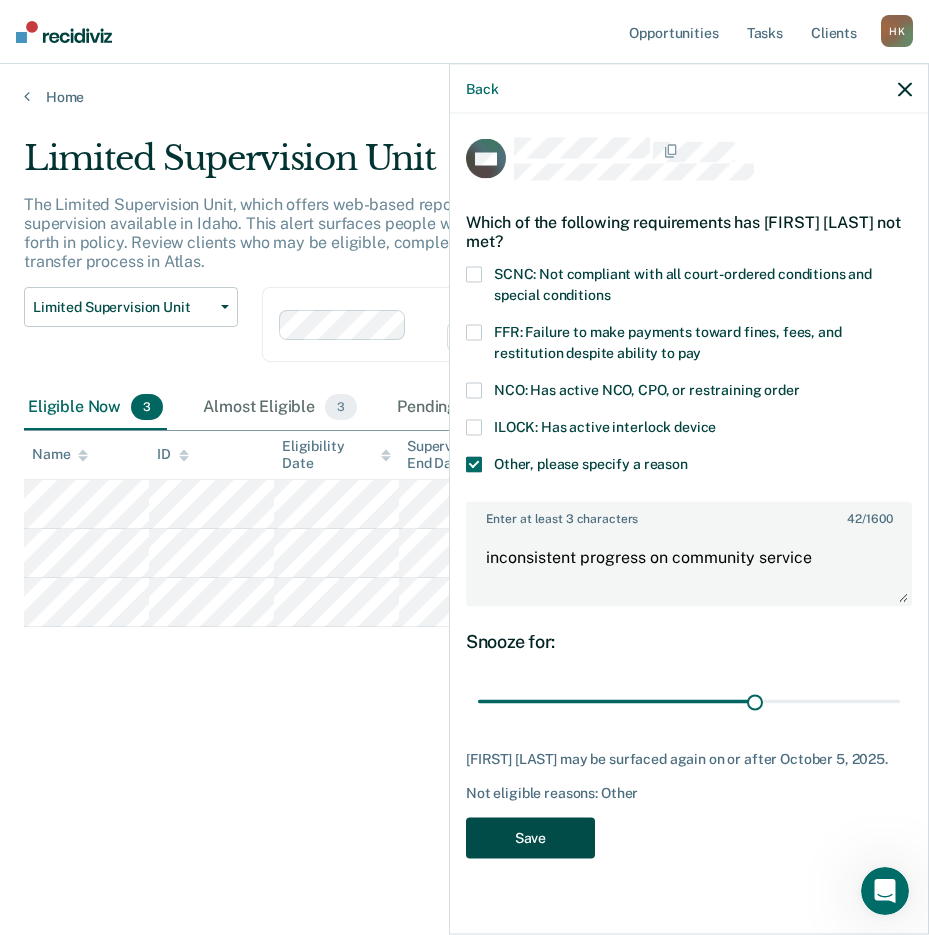 click on "Save" at bounding box center (530, 837) 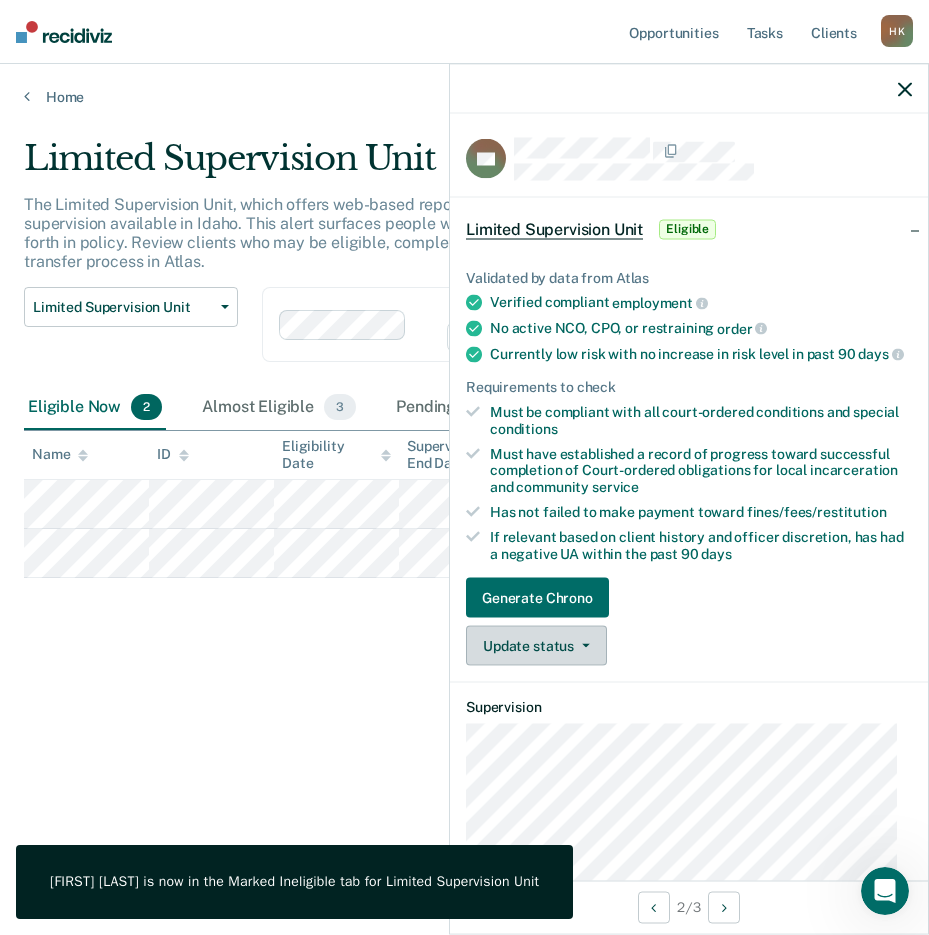click on "Update status" at bounding box center [536, 646] 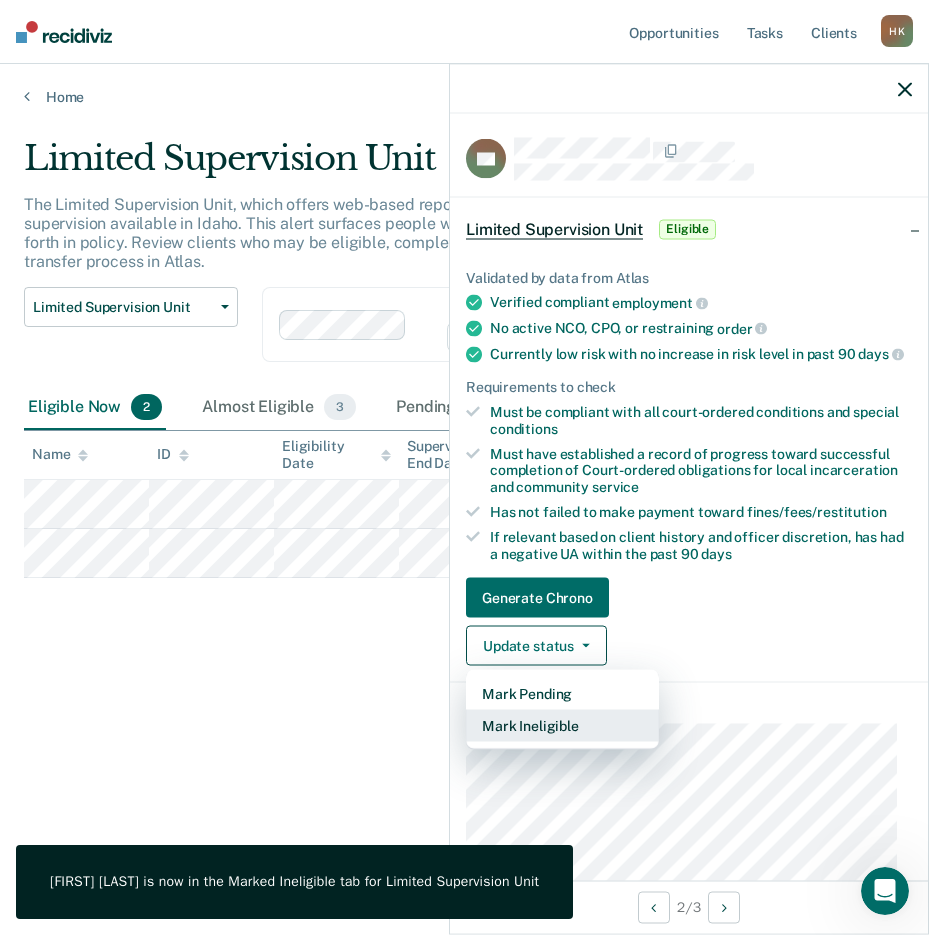 click on "Mark Ineligible" at bounding box center (562, 726) 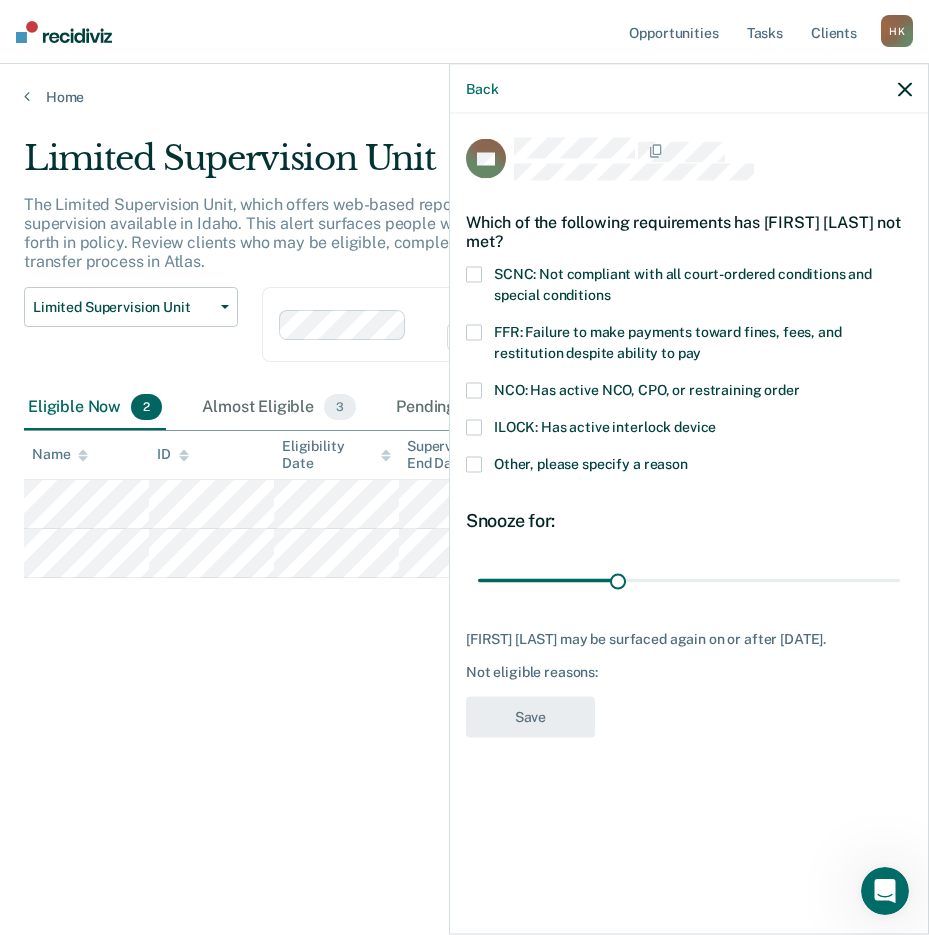 click at bounding box center [474, 391] 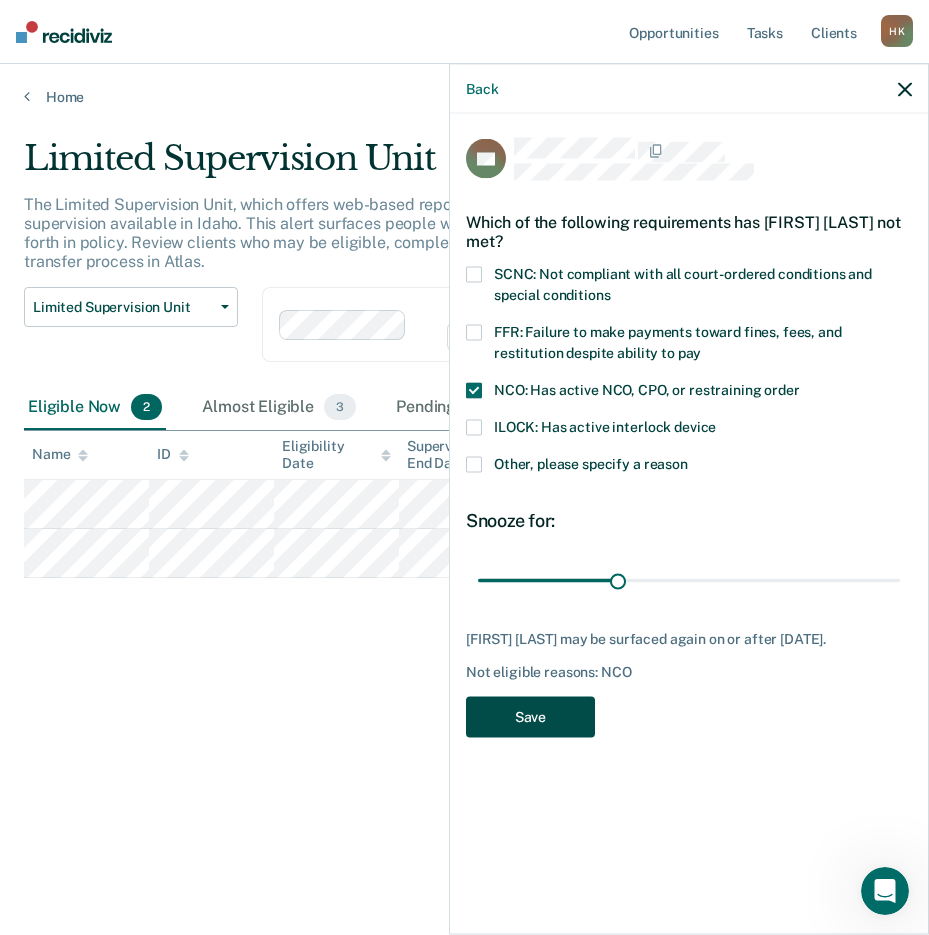 click on "Save" at bounding box center [530, 717] 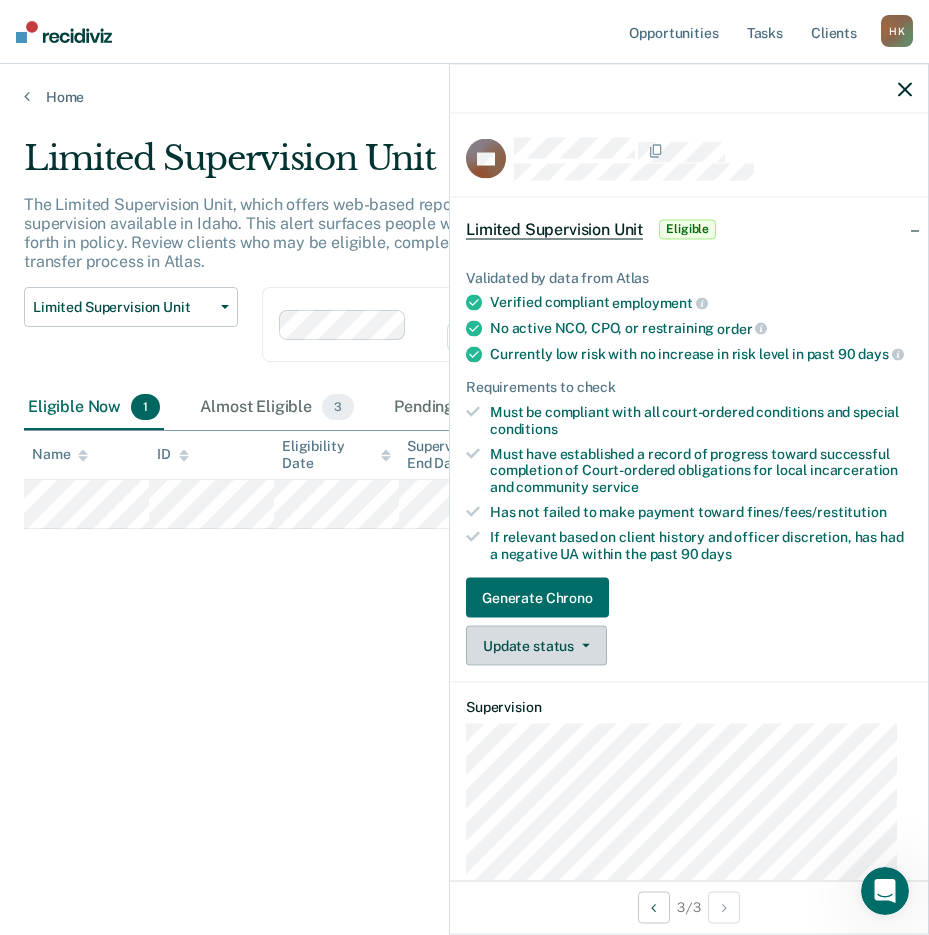 click on "Update status" at bounding box center (536, 646) 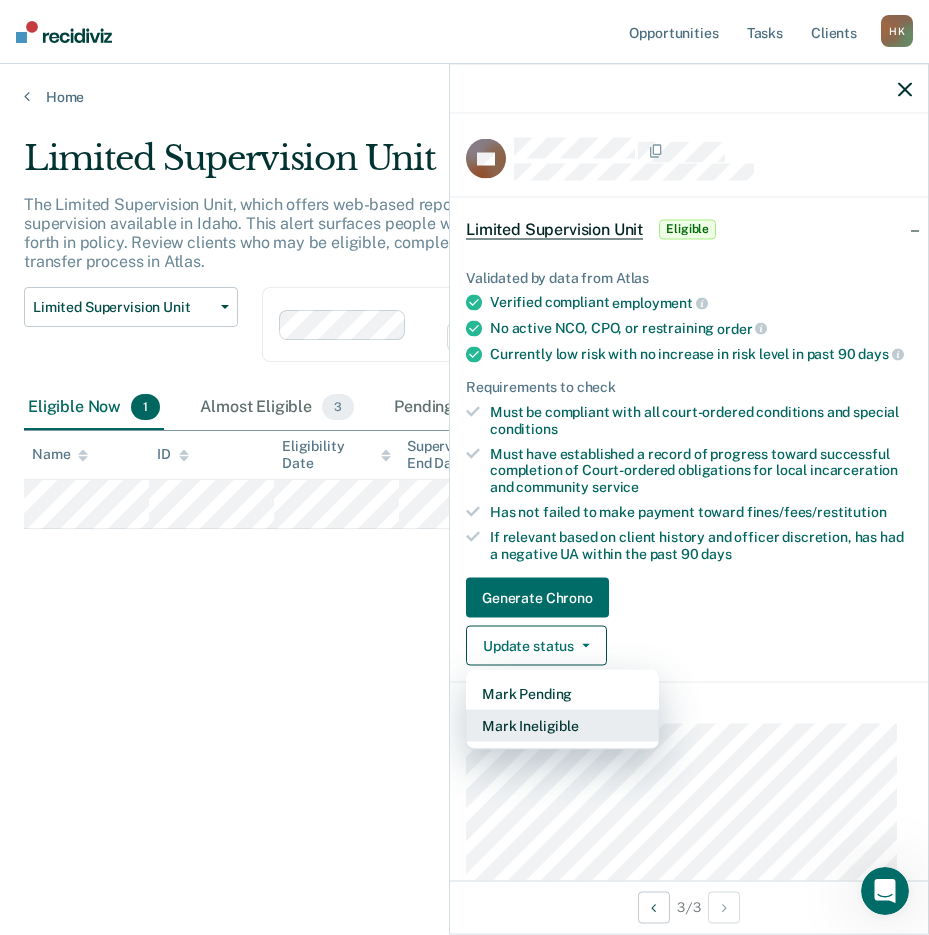 click on "Mark Ineligible" at bounding box center (562, 726) 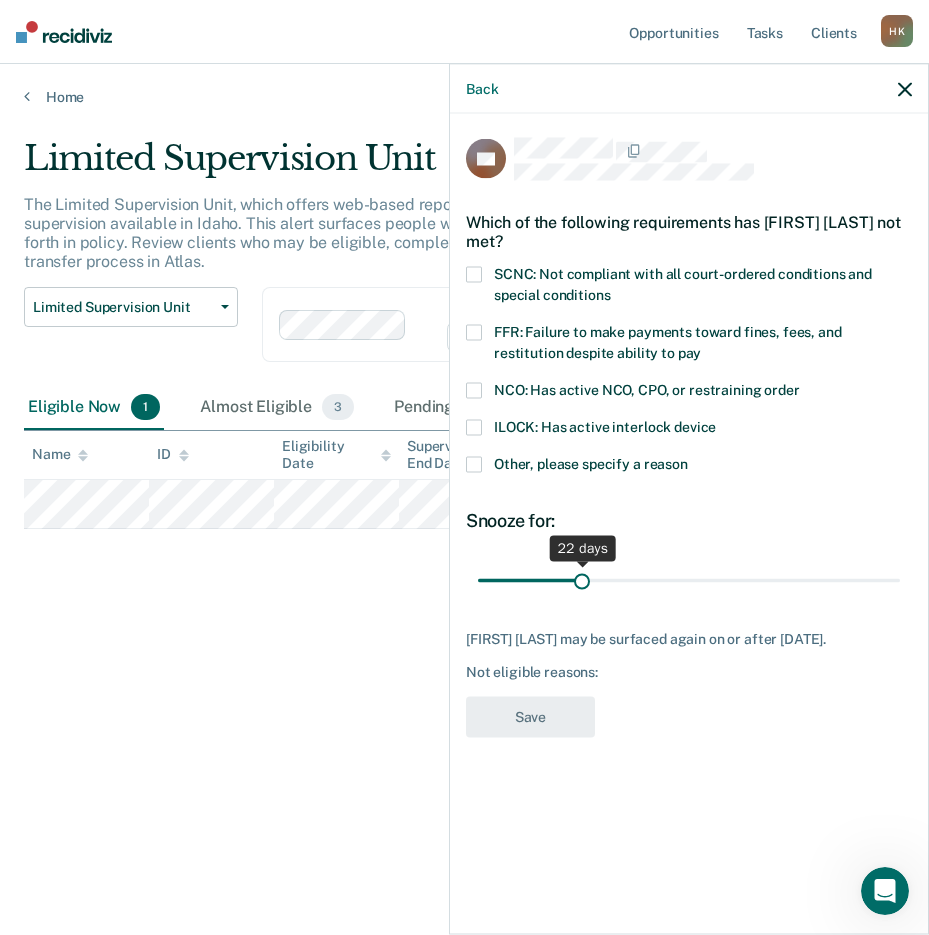 drag, startPoint x: 616, startPoint y: 582, endPoint x: 582, endPoint y: 584, distance: 34.058773 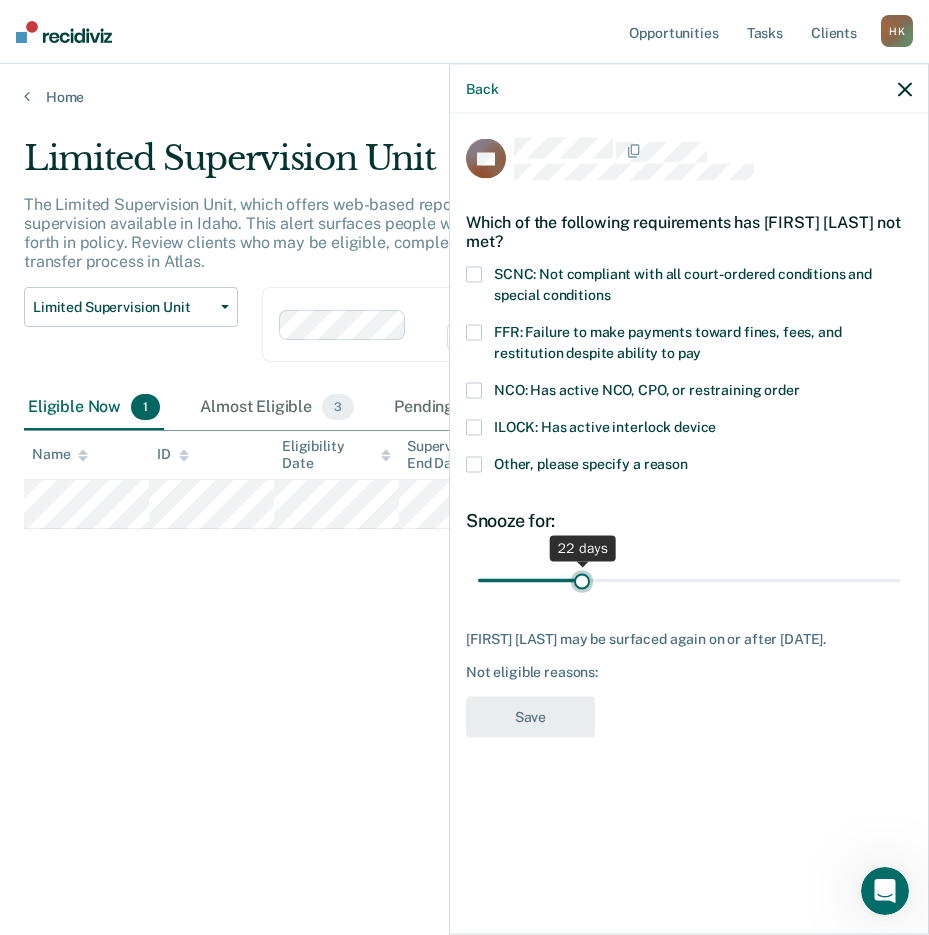 type on "22" 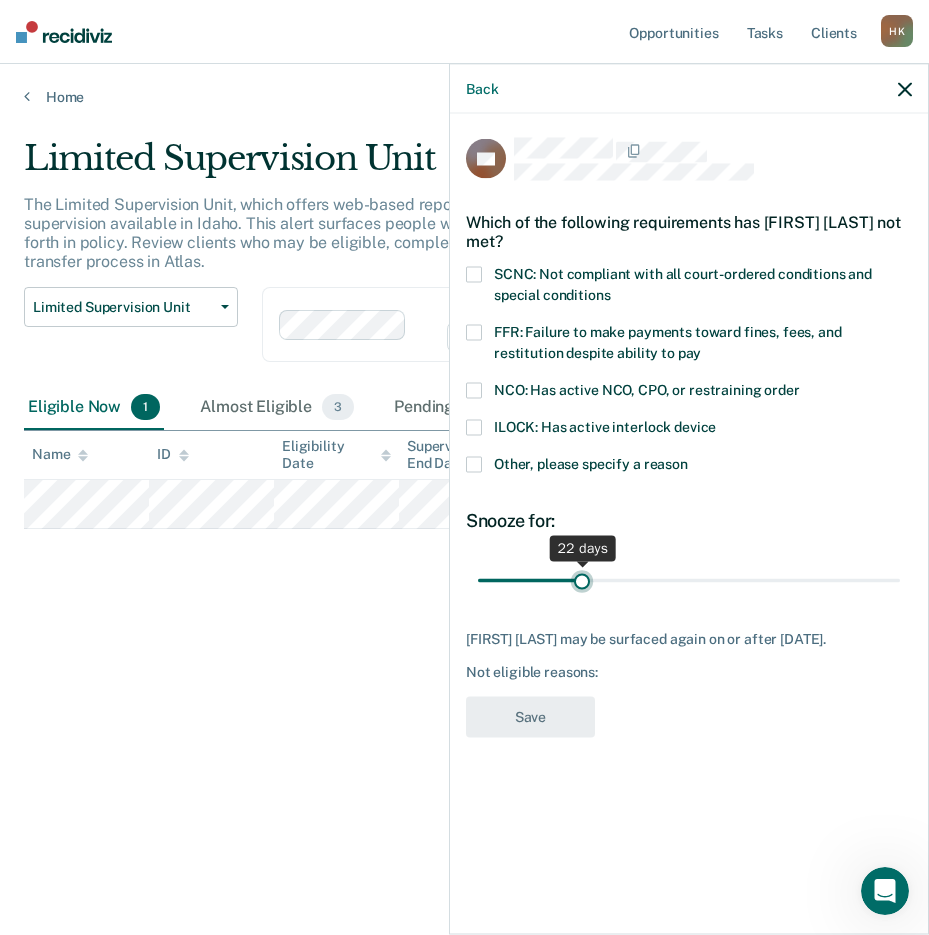 click at bounding box center (689, 580) 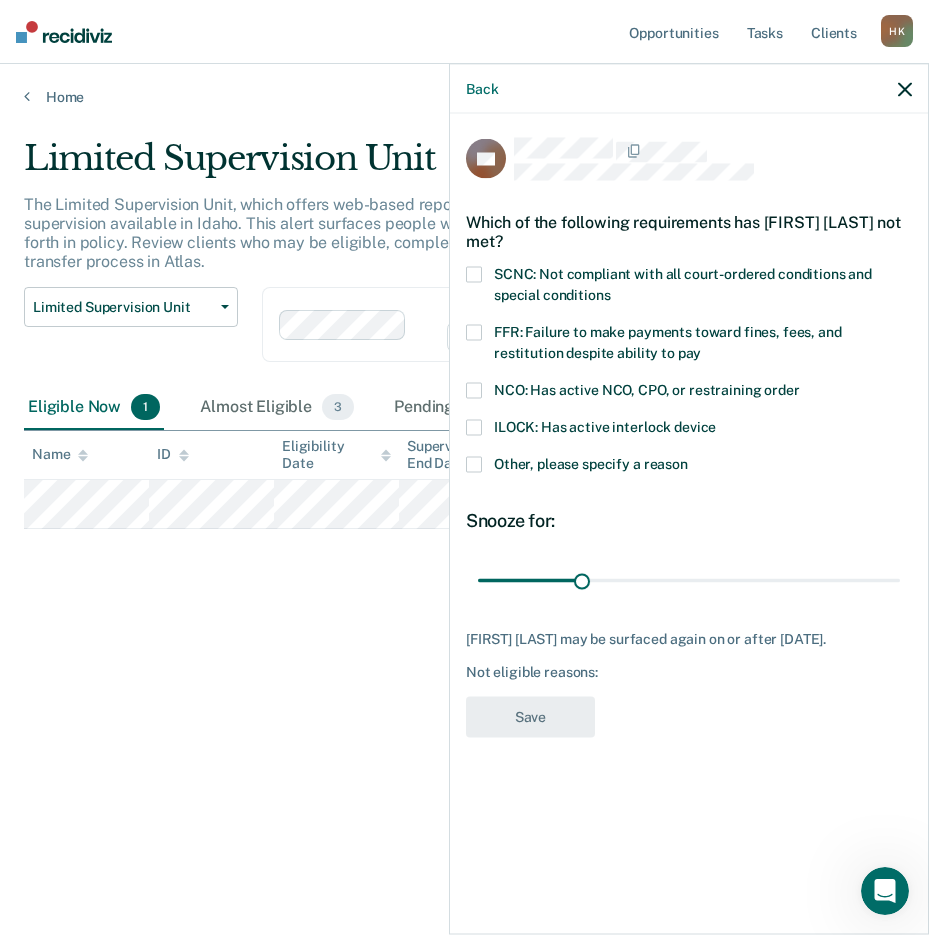 click at bounding box center [474, 465] 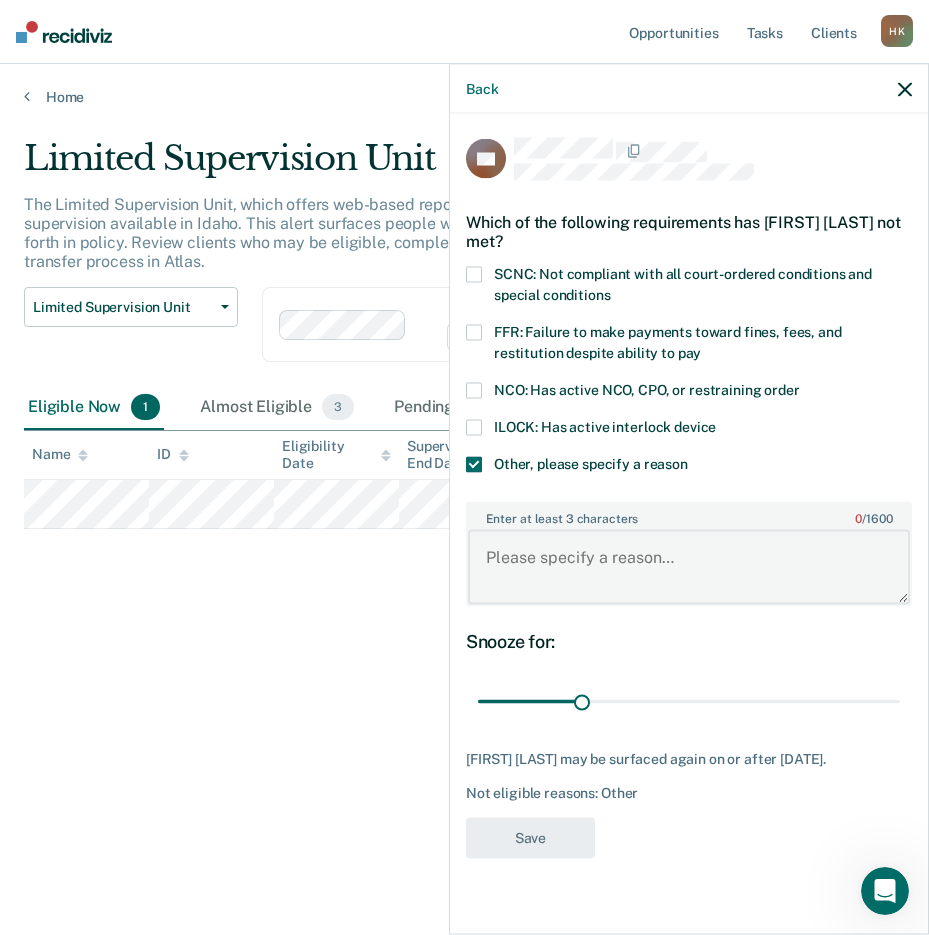 click on "Enter at least 3 characters 0  /  1600" at bounding box center [689, 567] 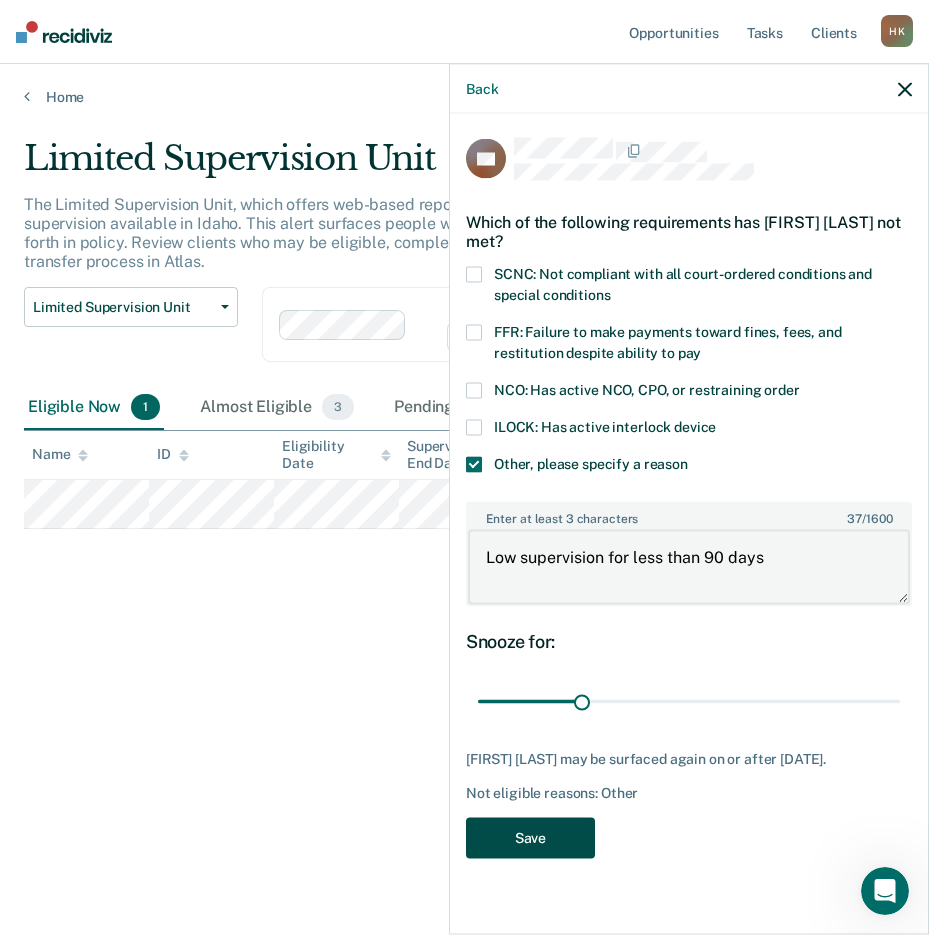 type on "Low supervision for less than 90 days" 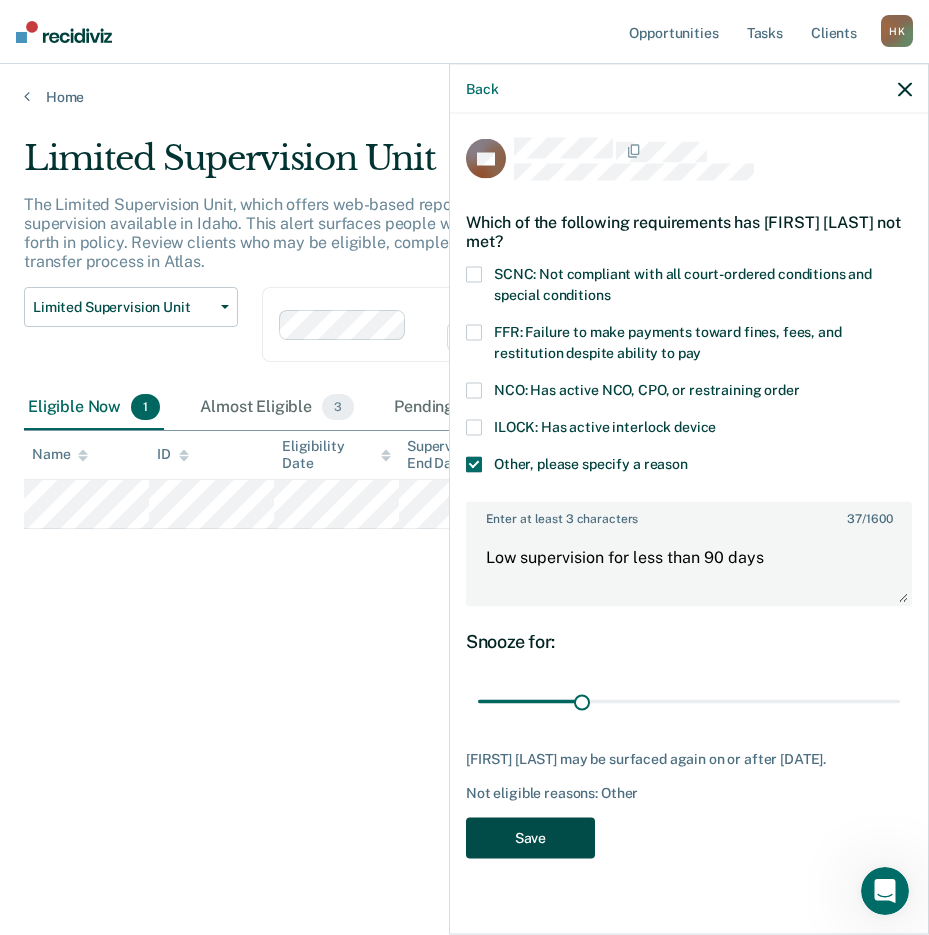 click on "Save" at bounding box center [530, 837] 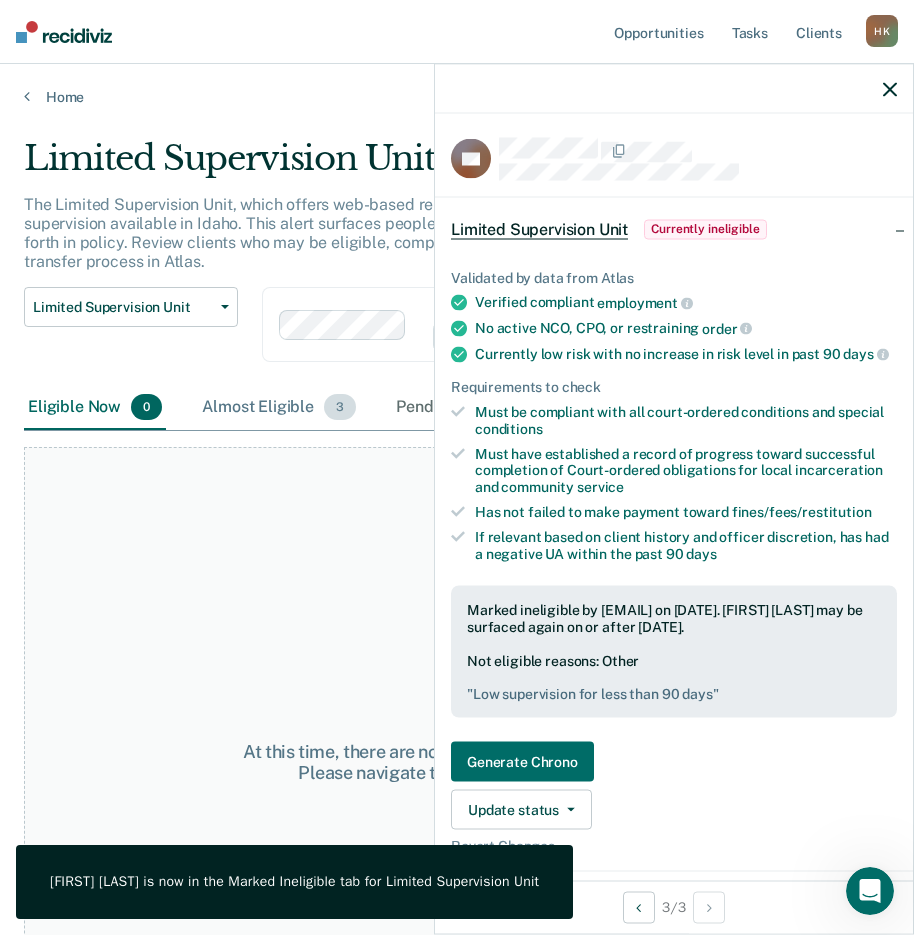 click on "Almost Eligible 3" at bounding box center [279, 408] 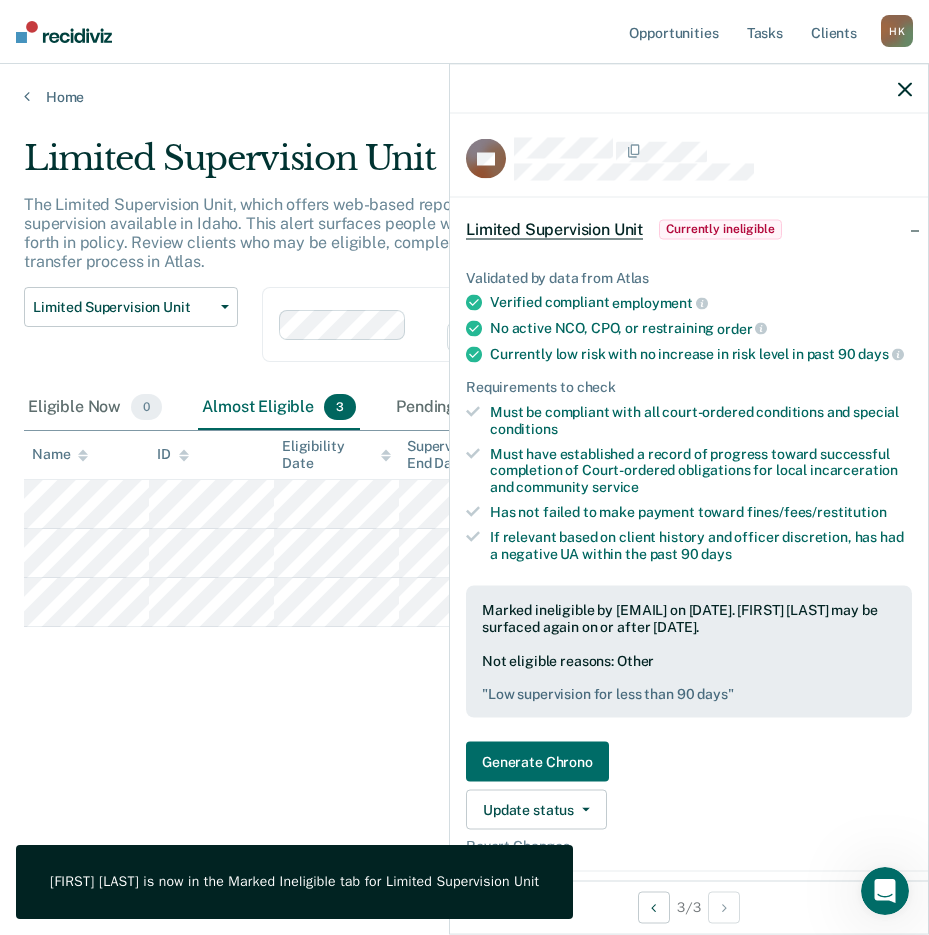 click on "Almost Eligible 3" at bounding box center [279, 408] 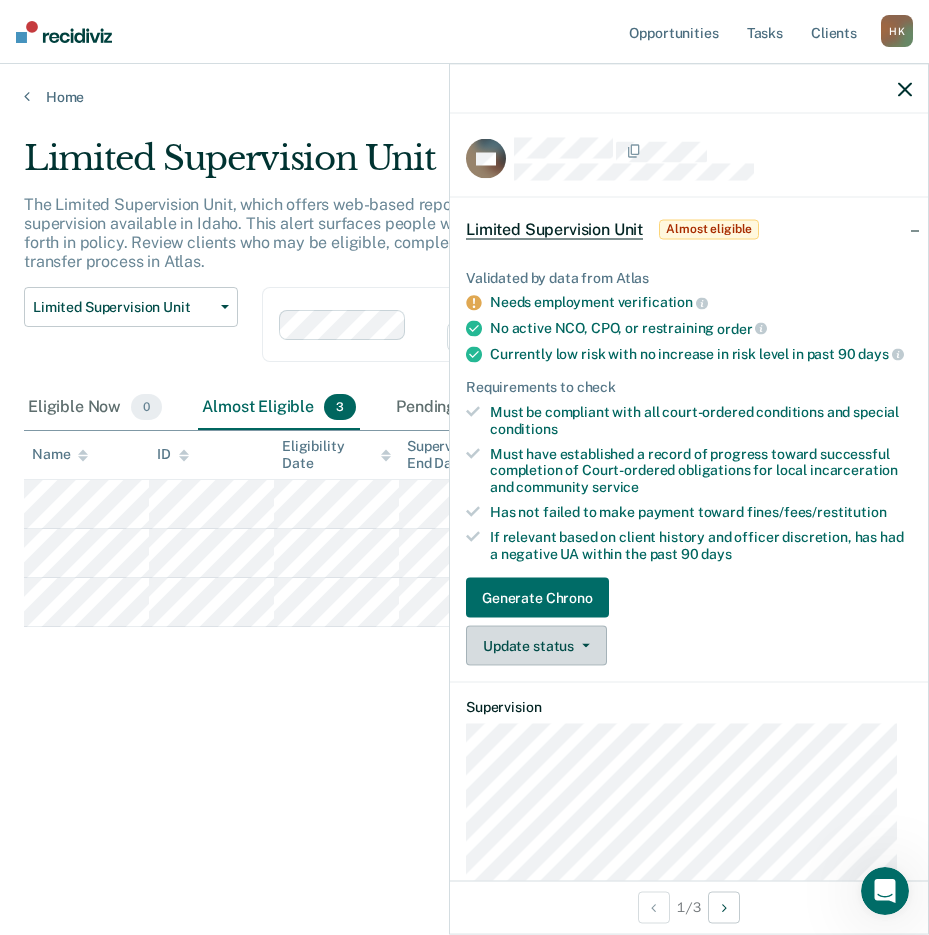 click on "Update status" at bounding box center [536, 646] 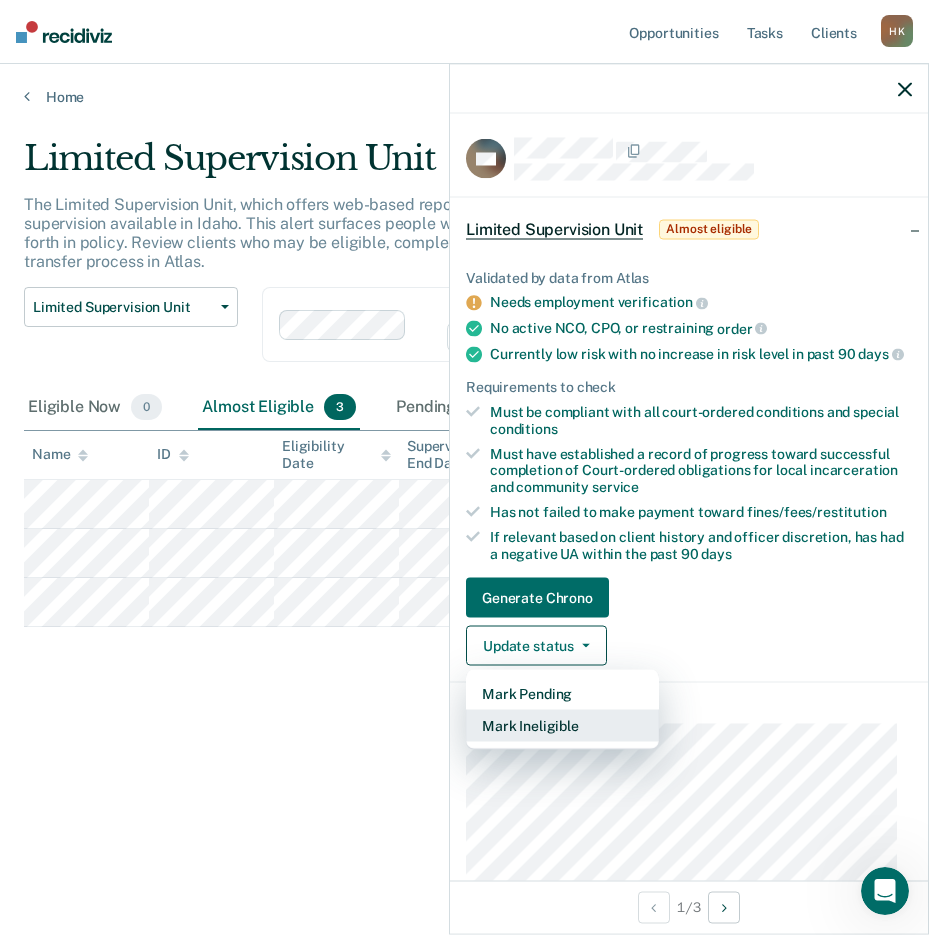 click on "Mark Ineligible" at bounding box center [562, 726] 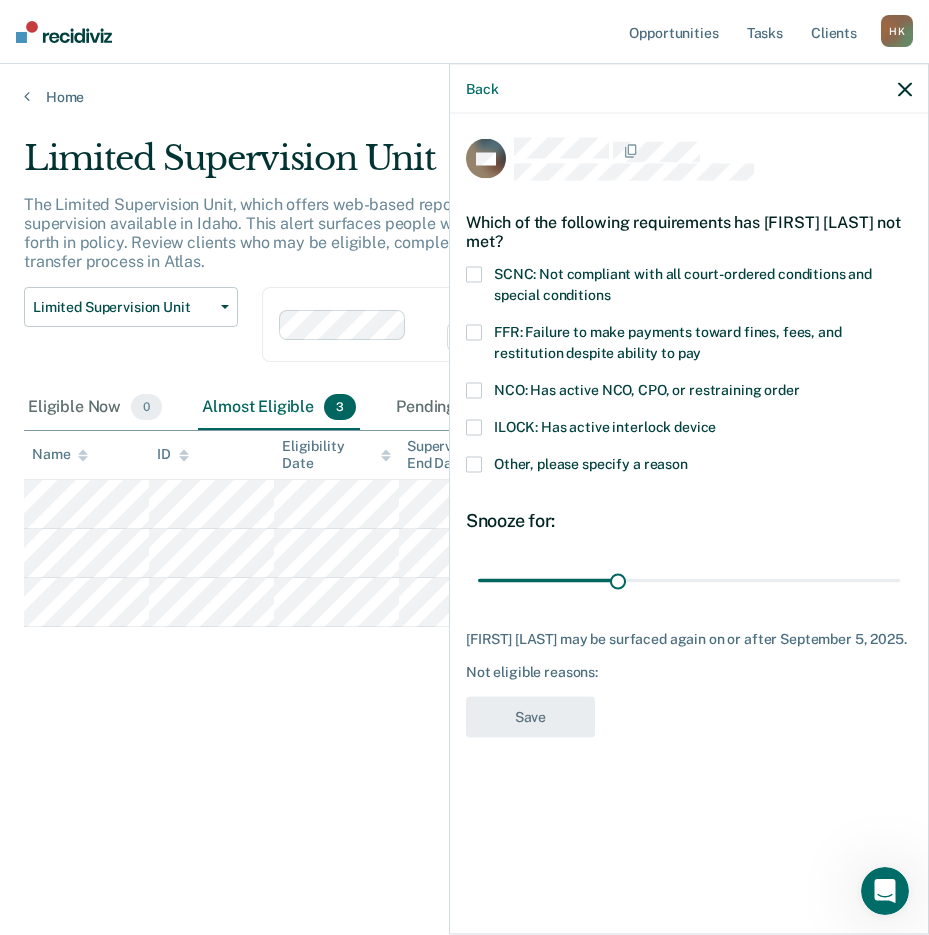 click at bounding box center [474, 465] 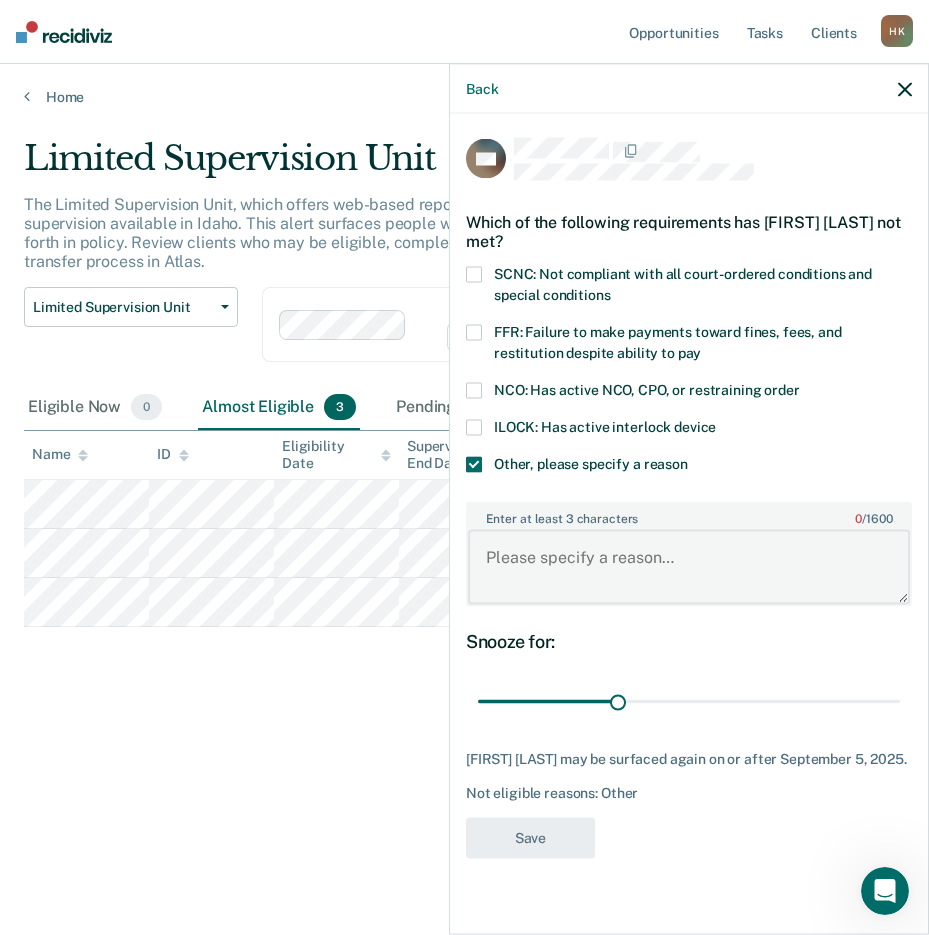 click on "Enter at least 3 characters 0  /  1600" at bounding box center [689, 567] 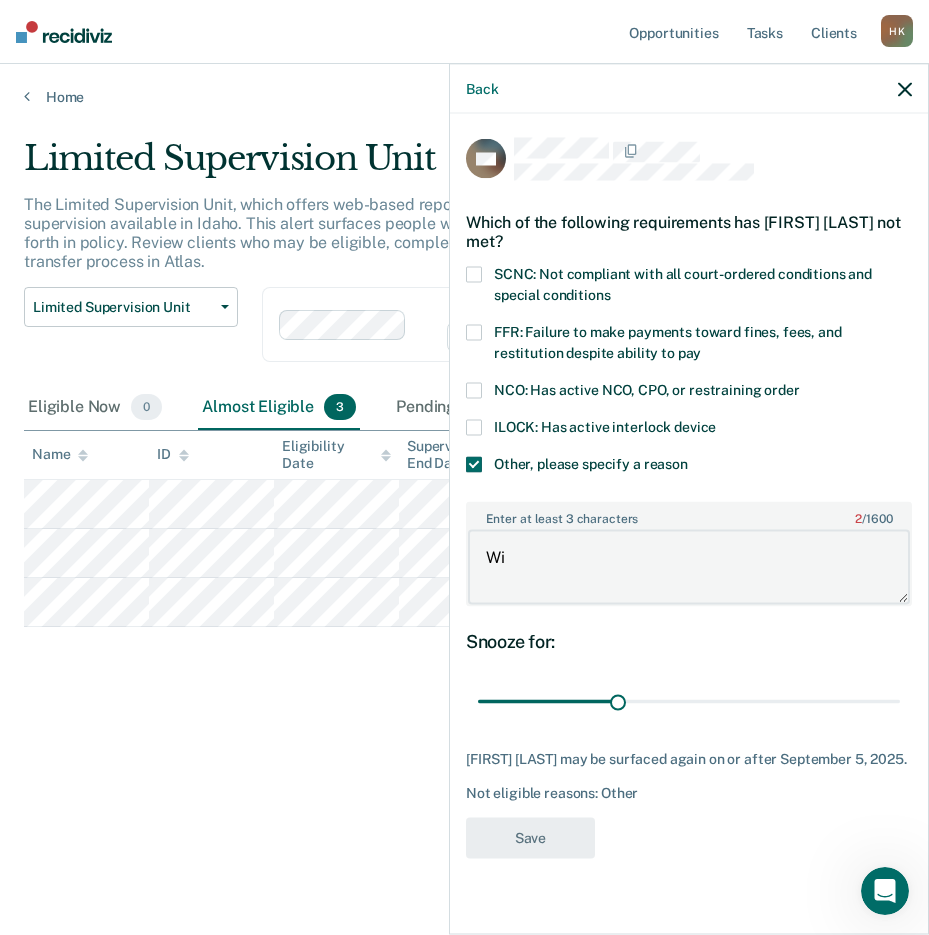 type on "W" 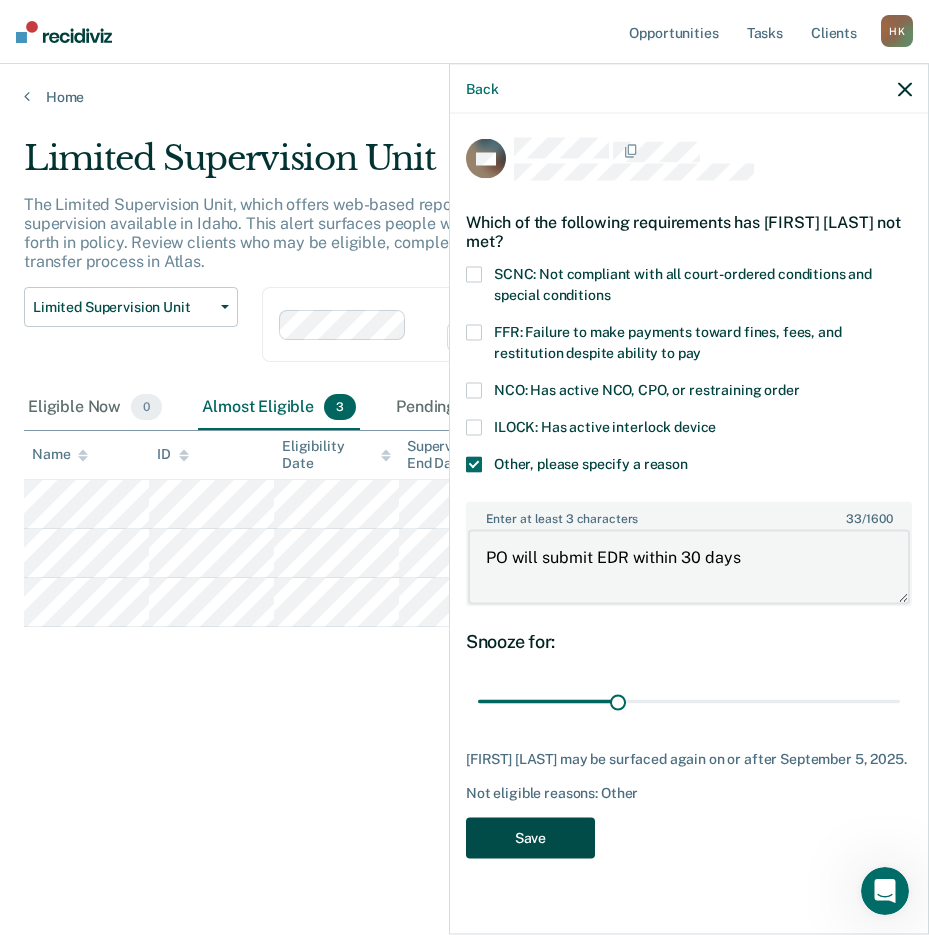 type on "PO will submit EDR within 30 days" 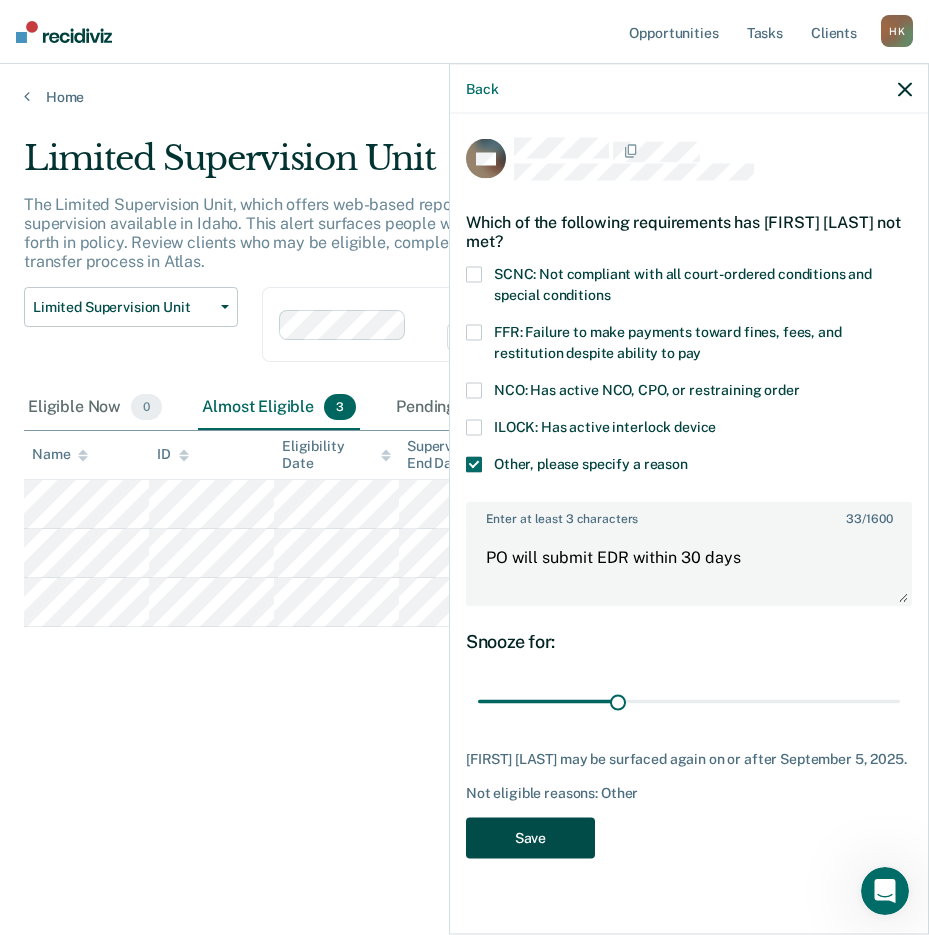 click on "Save" at bounding box center [530, 837] 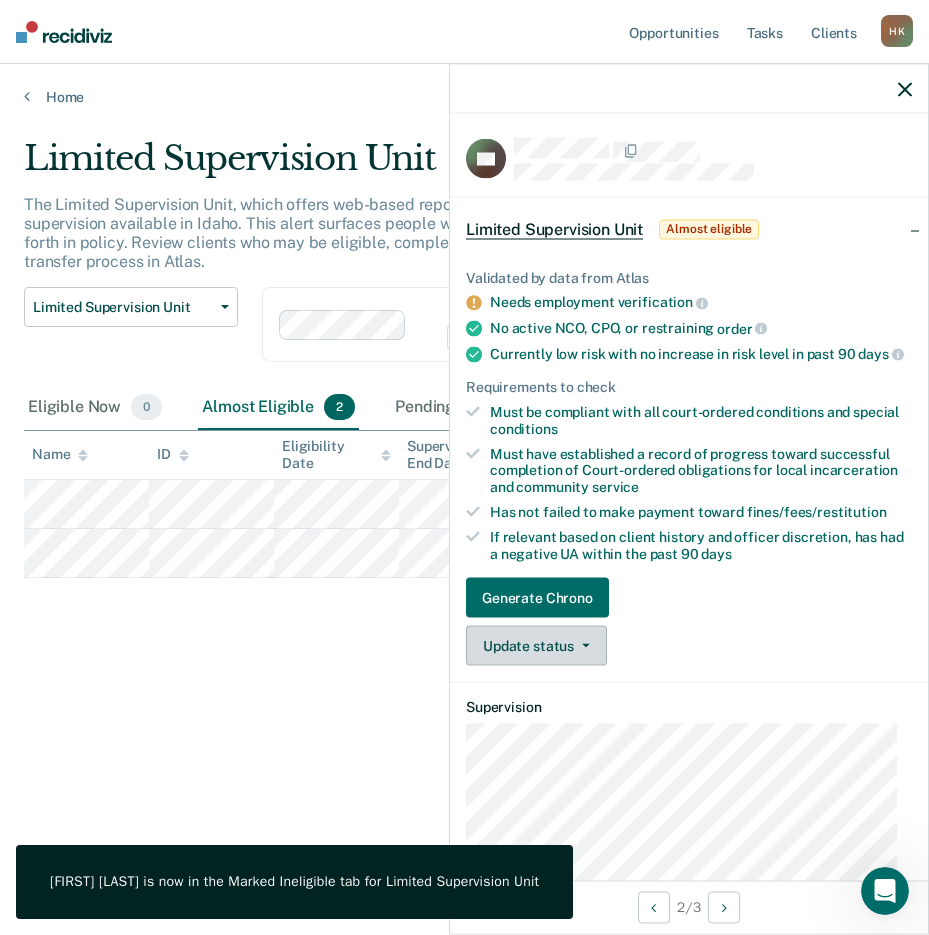 click on "Update status" at bounding box center (536, 646) 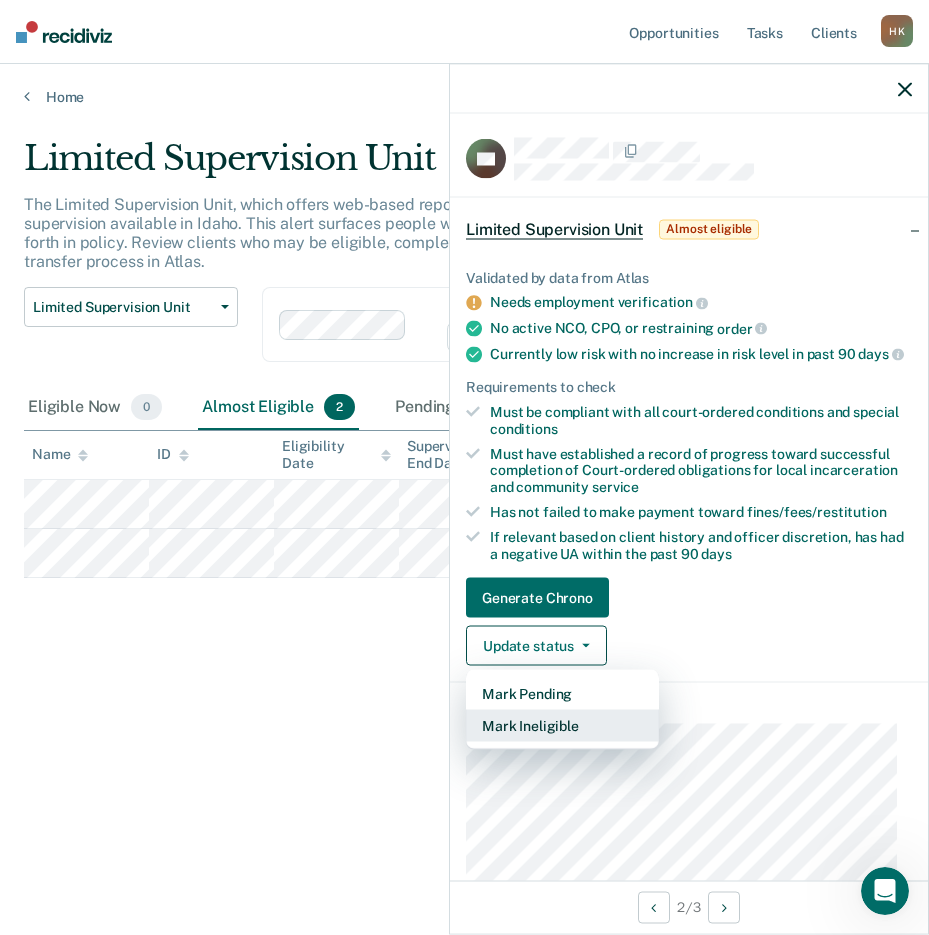 click on "Mark Ineligible" at bounding box center (562, 726) 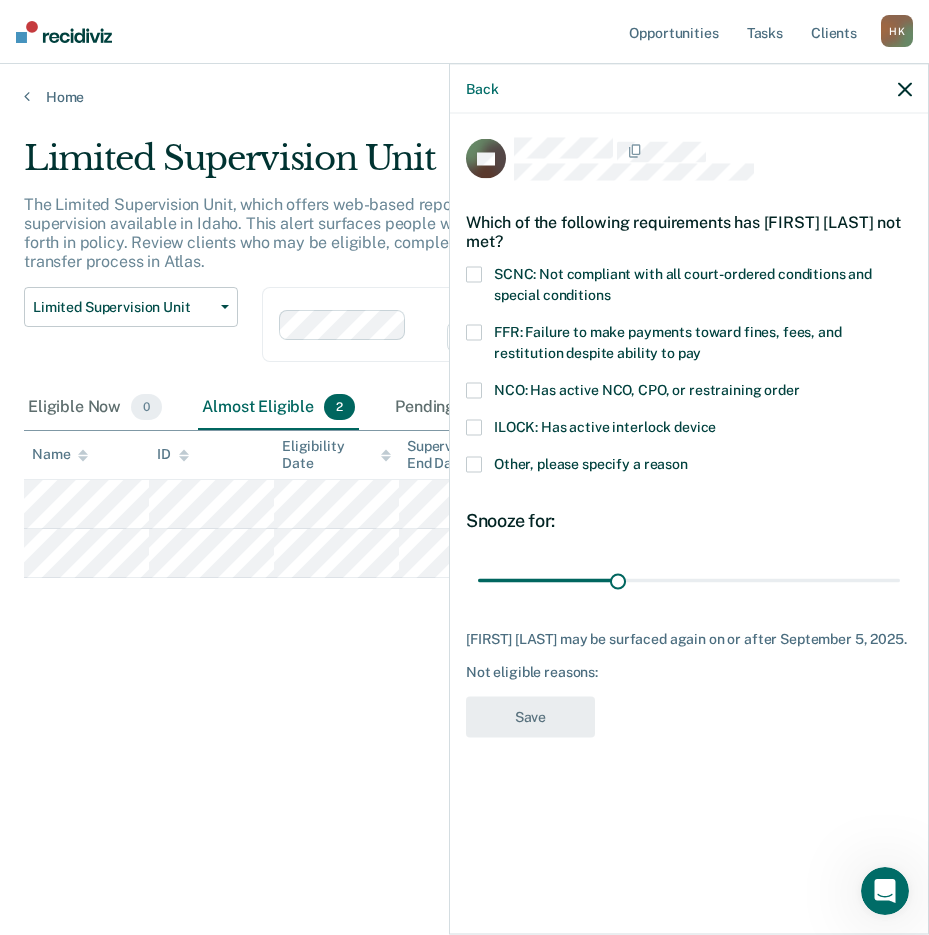 click at bounding box center [474, 275] 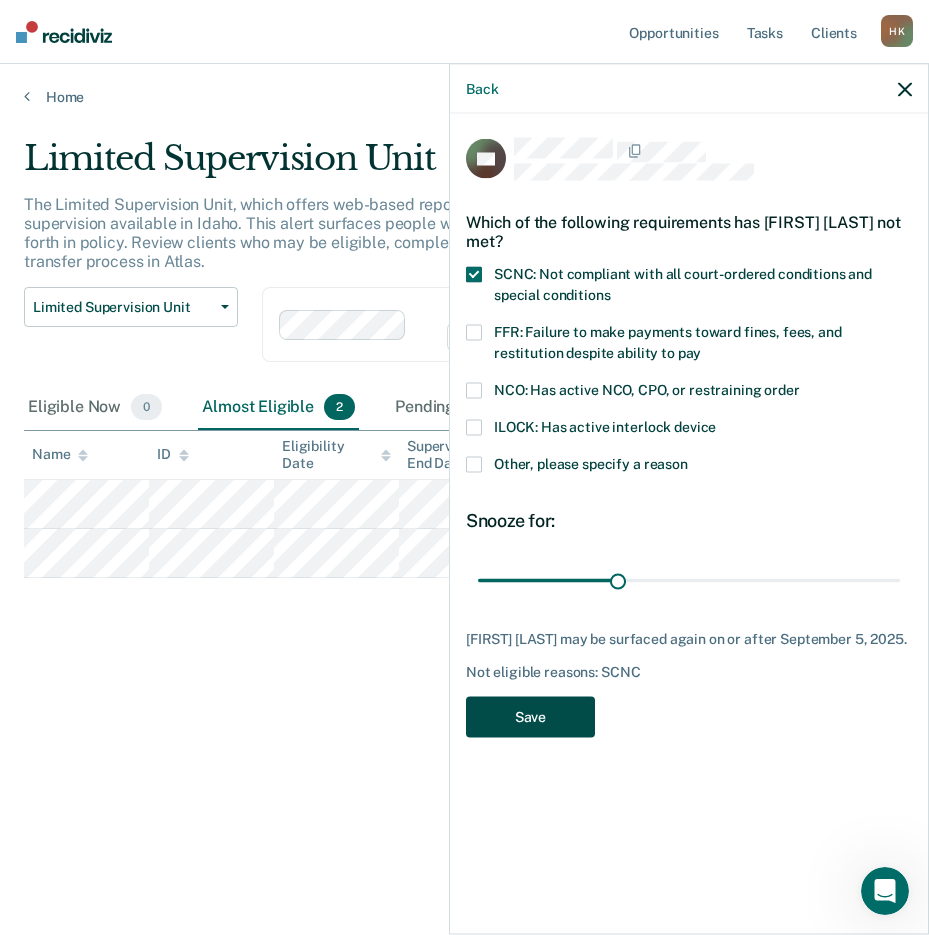 click on "Save" at bounding box center [530, 717] 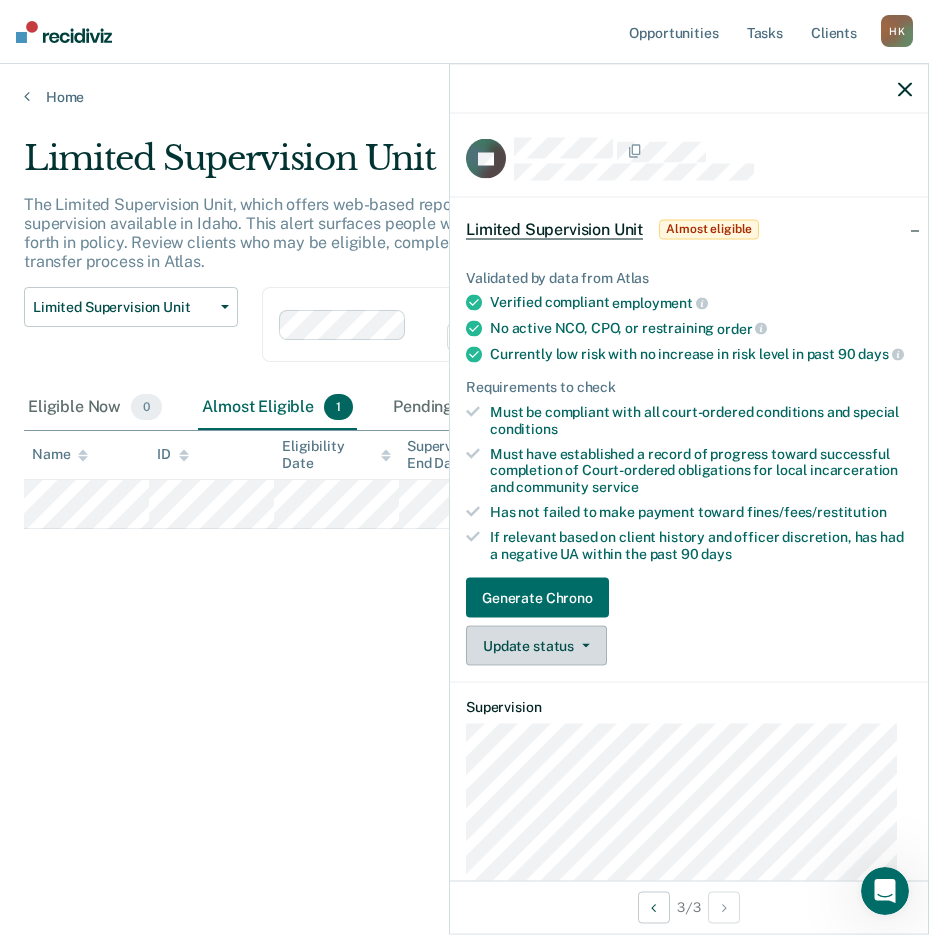 click on "Update status" at bounding box center (536, 646) 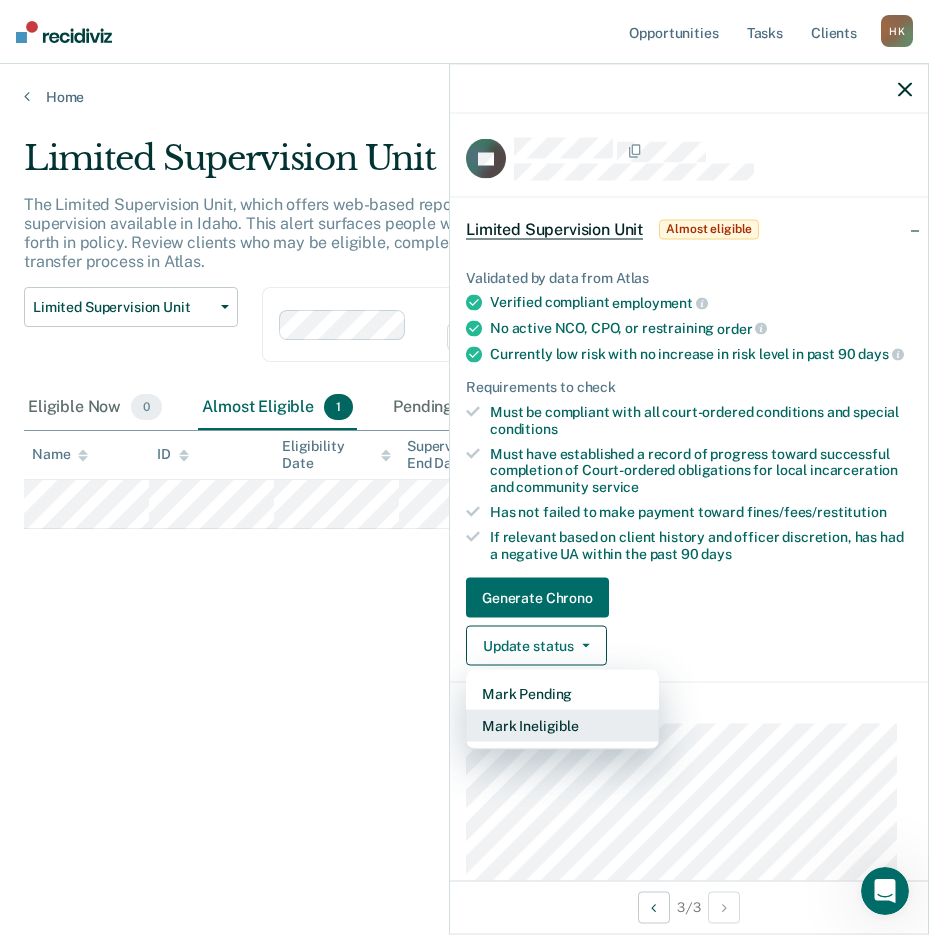 click on "Mark Ineligible" at bounding box center (562, 726) 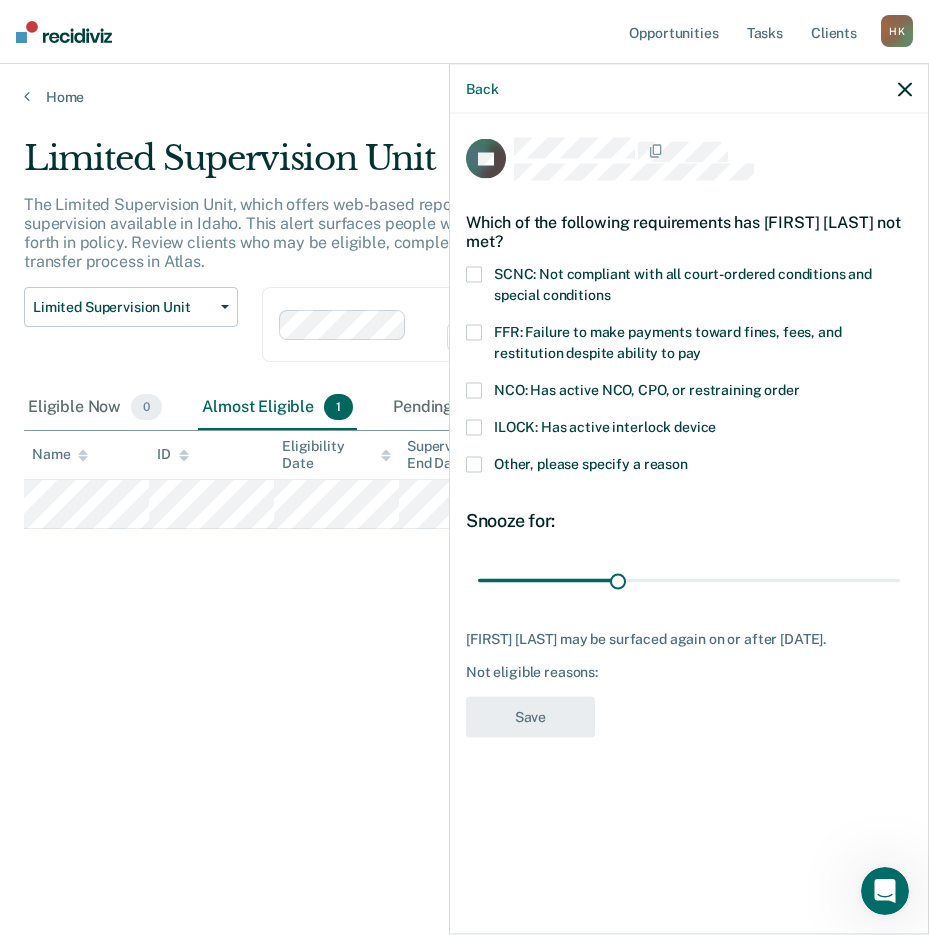 click at bounding box center [474, 465] 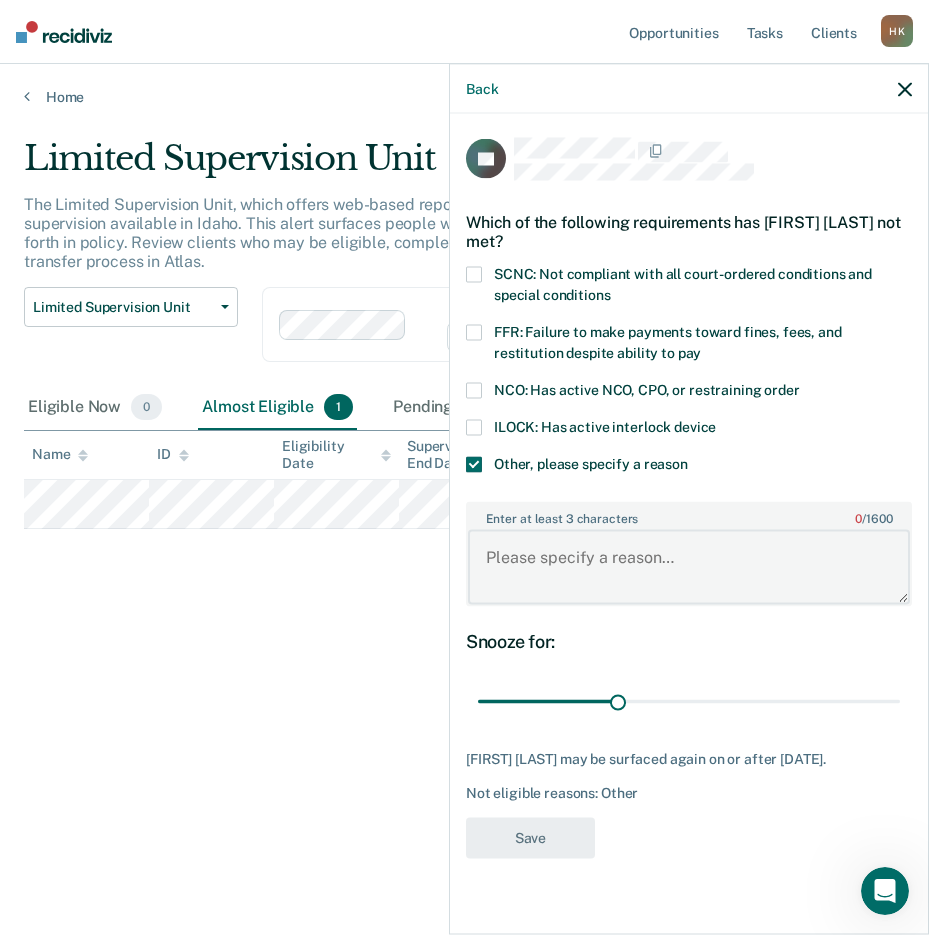 click on "Enter at least 3 characters 0  /  1600" at bounding box center [689, 567] 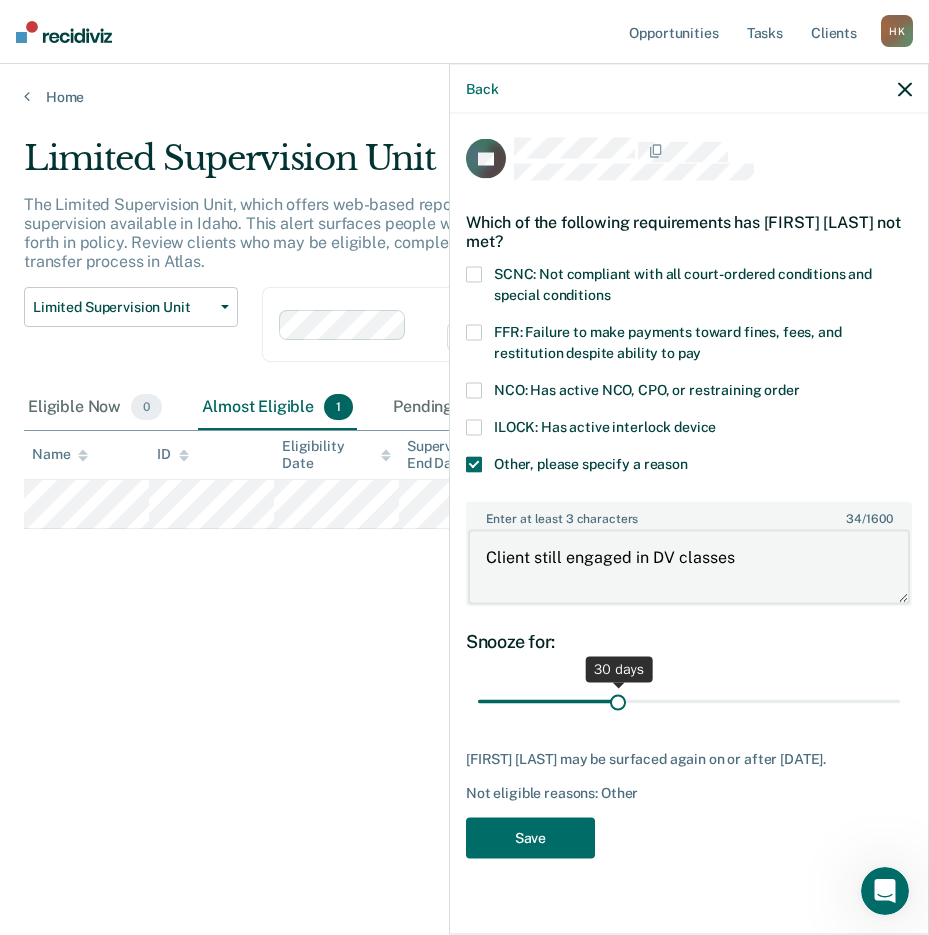 type on "Client still engaged in DV classes" 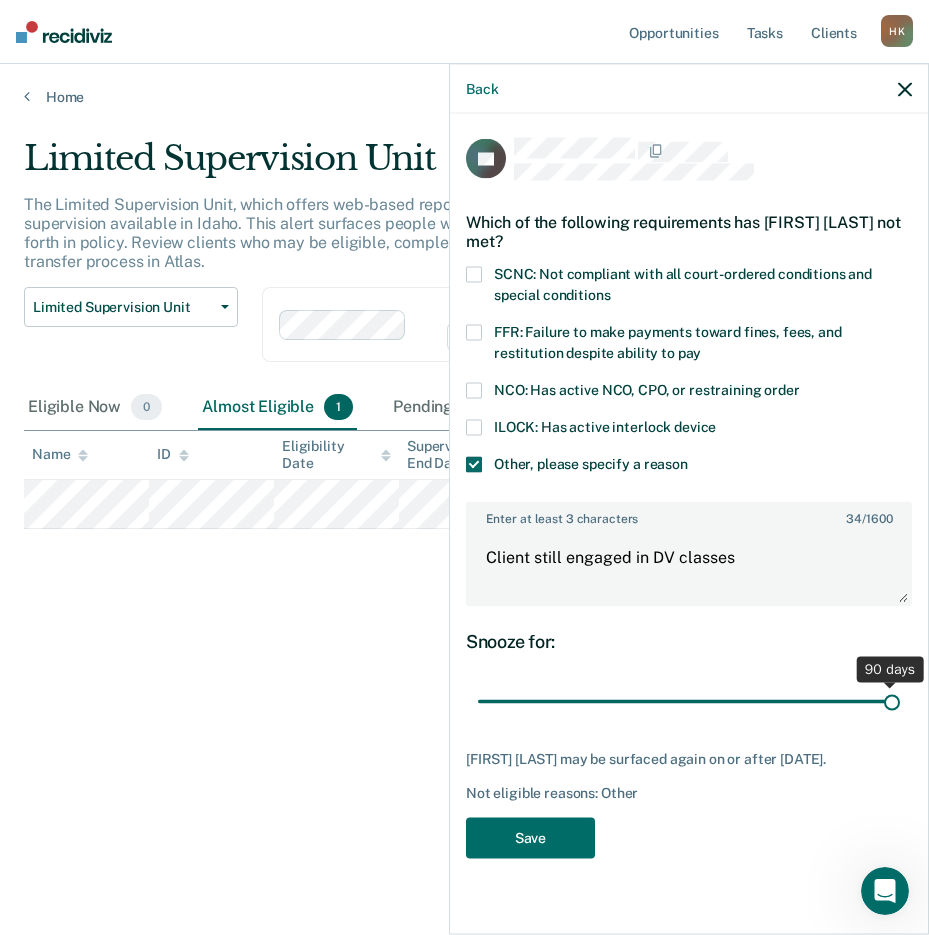 drag, startPoint x: 620, startPoint y: 699, endPoint x: 907, endPoint y: 713, distance: 287.34125 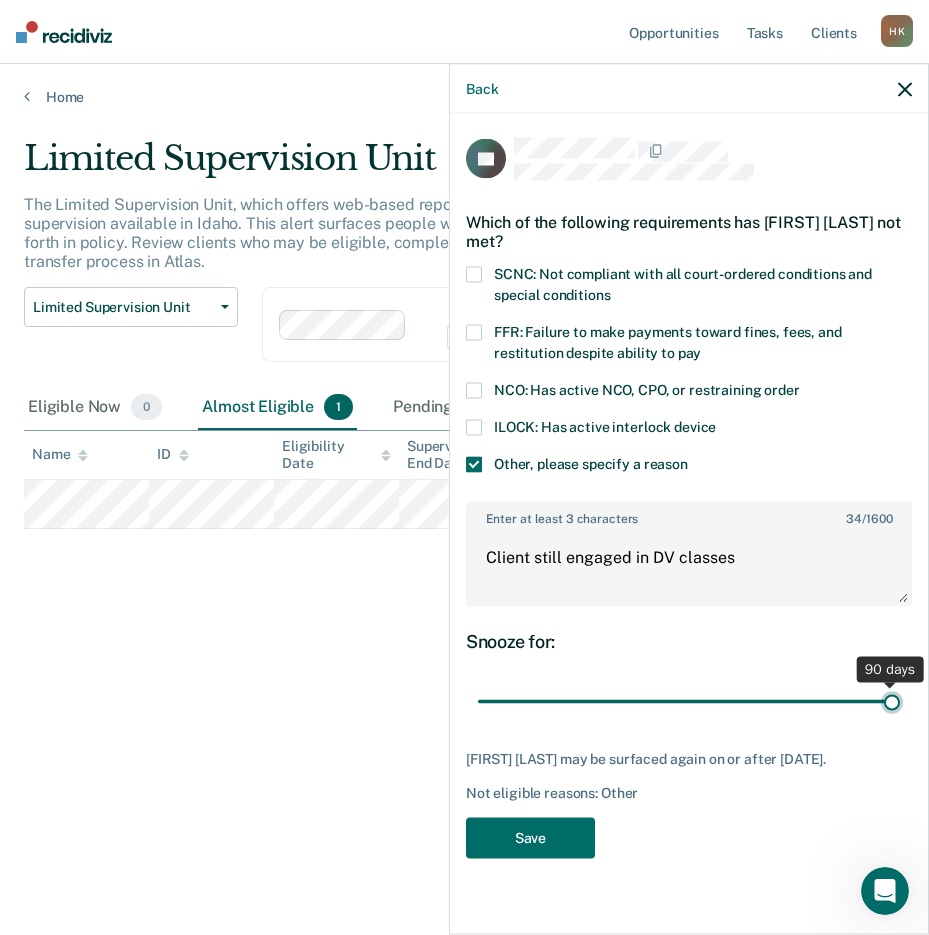 type on "90" 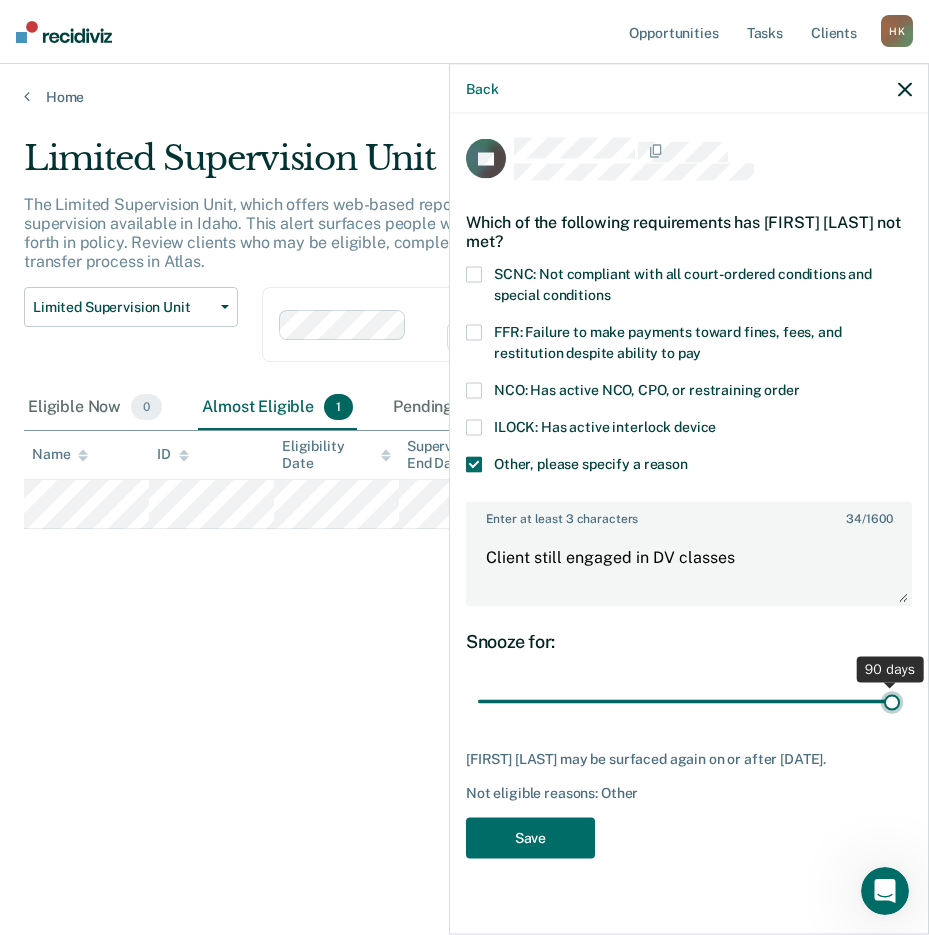 click at bounding box center [689, 701] 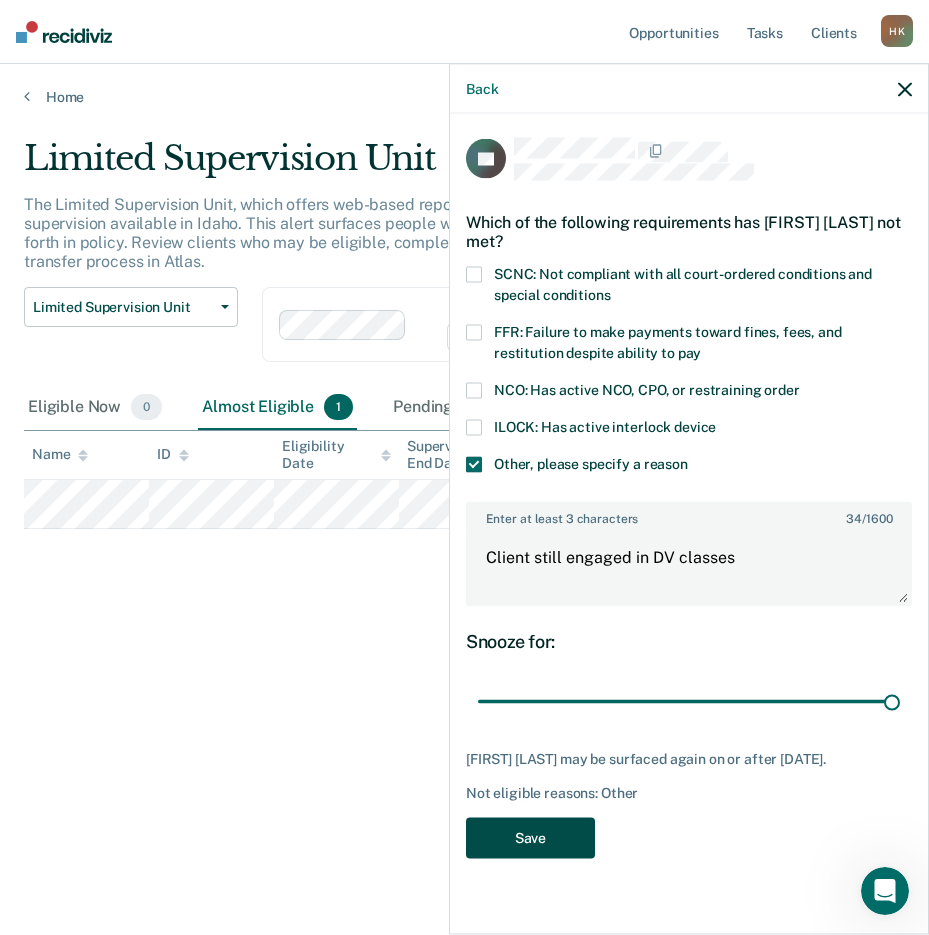 click on "Save" at bounding box center [530, 837] 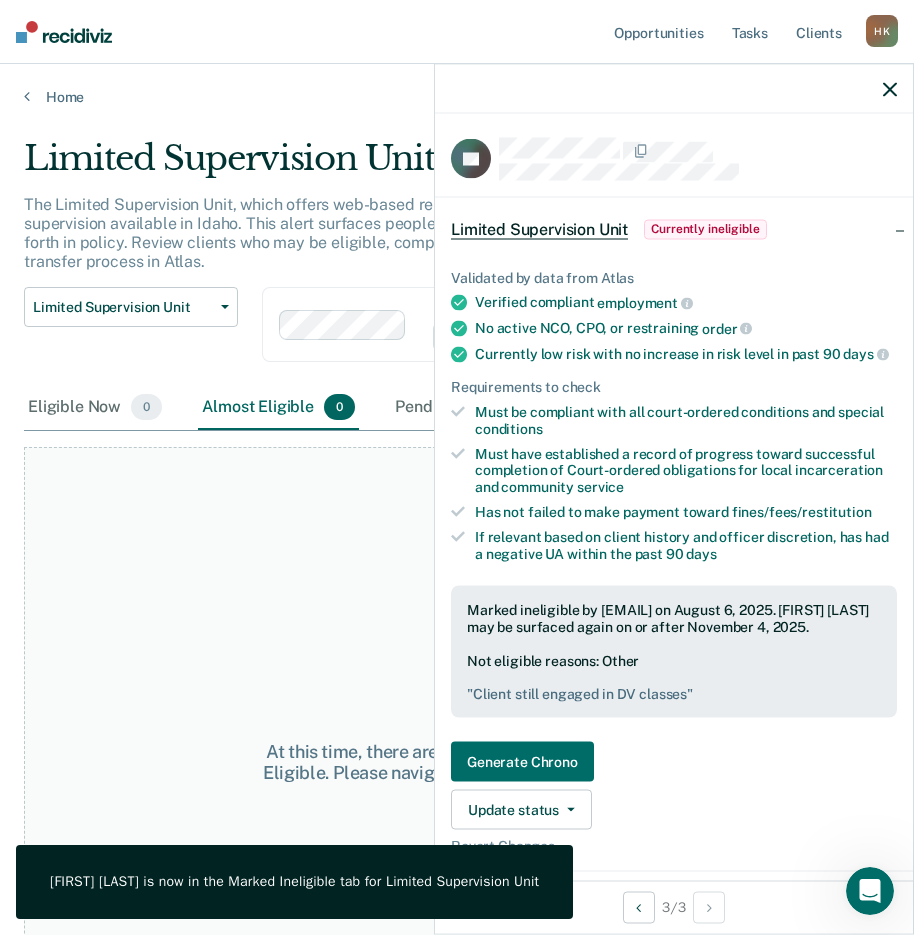 click 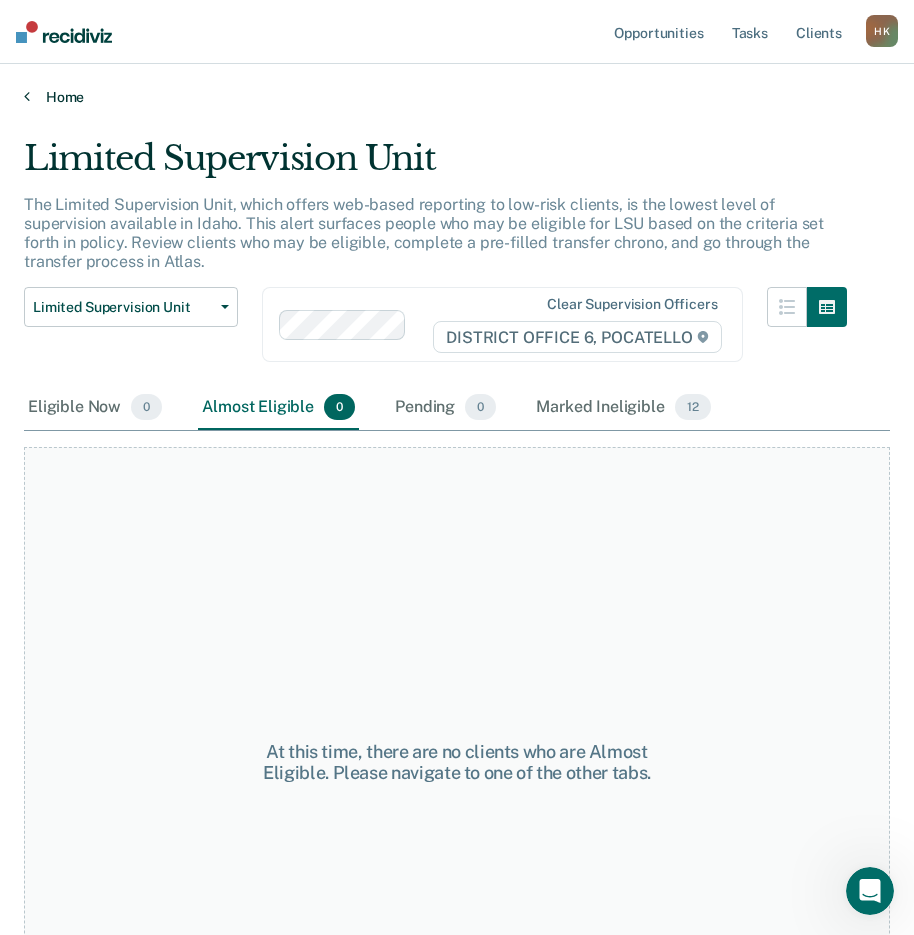 click on "Home" at bounding box center (457, 97) 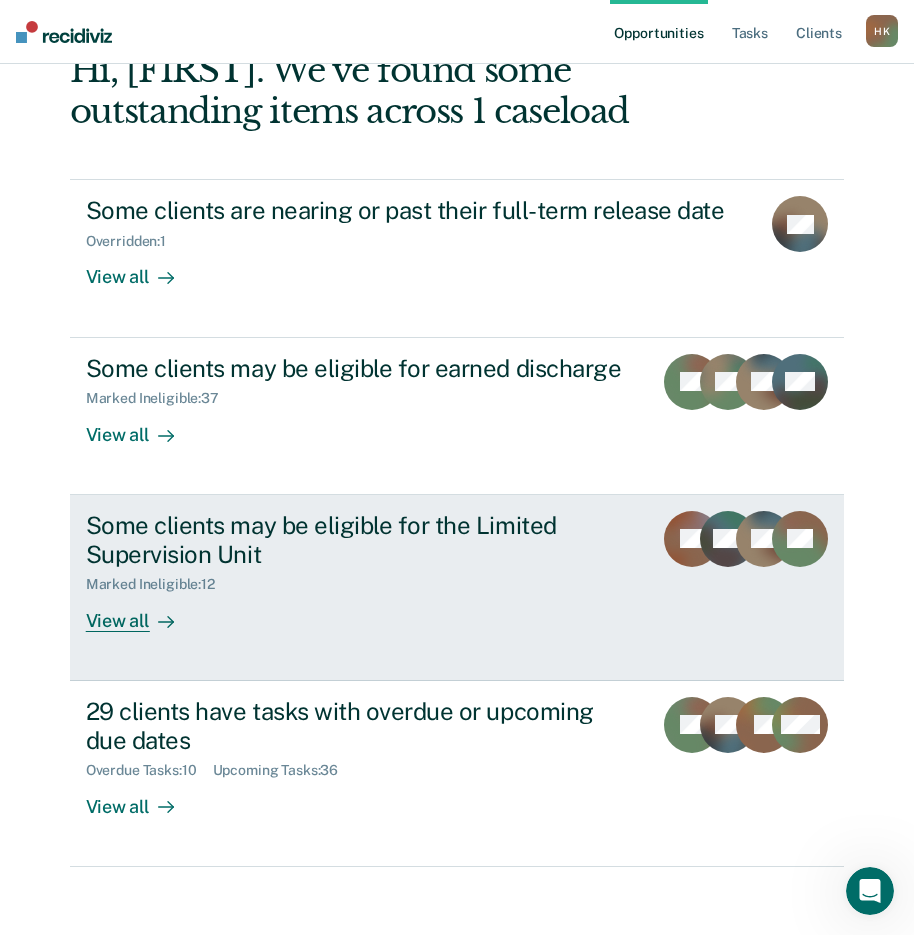 scroll, scrollTop: 157, scrollLeft: 0, axis: vertical 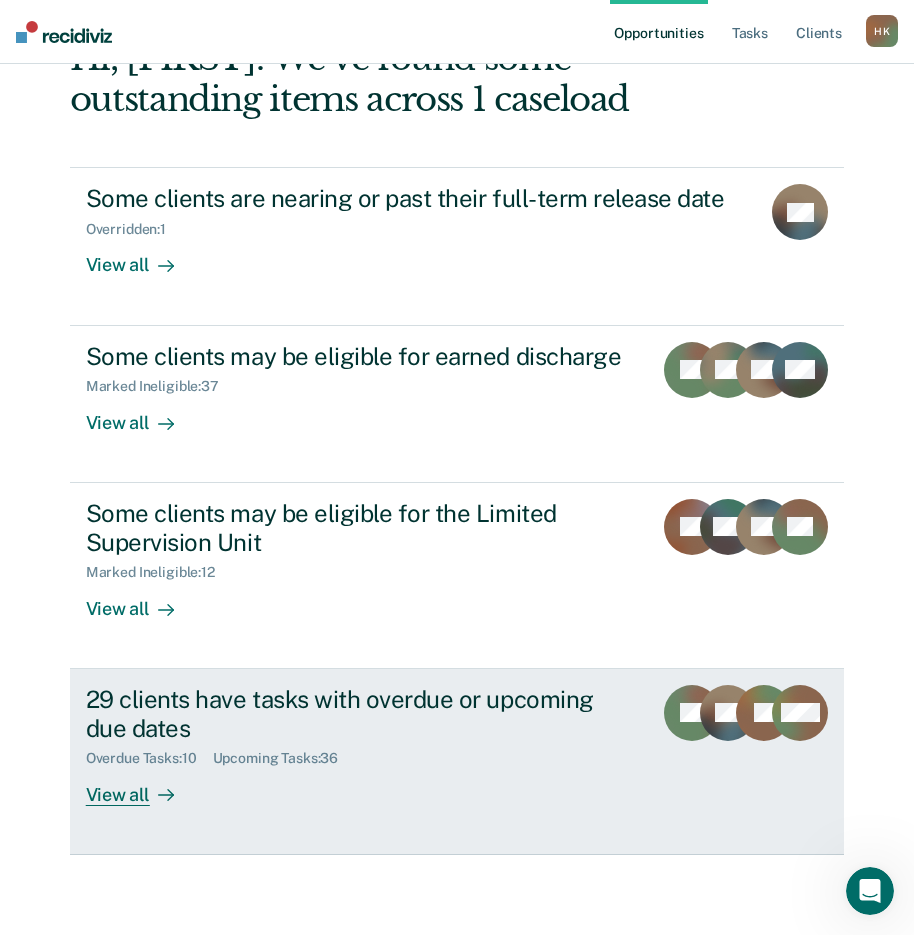 click on "View all" at bounding box center [142, 786] 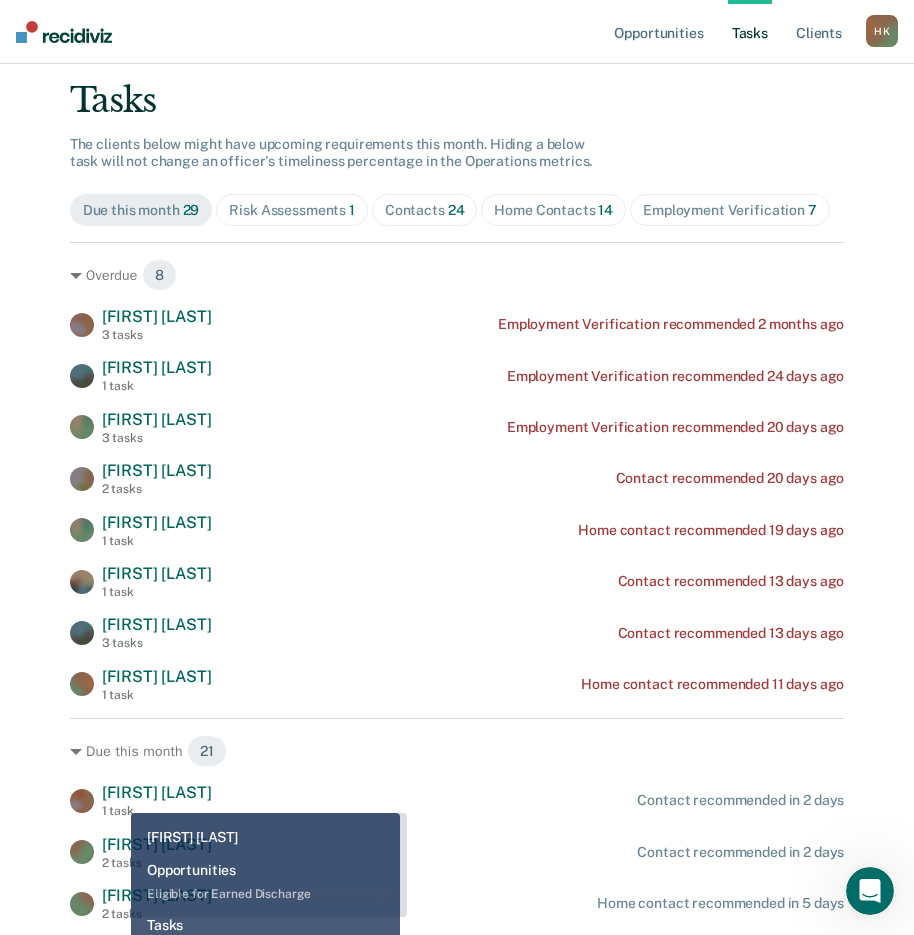 scroll, scrollTop: 0, scrollLeft: 0, axis: both 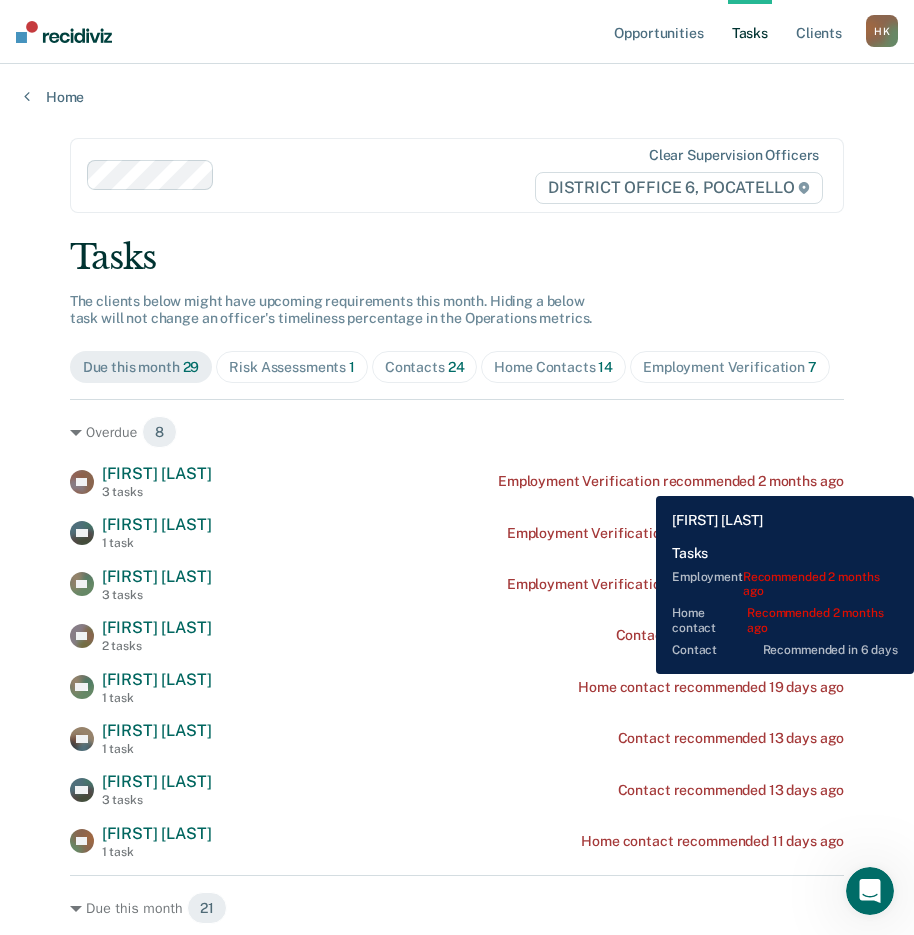 click on "Employment Verification recommended 2 months ago" at bounding box center (671, 481) 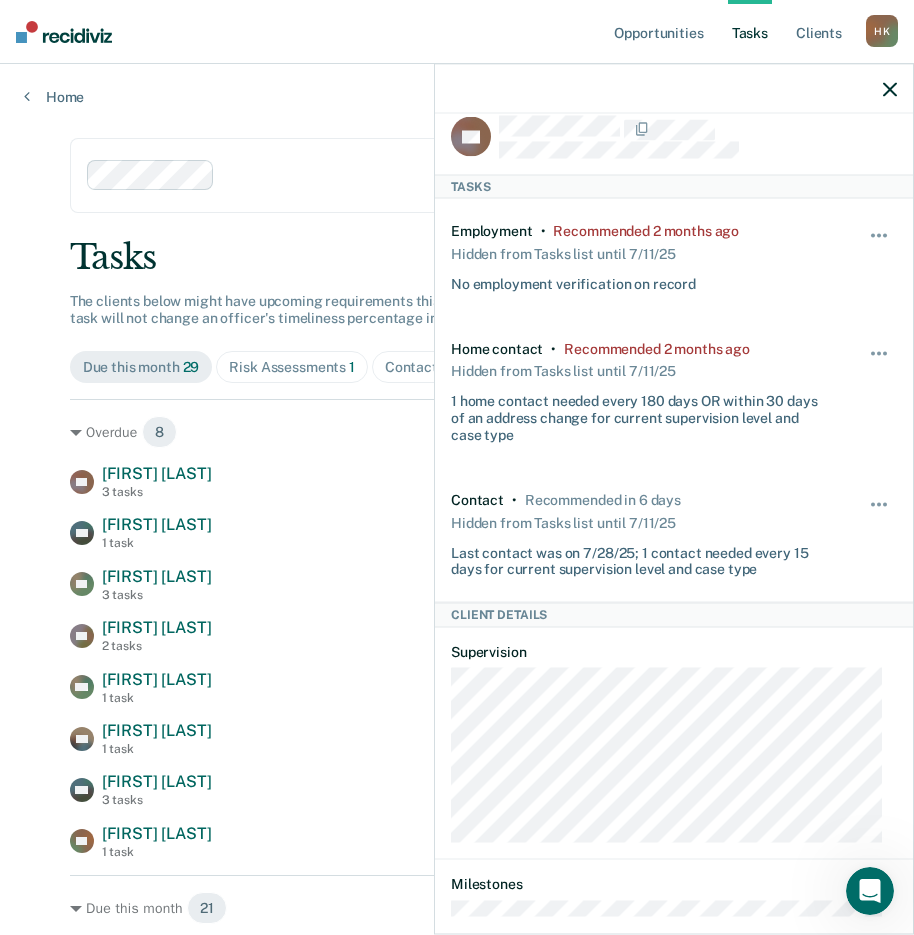 scroll, scrollTop: 0, scrollLeft: 0, axis: both 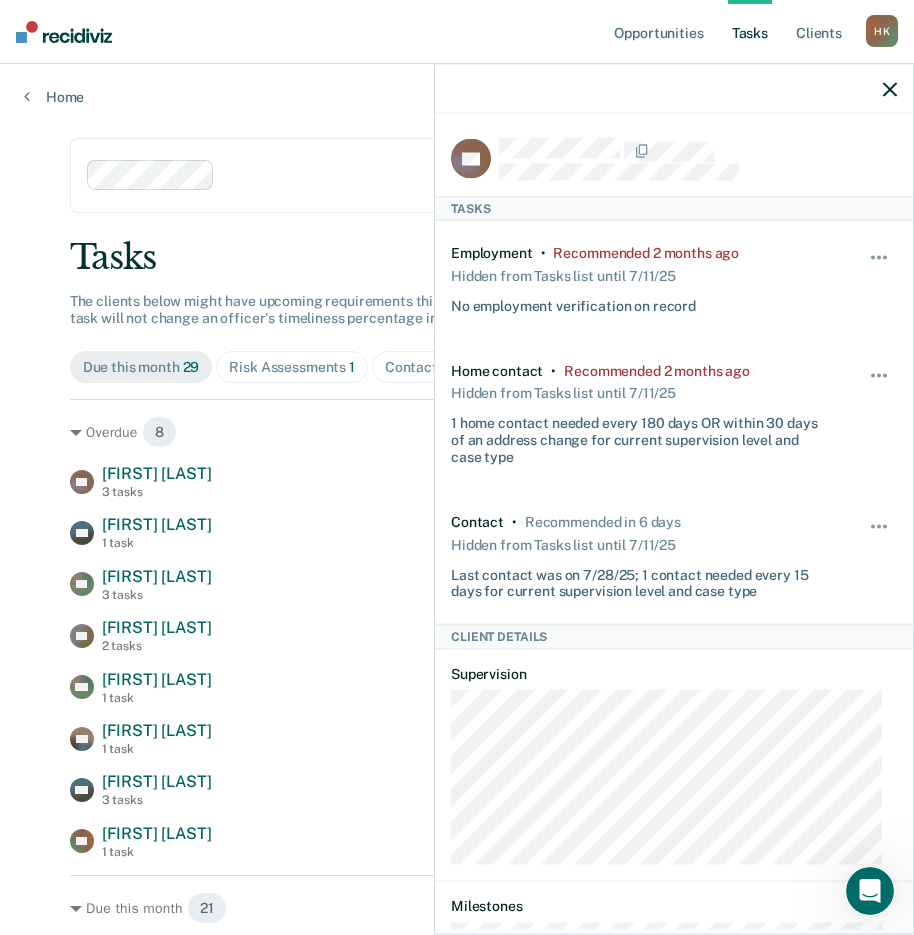 click on "Recommended 2 months ago" at bounding box center [657, 370] 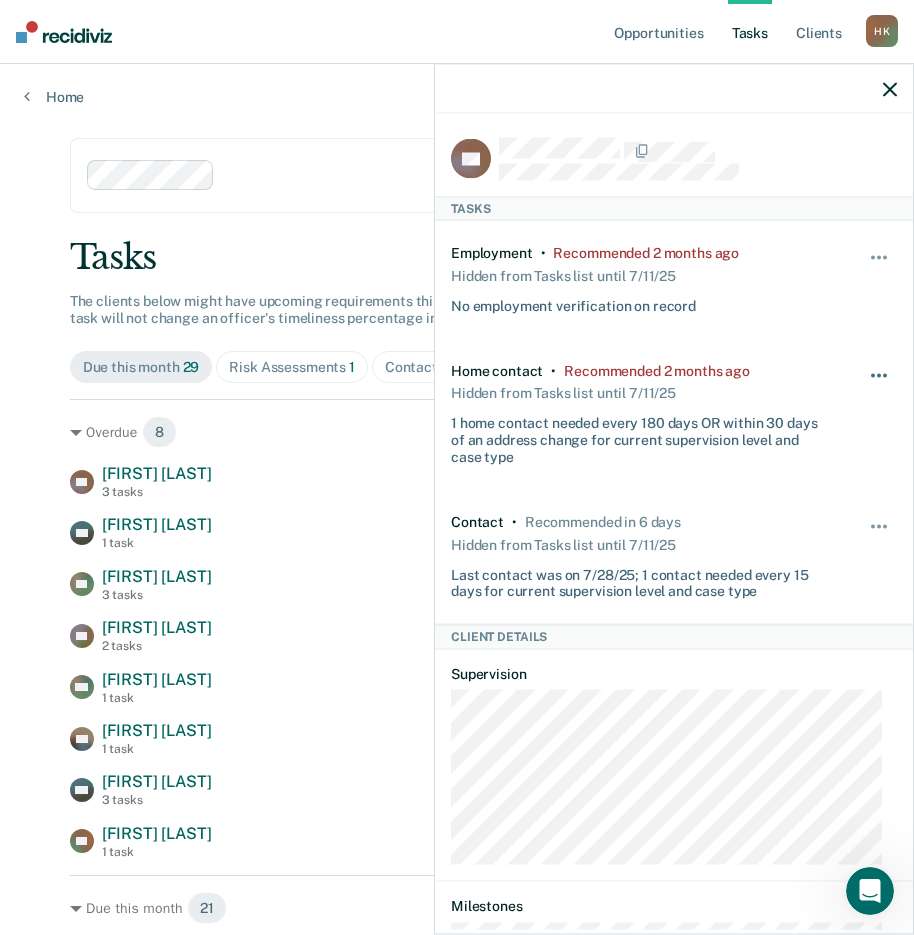 click at bounding box center (880, 385) 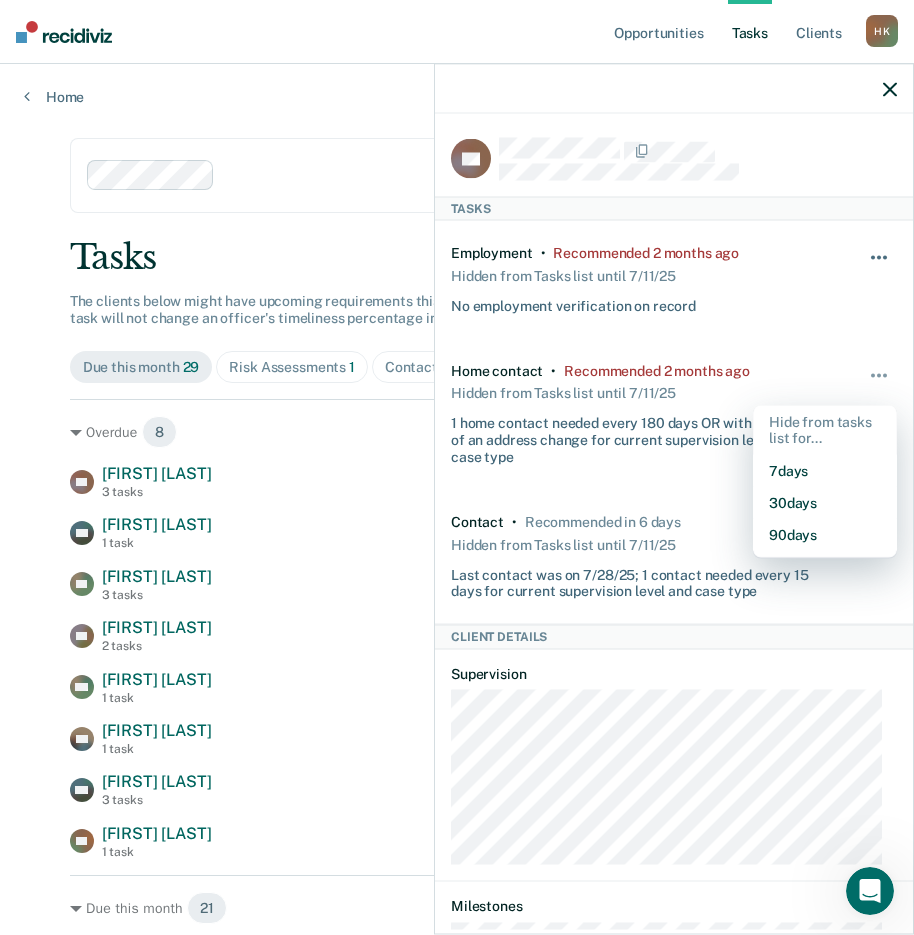 click at bounding box center [879, 258] 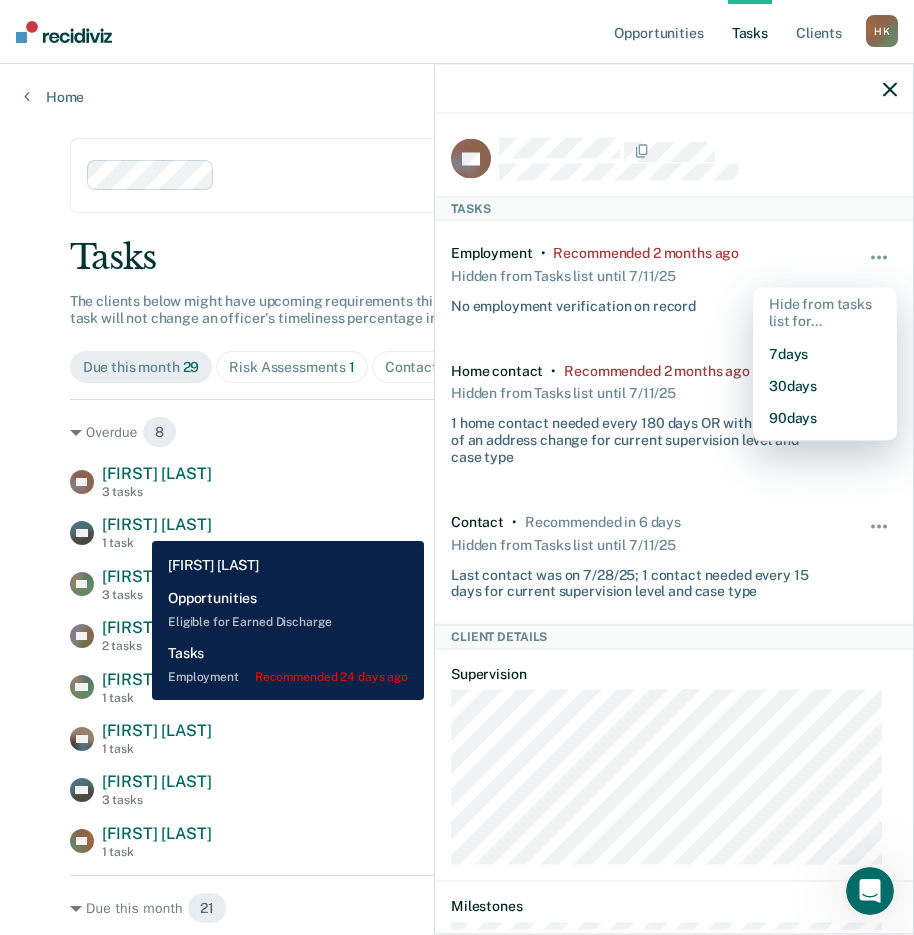 click on "[FIRST] [LAST]" at bounding box center [157, 524] 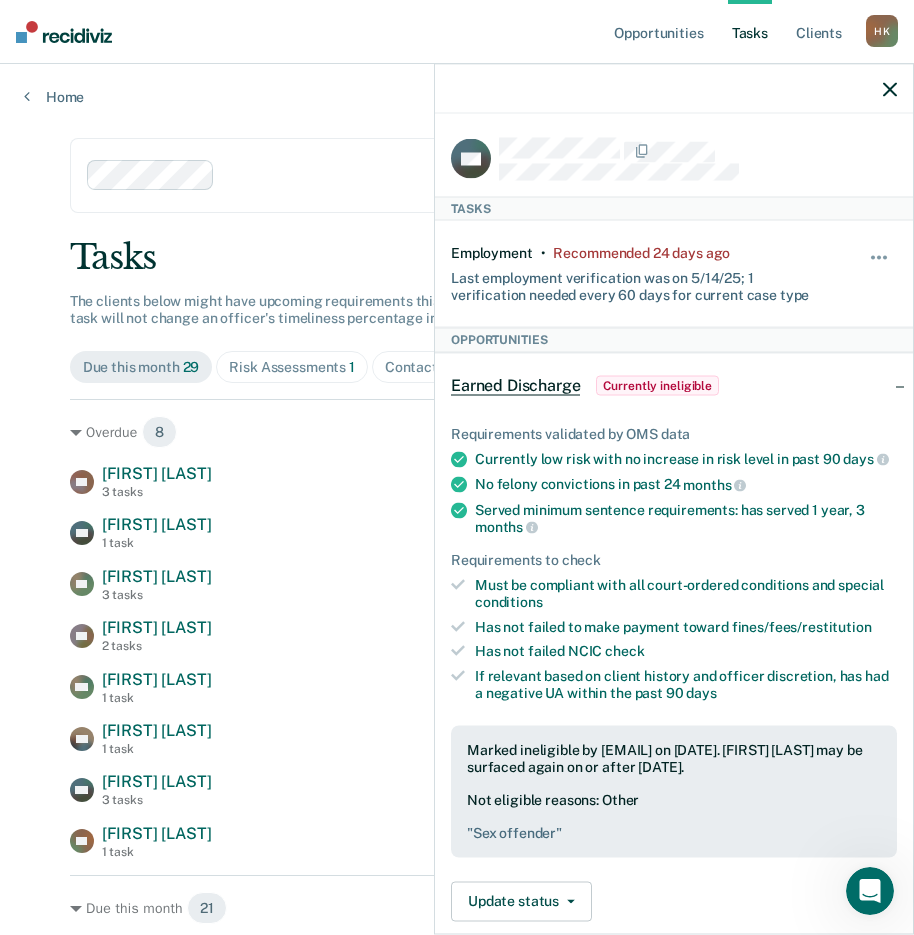 click 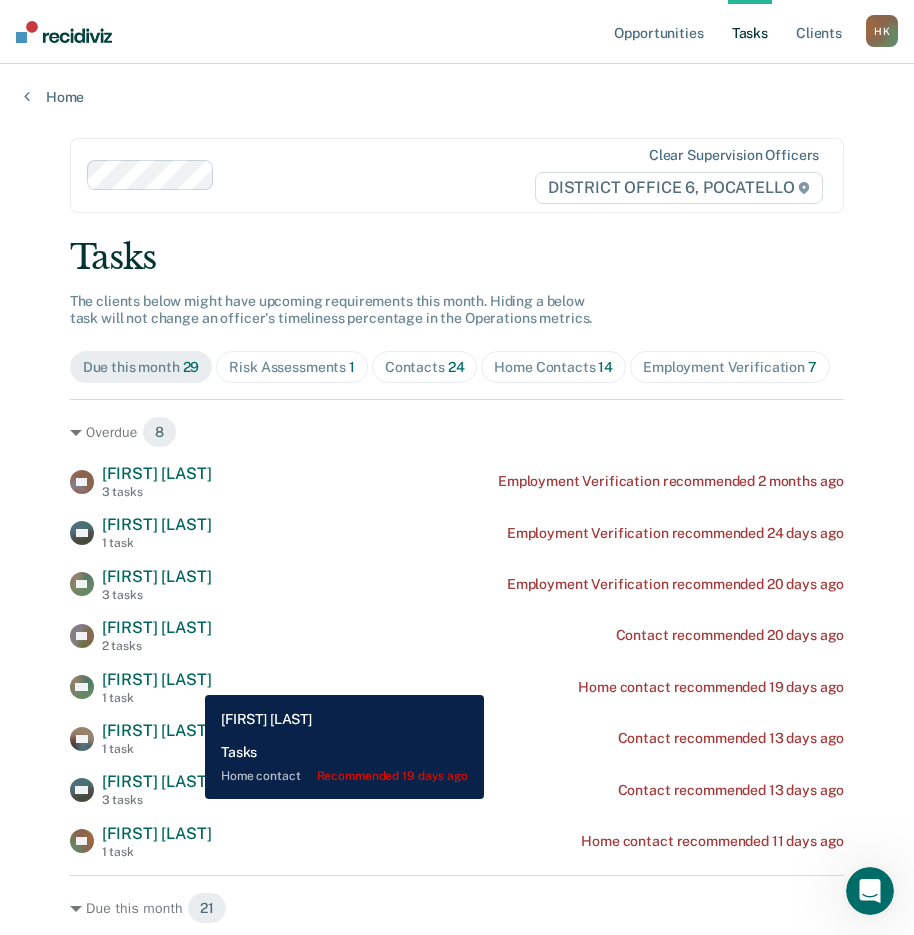 click on "[FIRST] [LAST]" at bounding box center (157, 679) 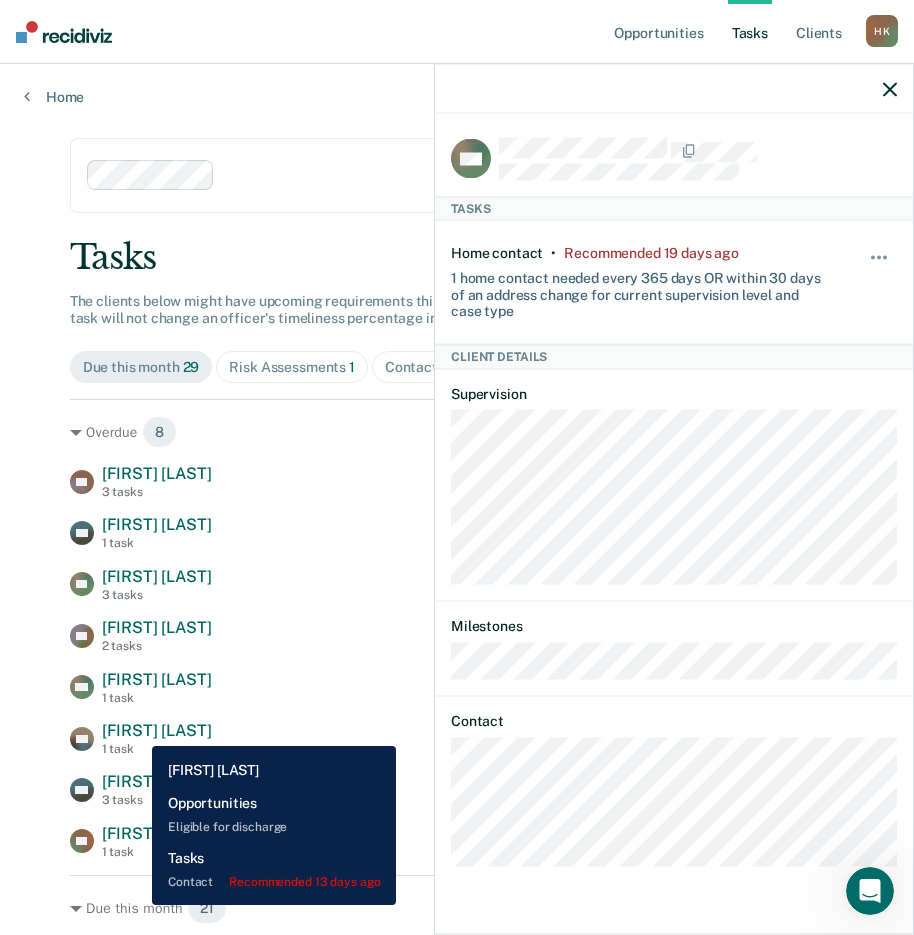click on "[FIRST] [LAST]" at bounding box center [157, 730] 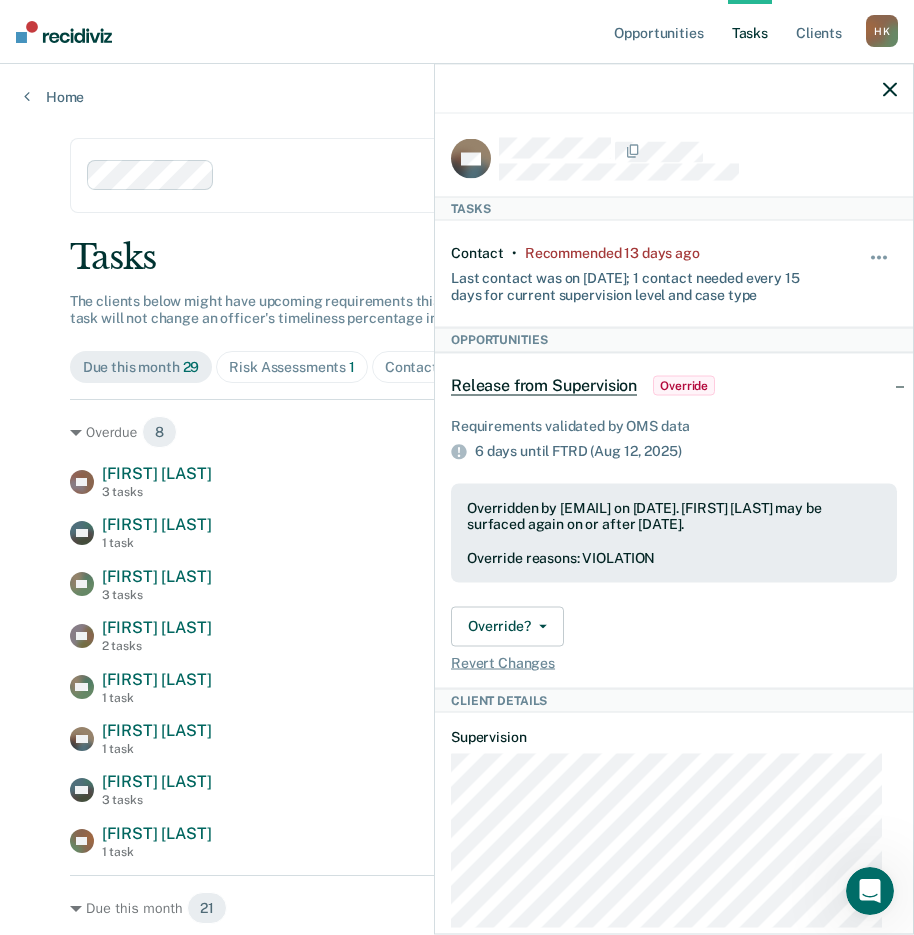 click on "Override" at bounding box center [684, 385] 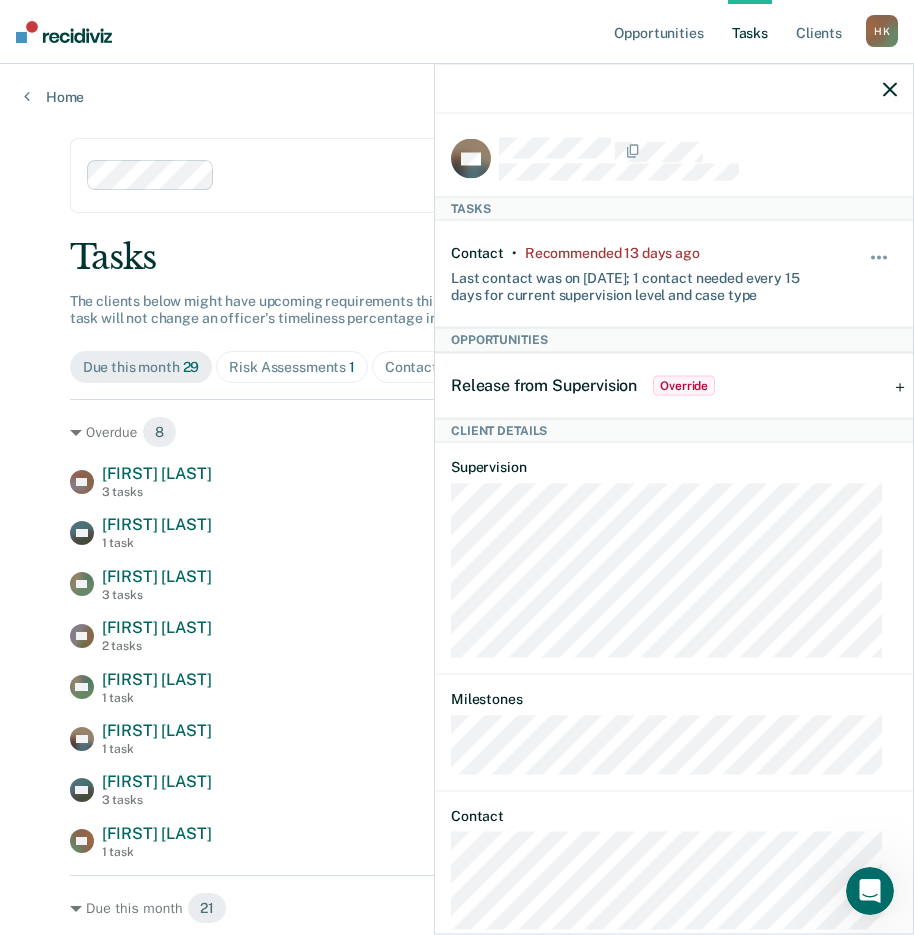 click on "Override" at bounding box center (684, 385) 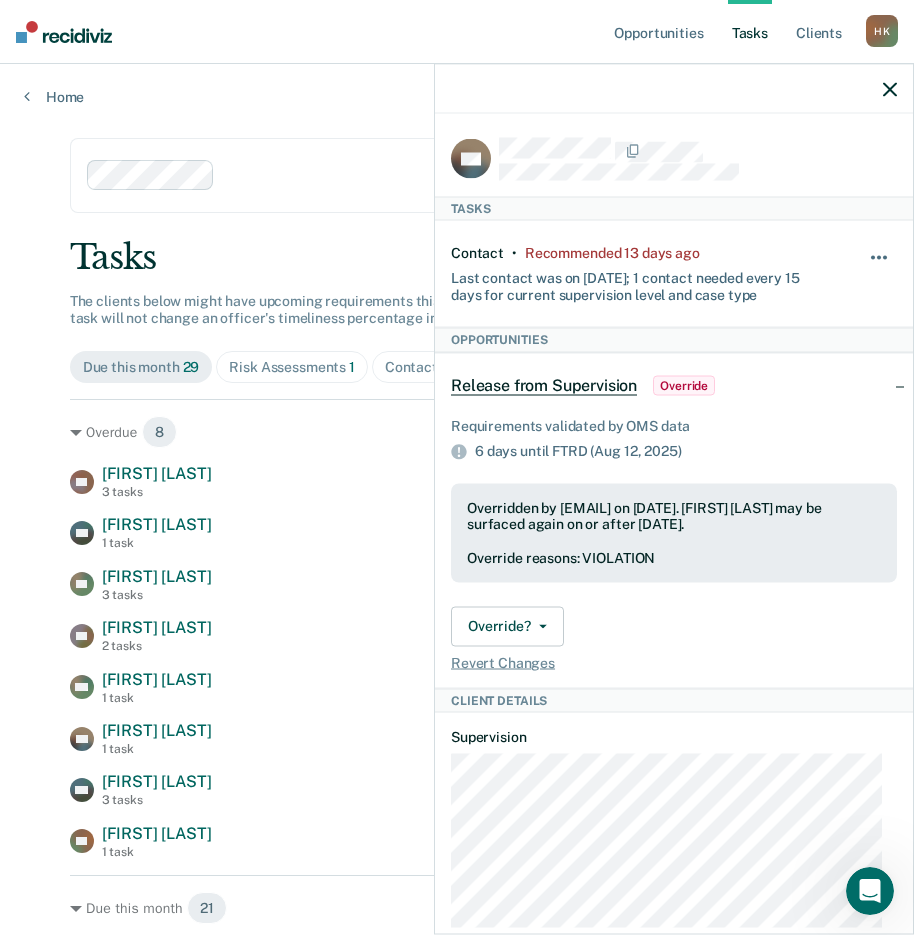 click at bounding box center (880, 268) 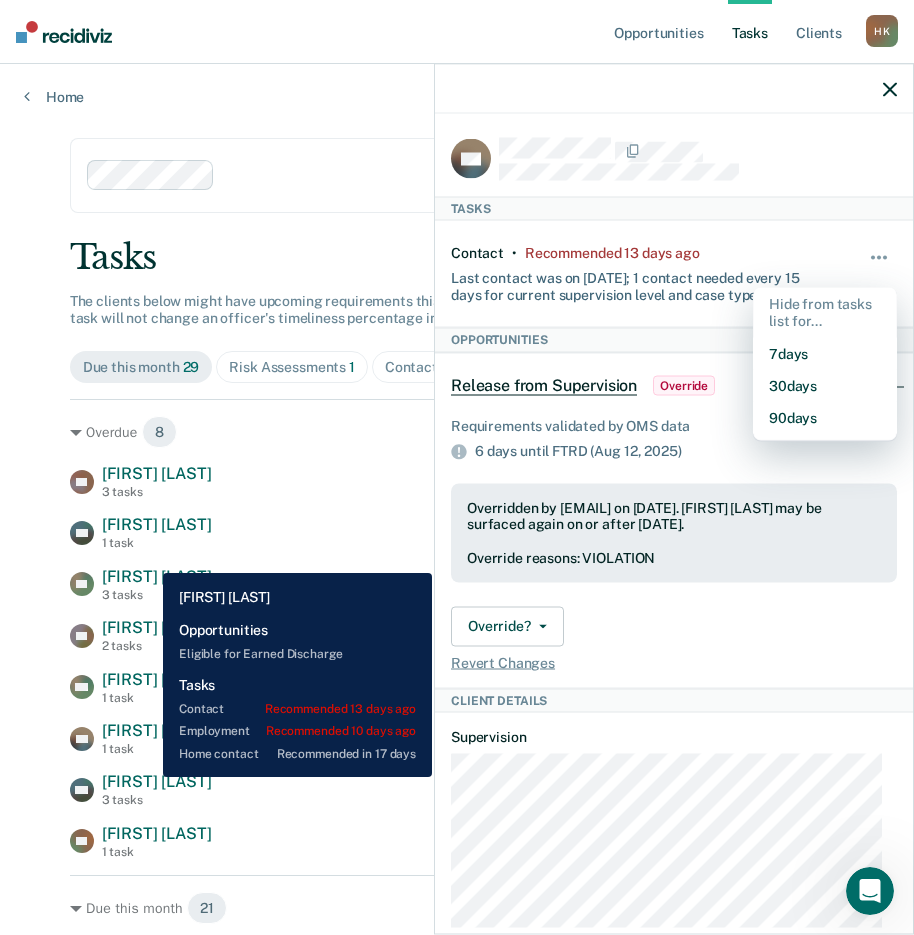 click on "[FIRST] [LAST]" at bounding box center [157, 781] 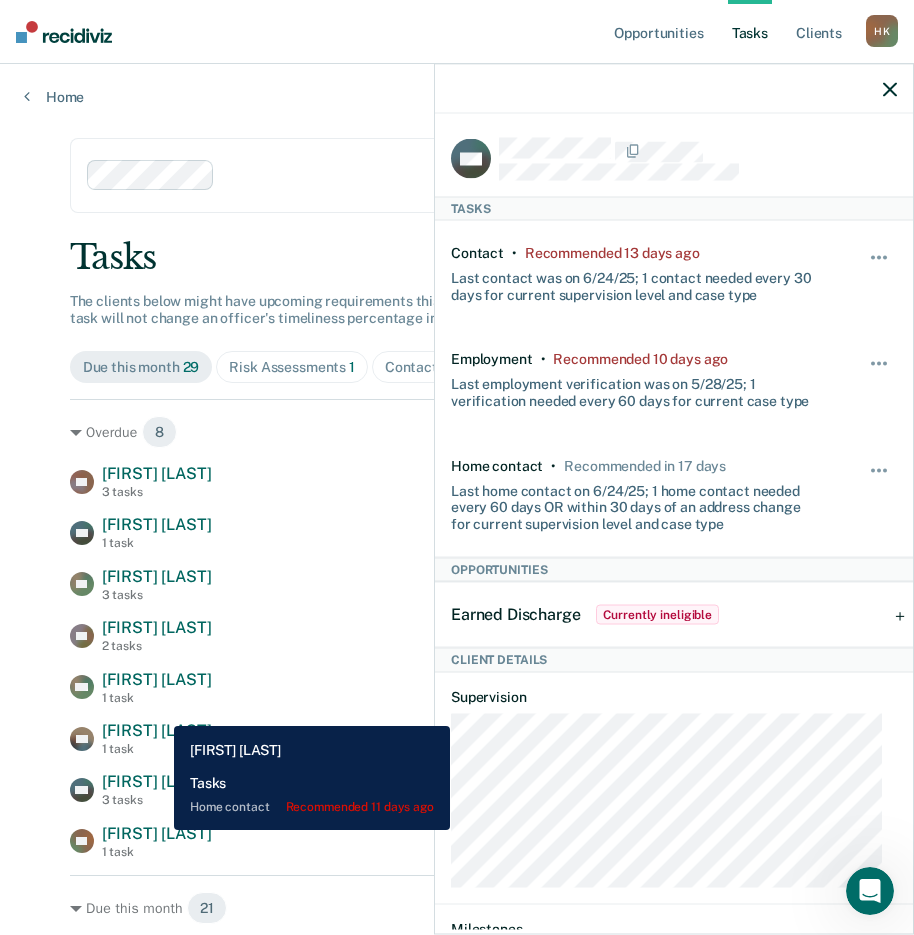click on "[FIRST] [LAST]" at bounding box center [157, 833] 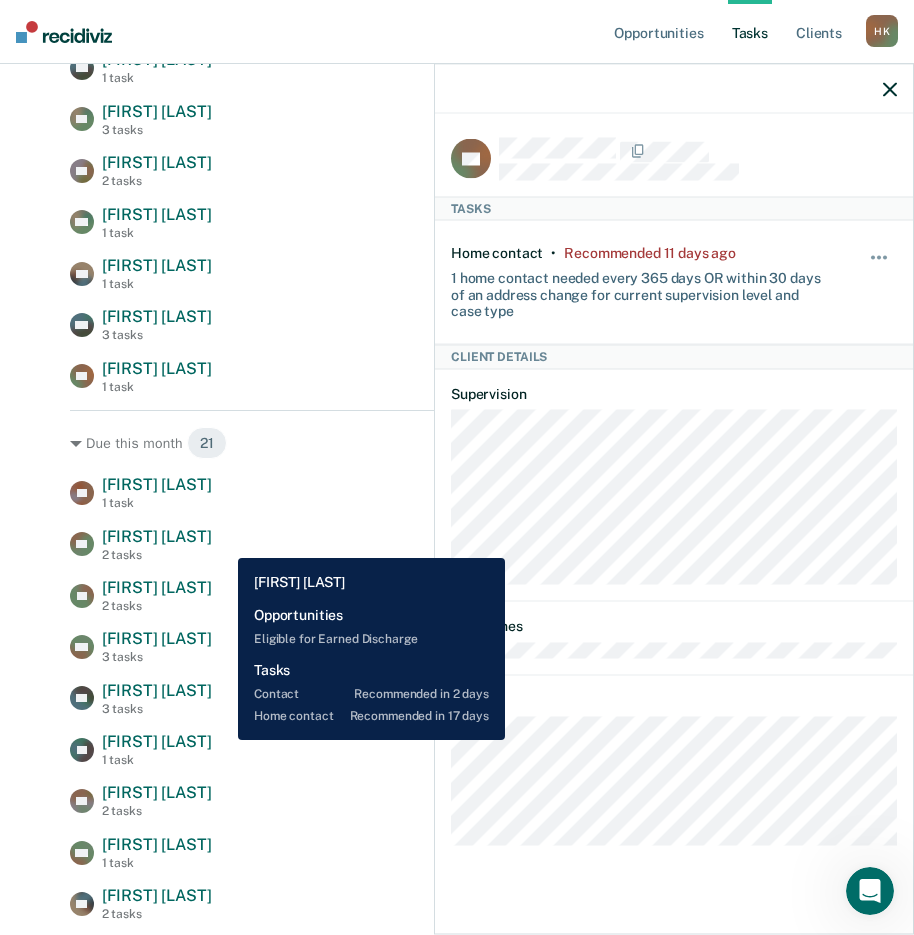 scroll, scrollTop: 466, scrollLeft: 0, axis: vertical 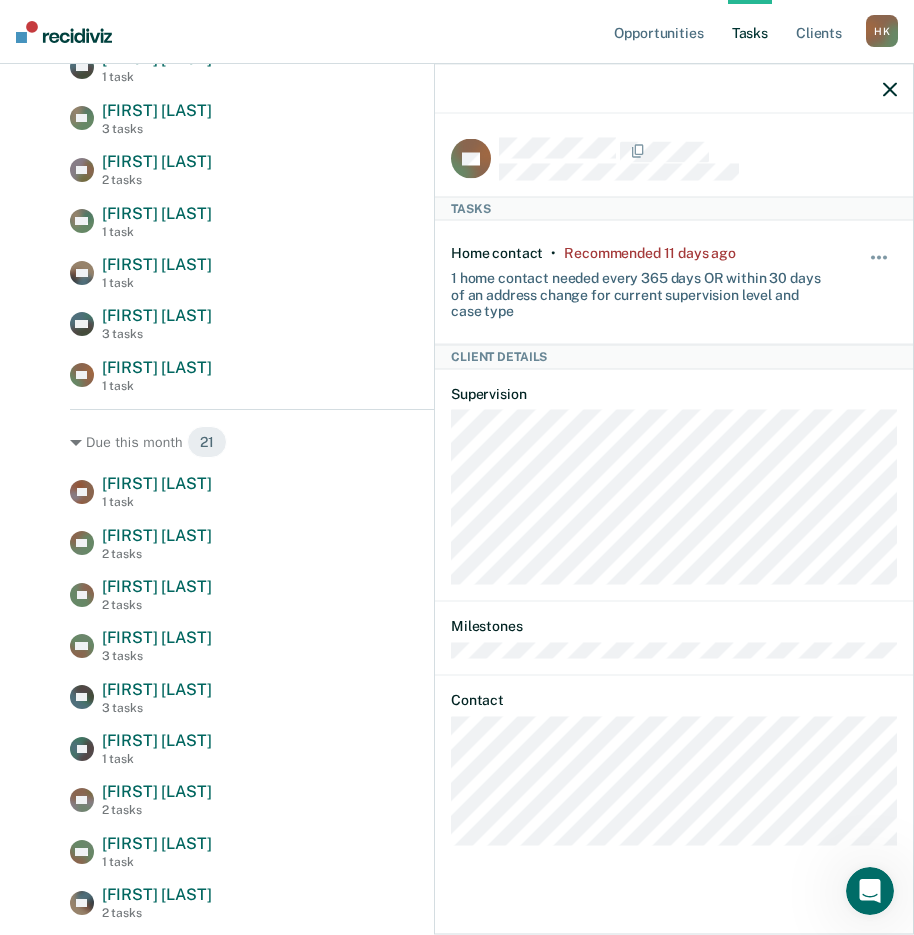 click 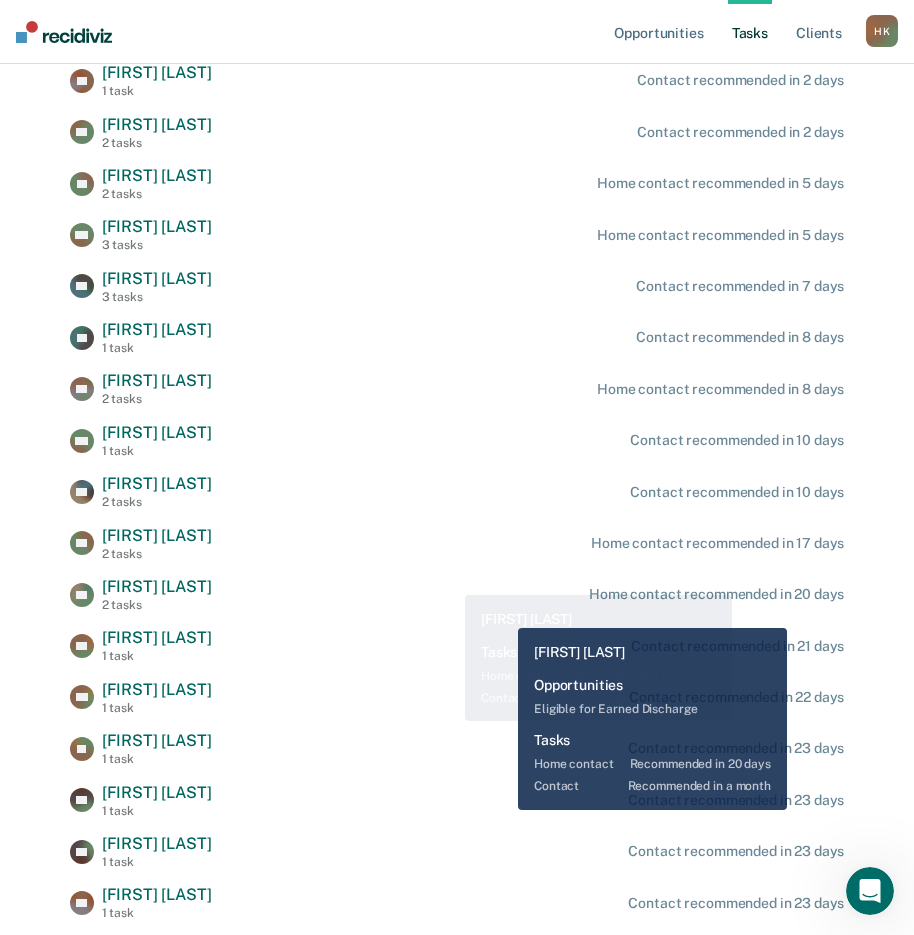 scroll, scrollTop: 878, scrollLeft: 0, axis: vertical 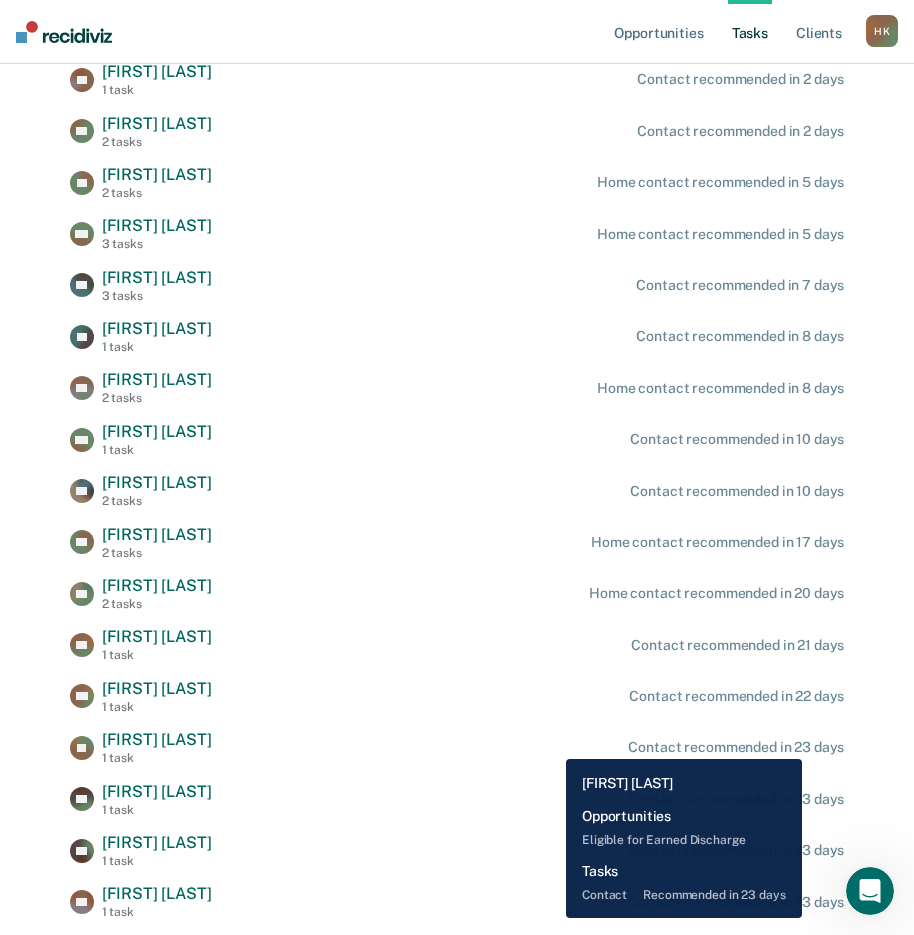 drag, startPoint x: 551, startPoint y: 918, endPoint x: 578, endPoint y: 924, distance: 27.658634 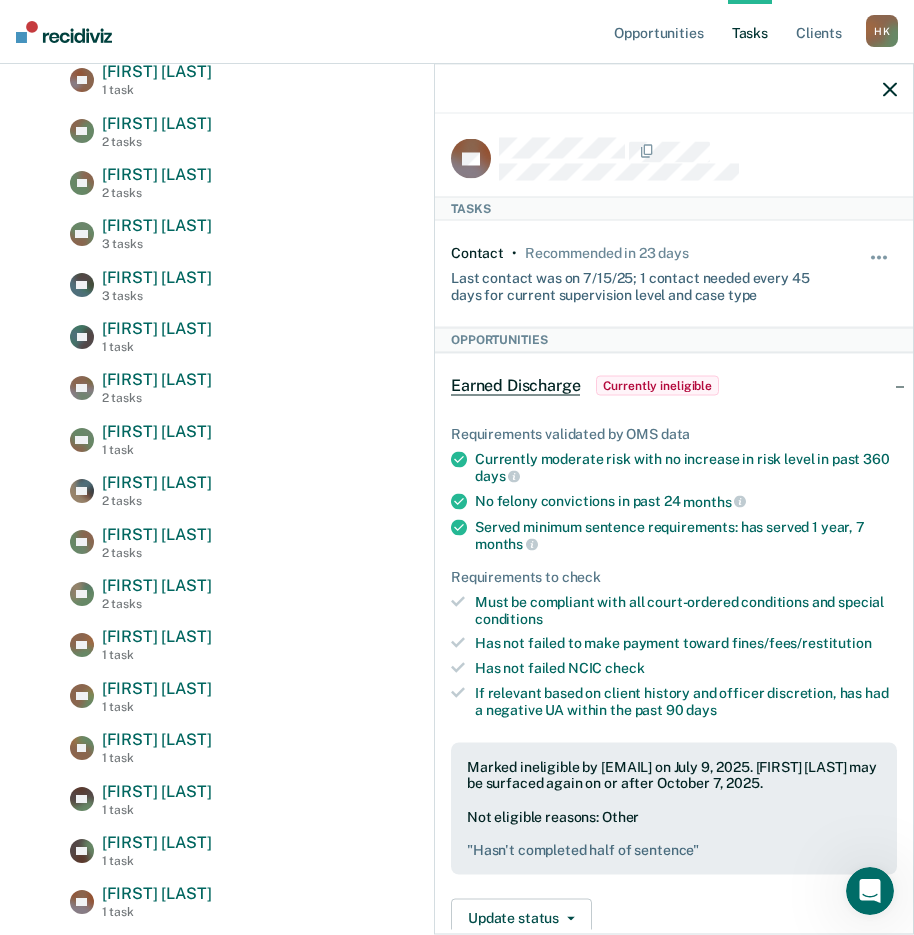 click 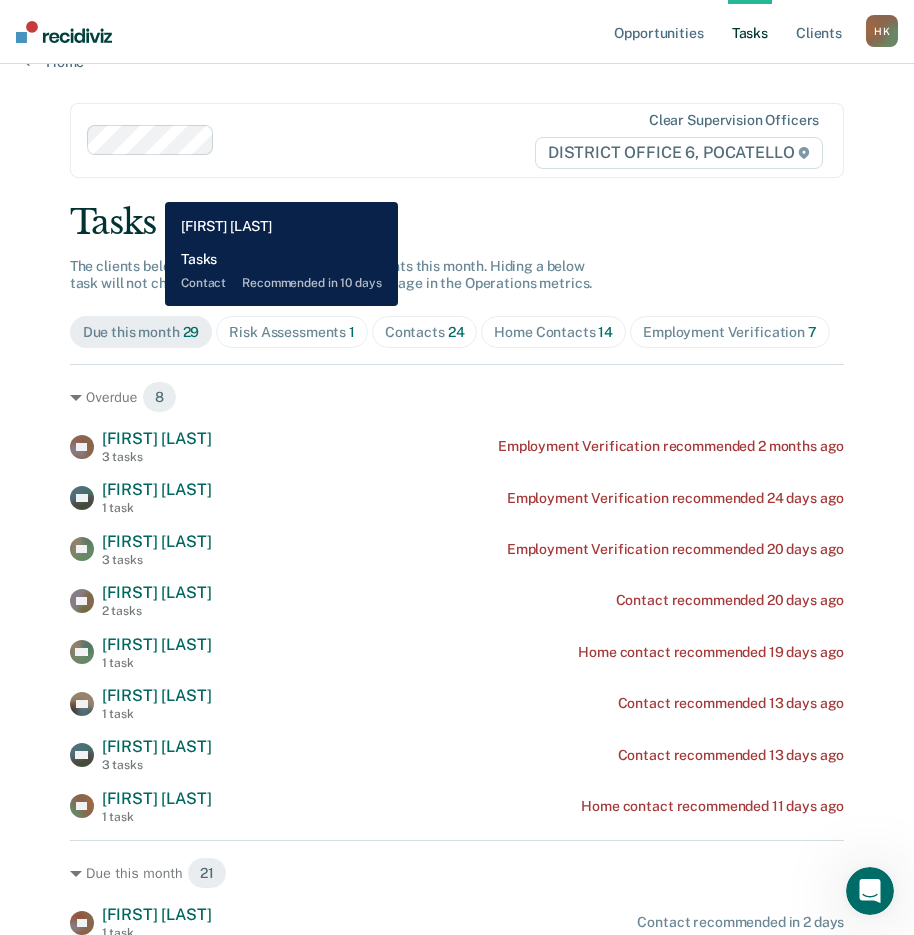 scroll, scrollTop: 0, scrollLeft: 0, axis: both 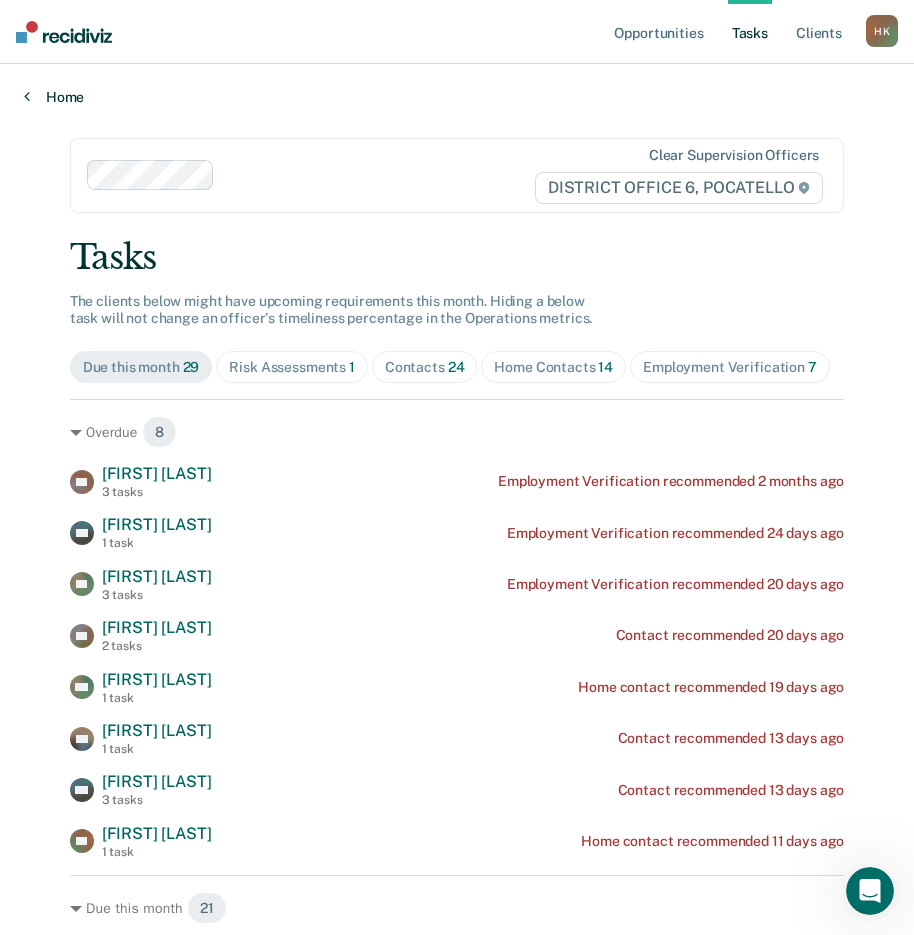 click on "Home" at bounding box center (457, 97) 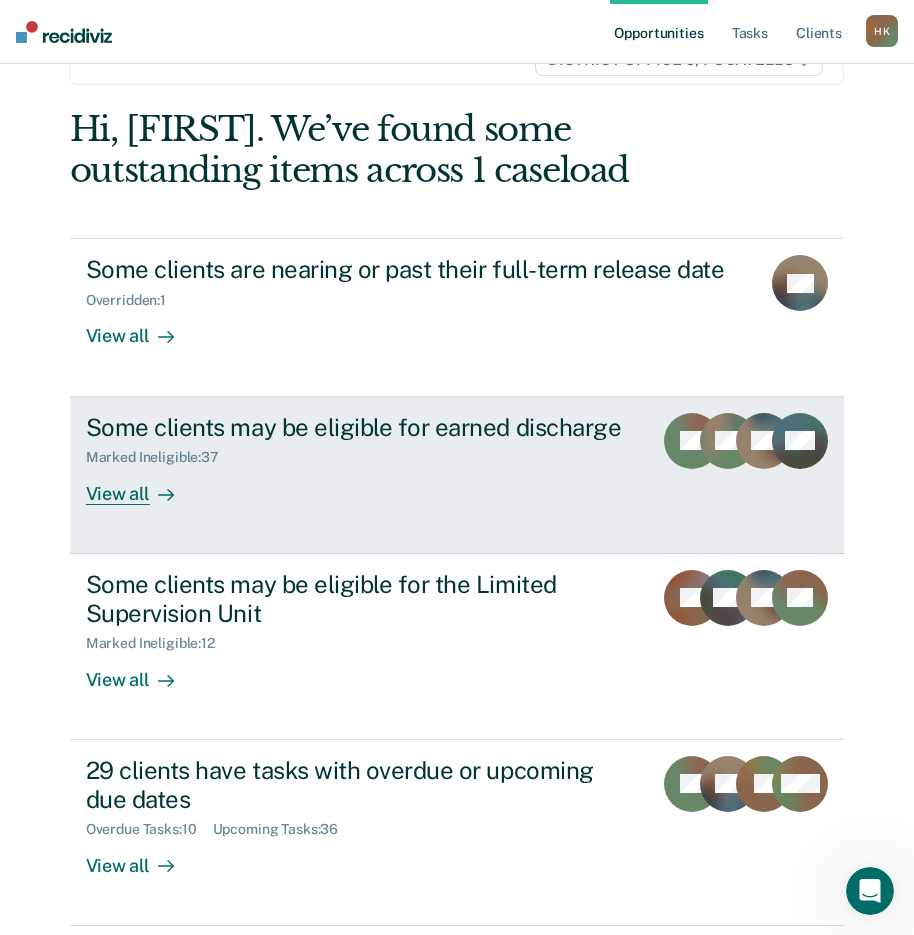 scroll, scrollTop: 157, scrollLeft: 0, axis: vertical 